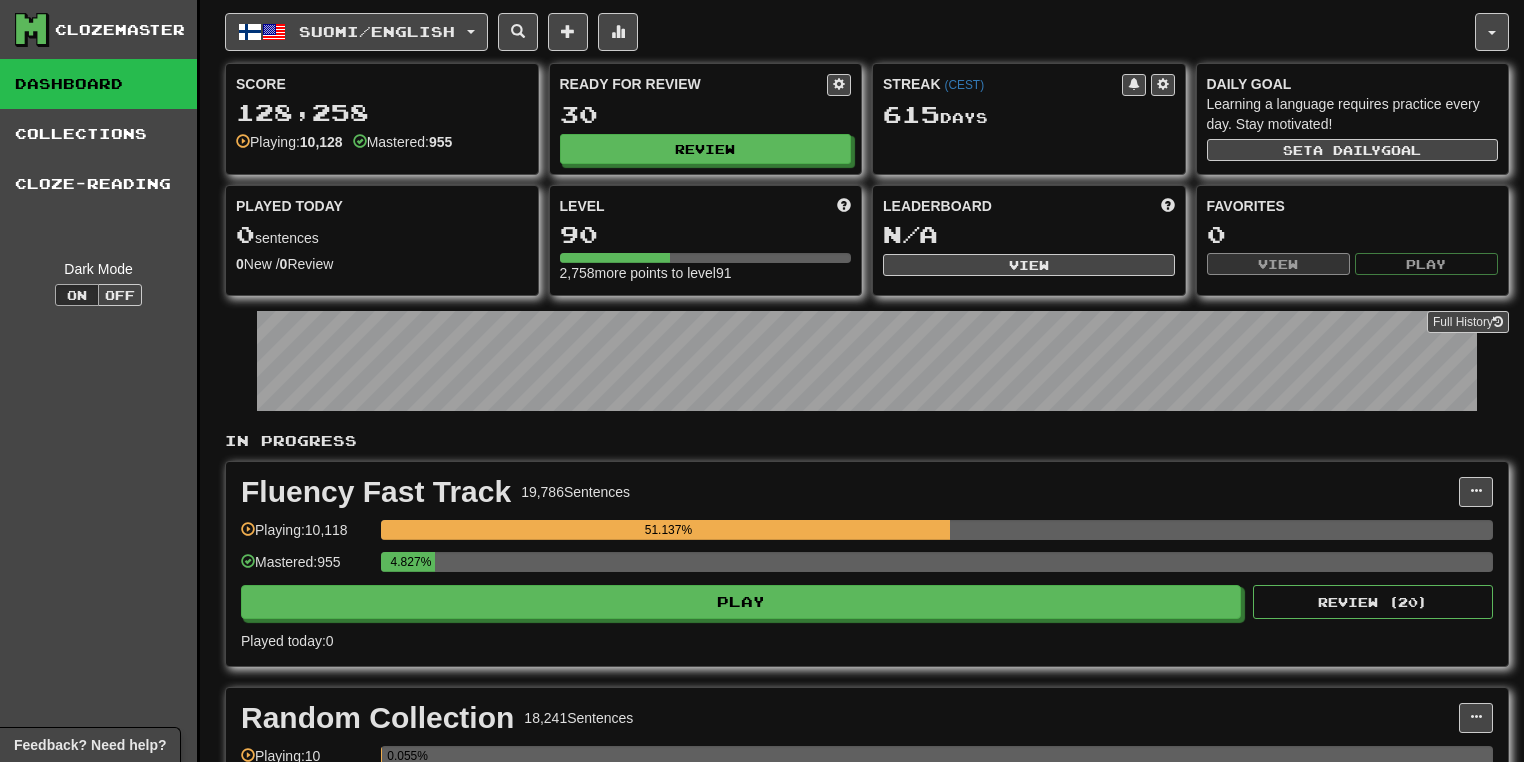 scroll, scrollTop: 0, scrollLeft: 0, axis: both 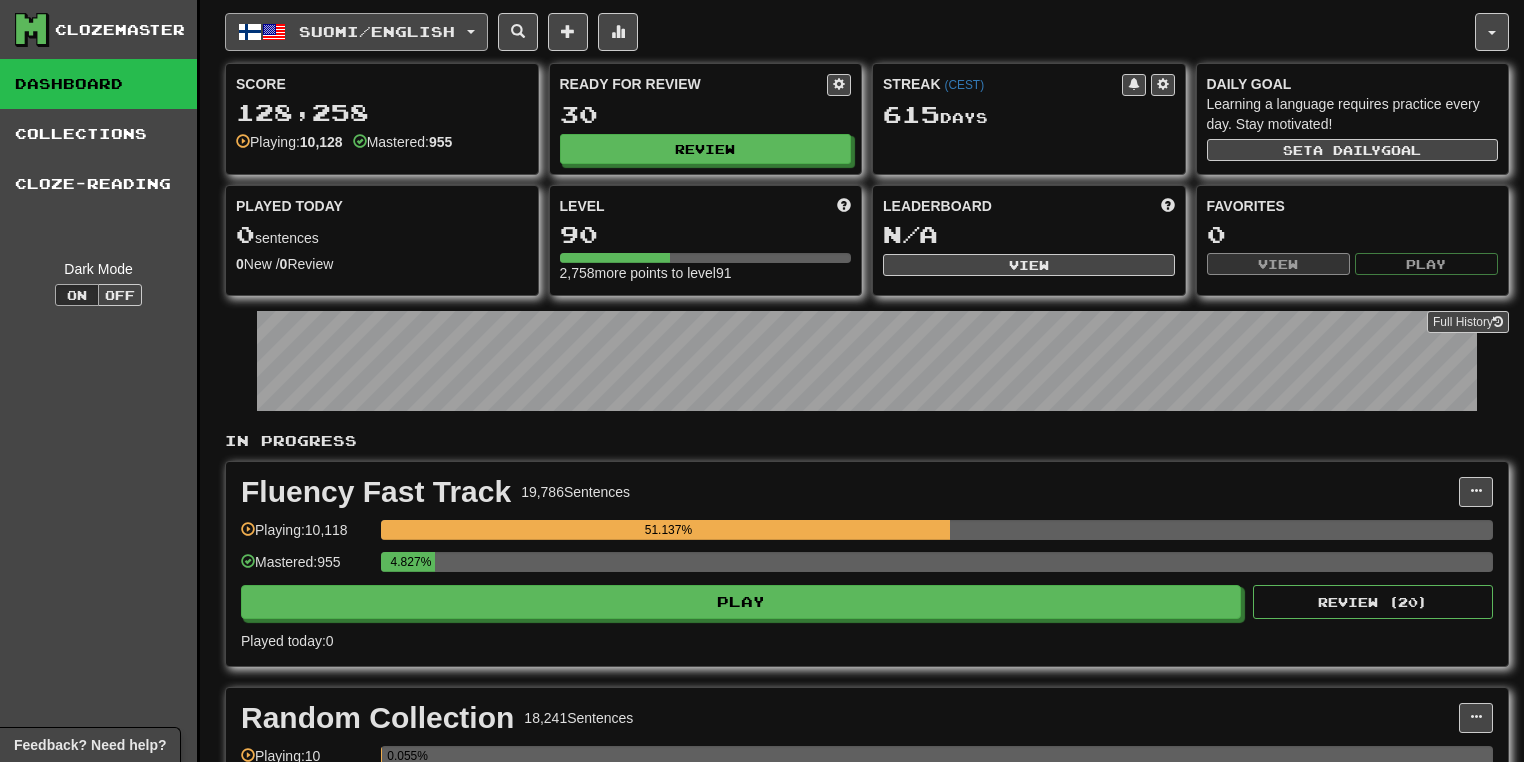 click on "Suomi  /  English" at bounding box center (356, 32) 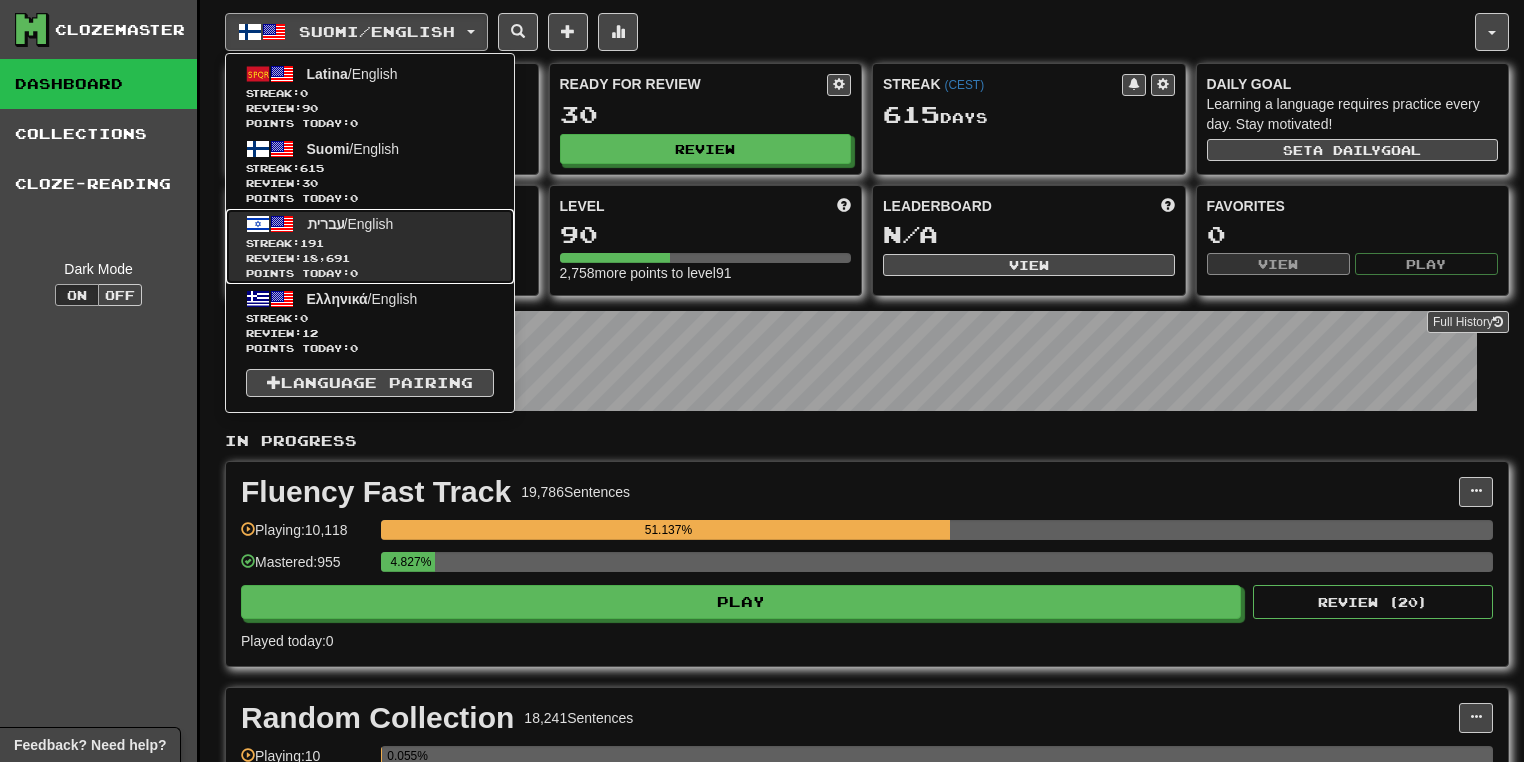 click on "Streak:  191" at bounding box center [370, 243] 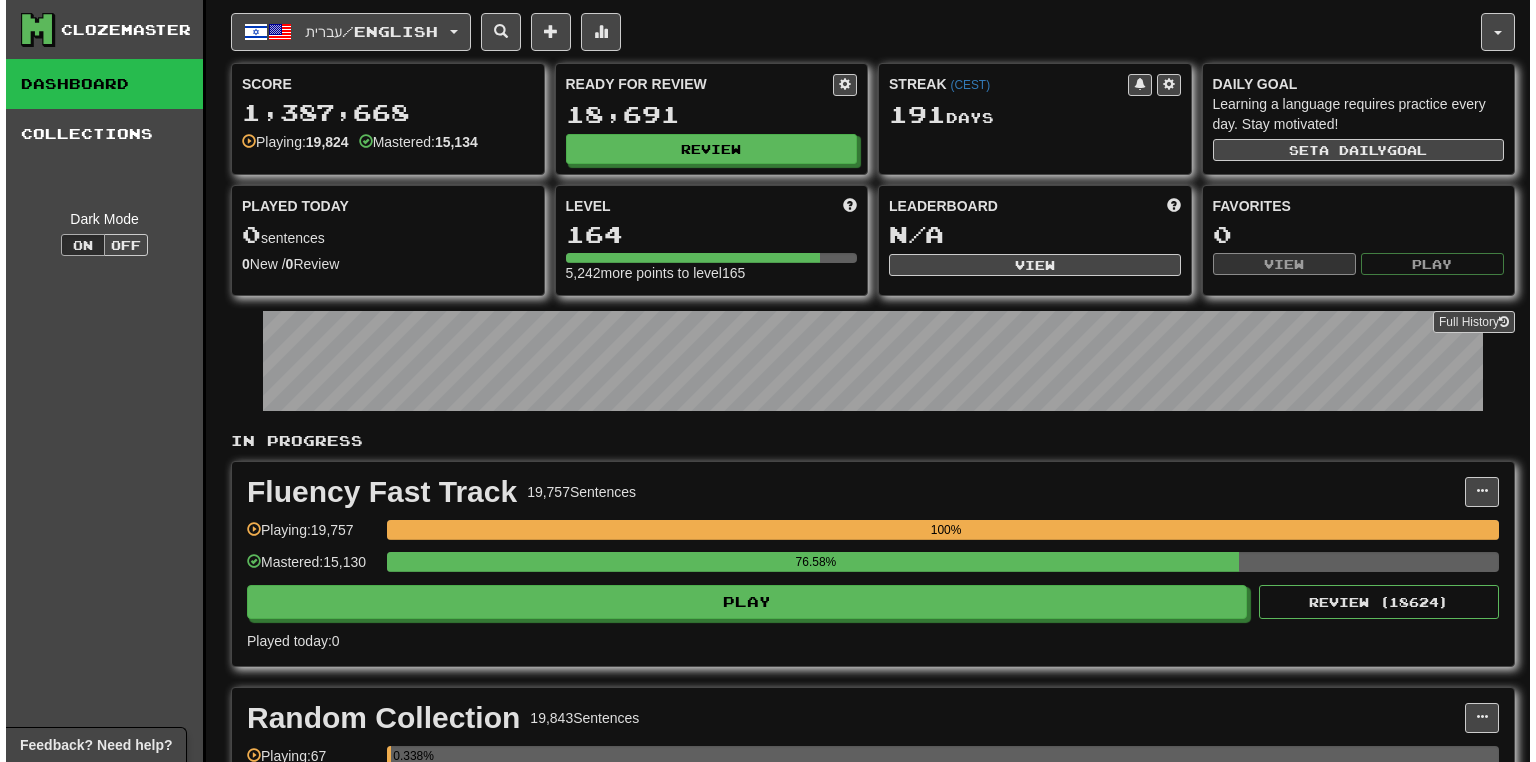 scroll, scrollTop: 0, scrollLeft: 0, axis: both 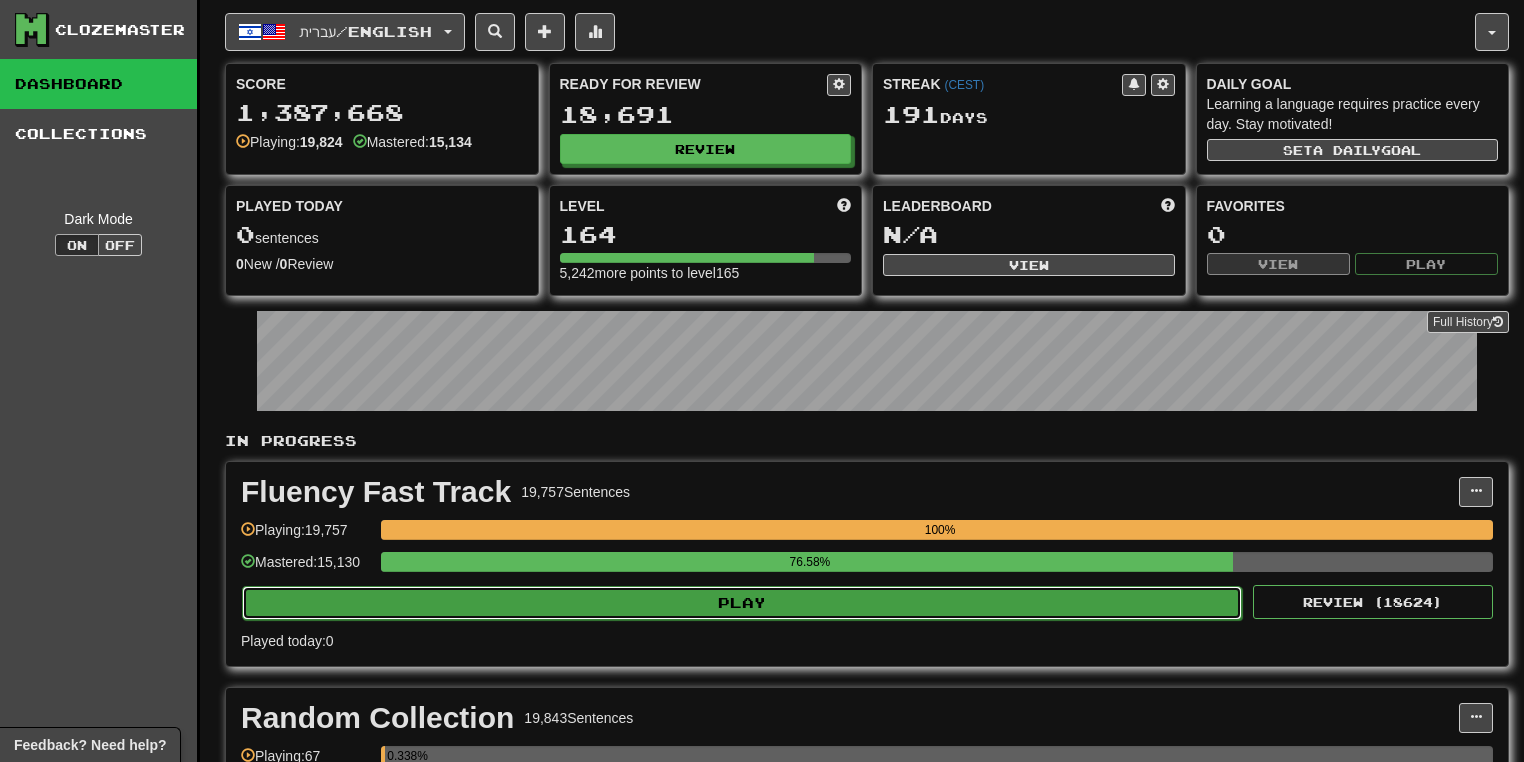 click on "Play" at bounding box center (742, 603) 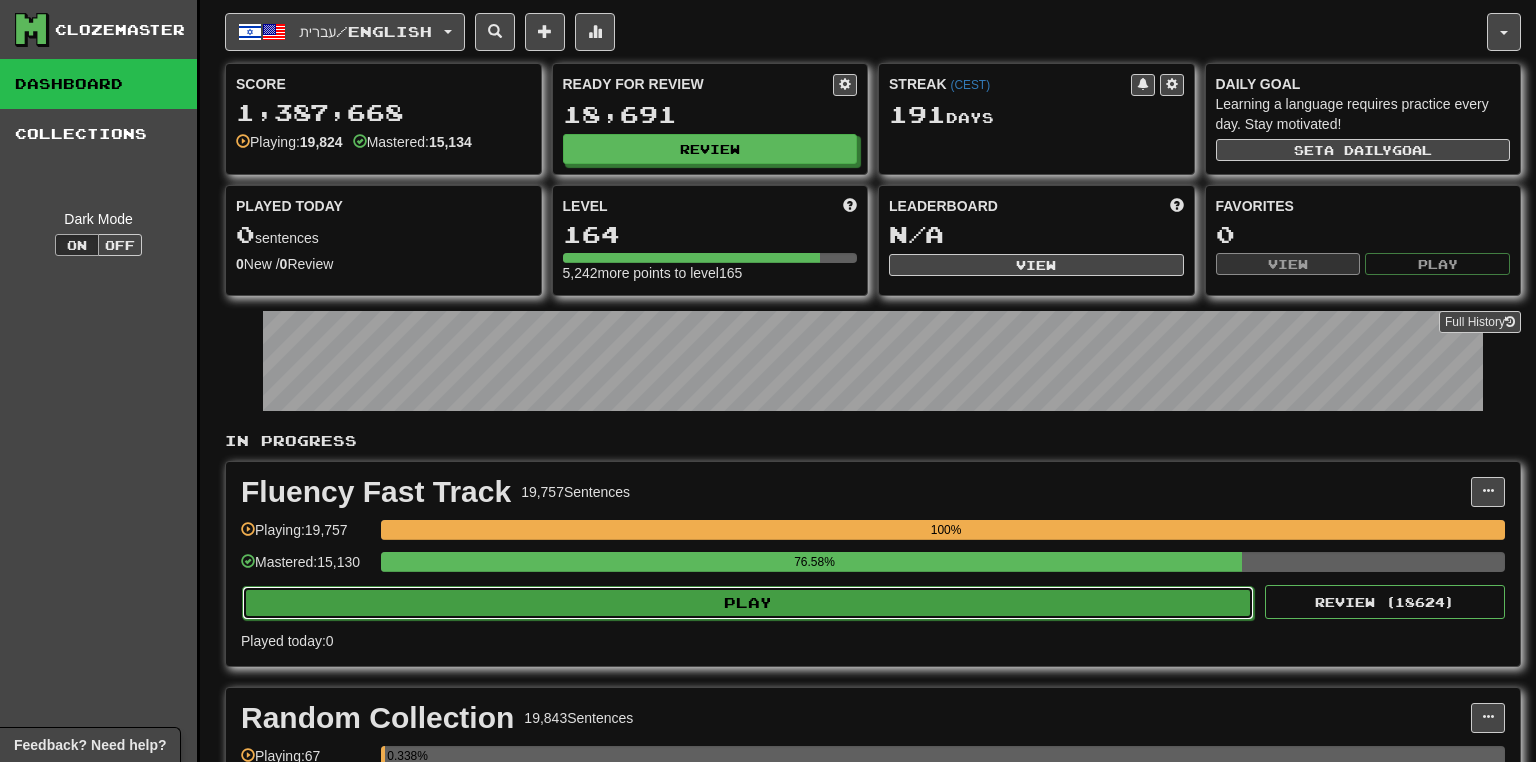 select on "**" 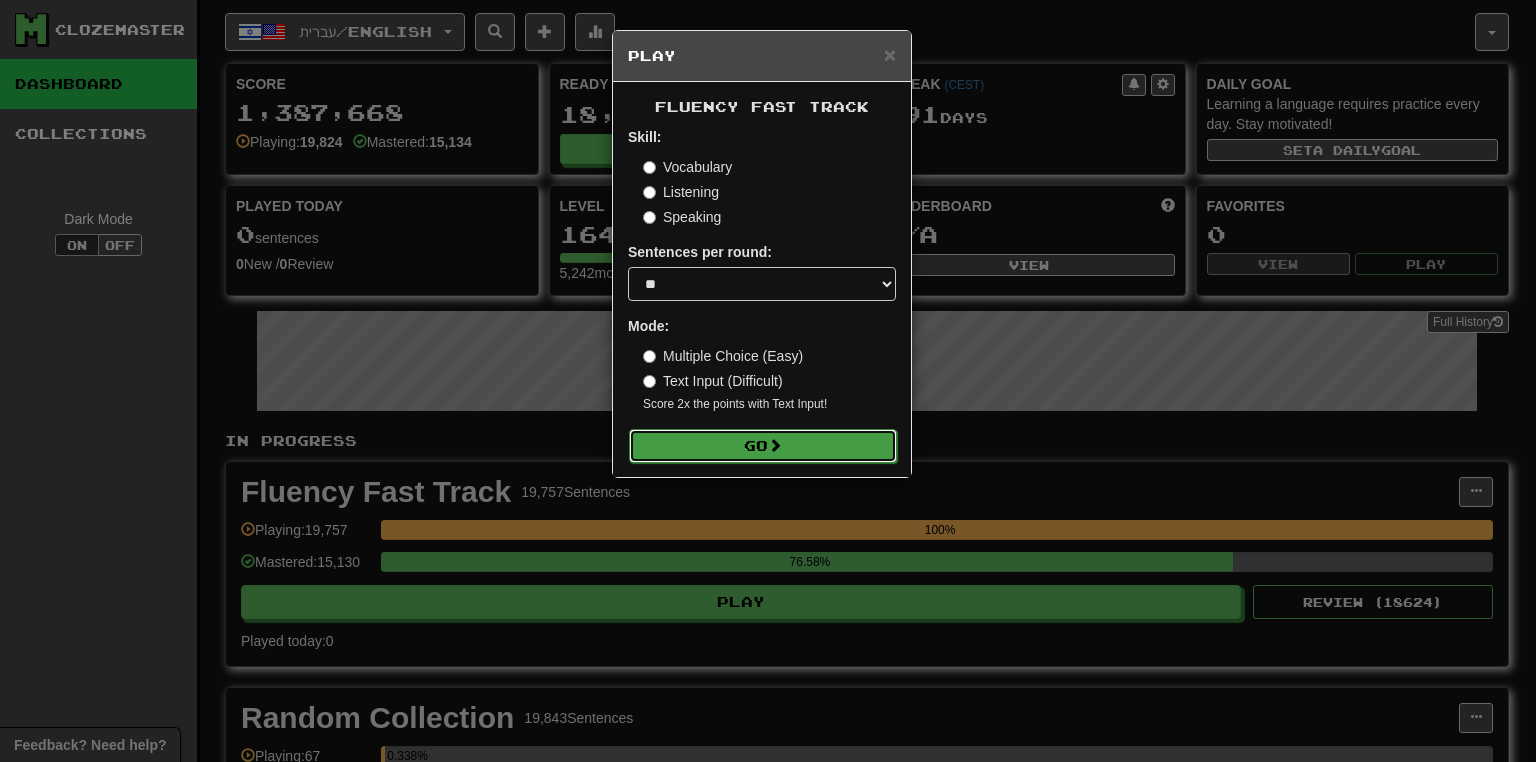 click at bounding box center [775, 445] 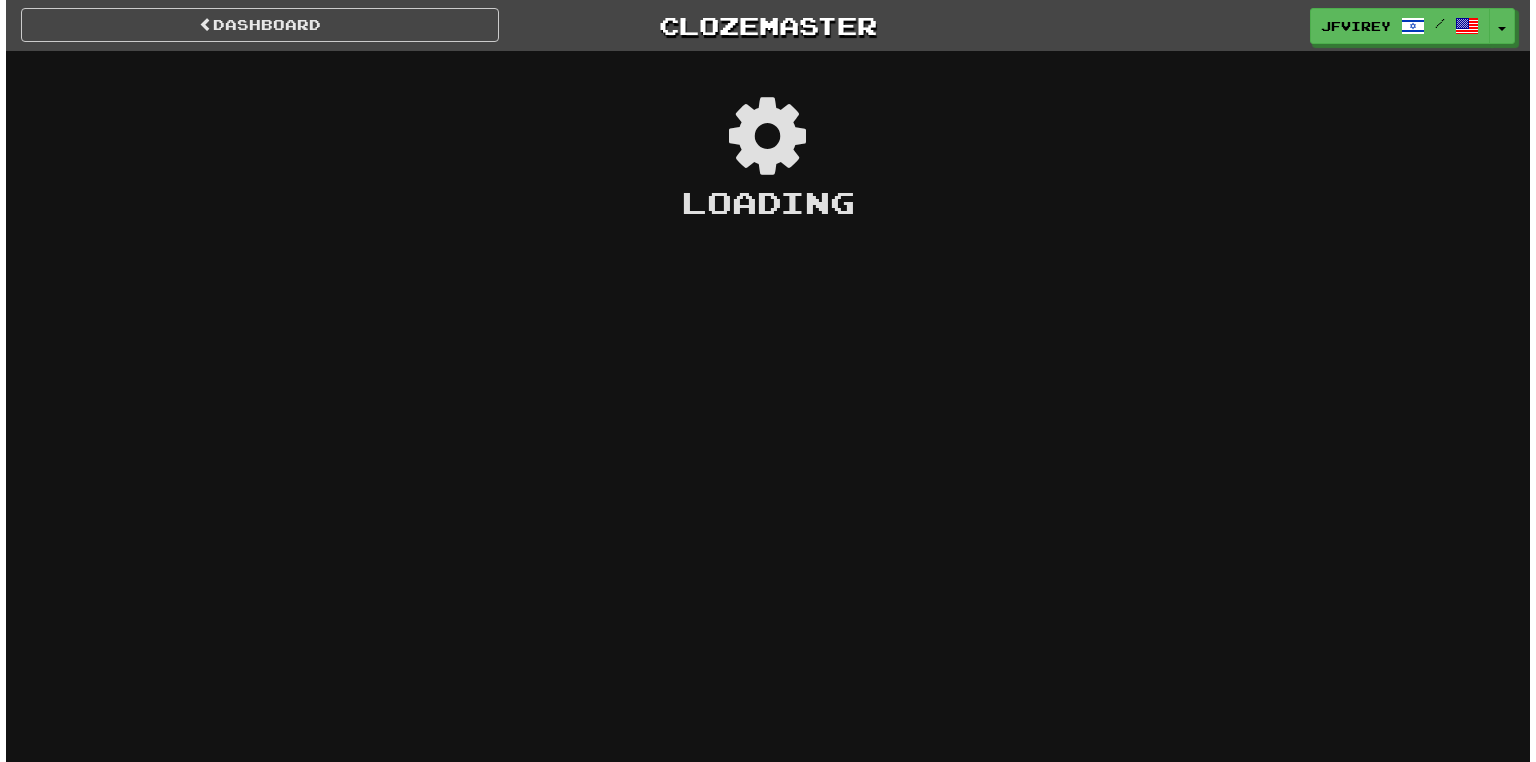 scroll, scrollTop: 0, scrollLeft: 0, axis: both 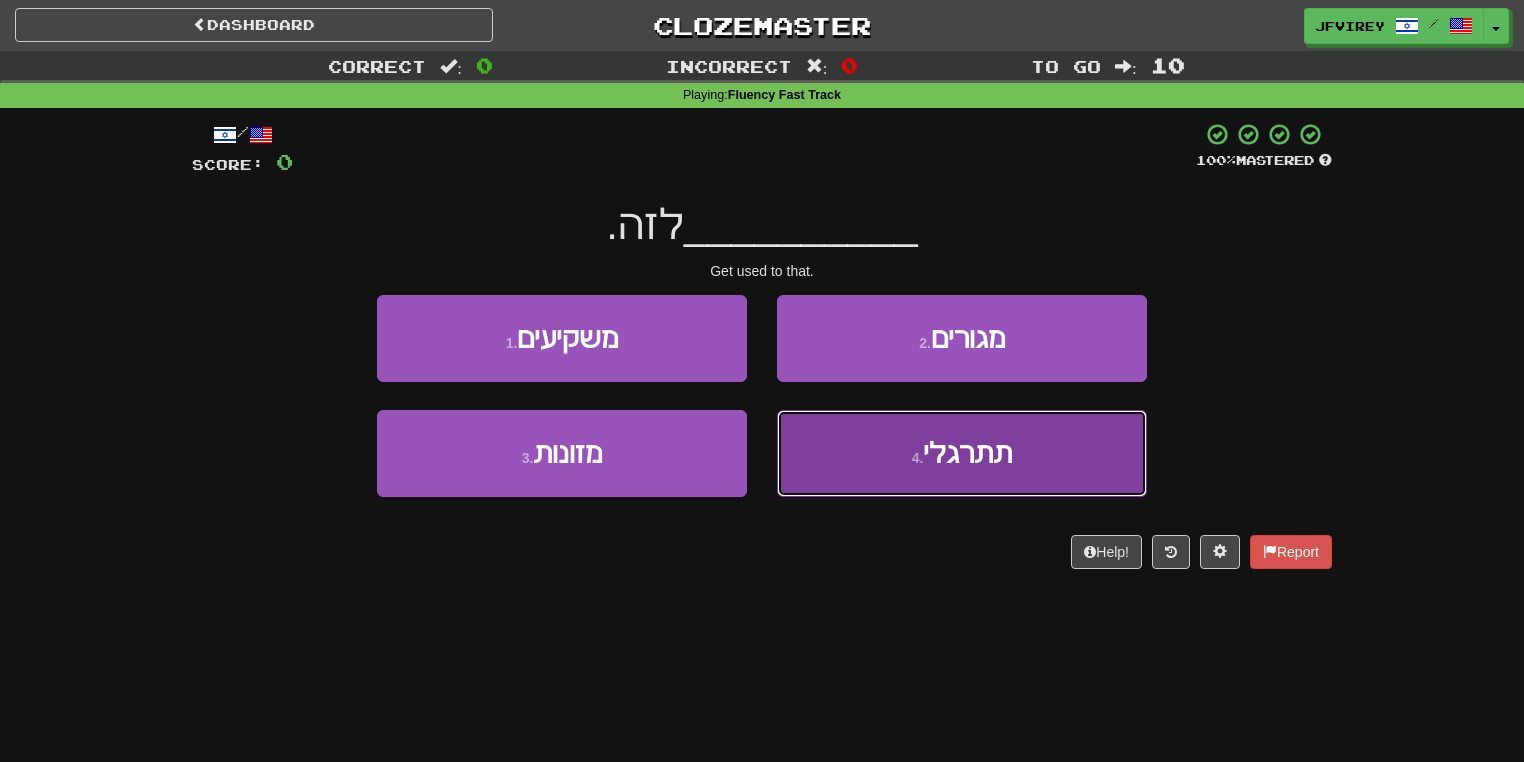 click on "4 ." at bounding box center [918, 458] 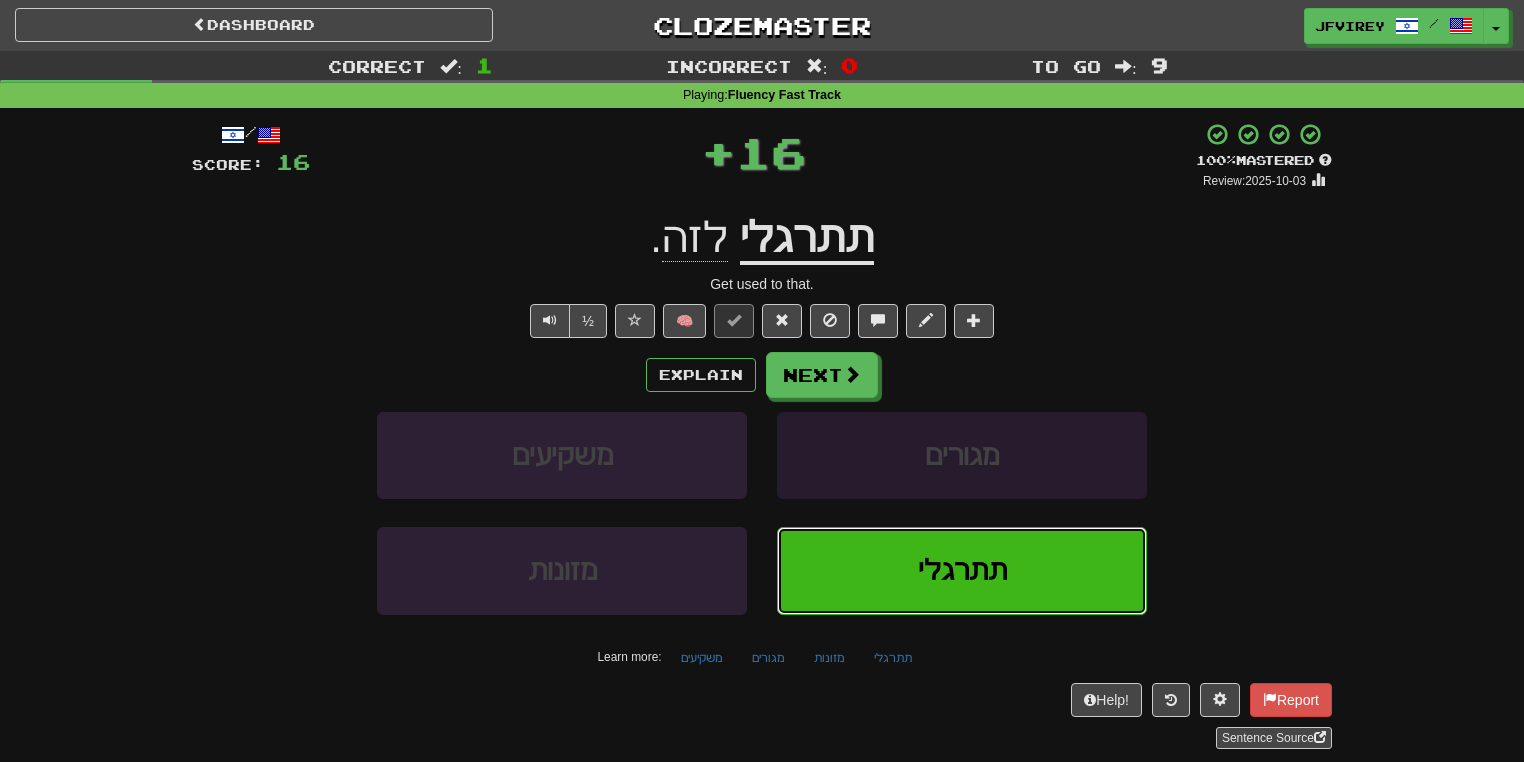 type 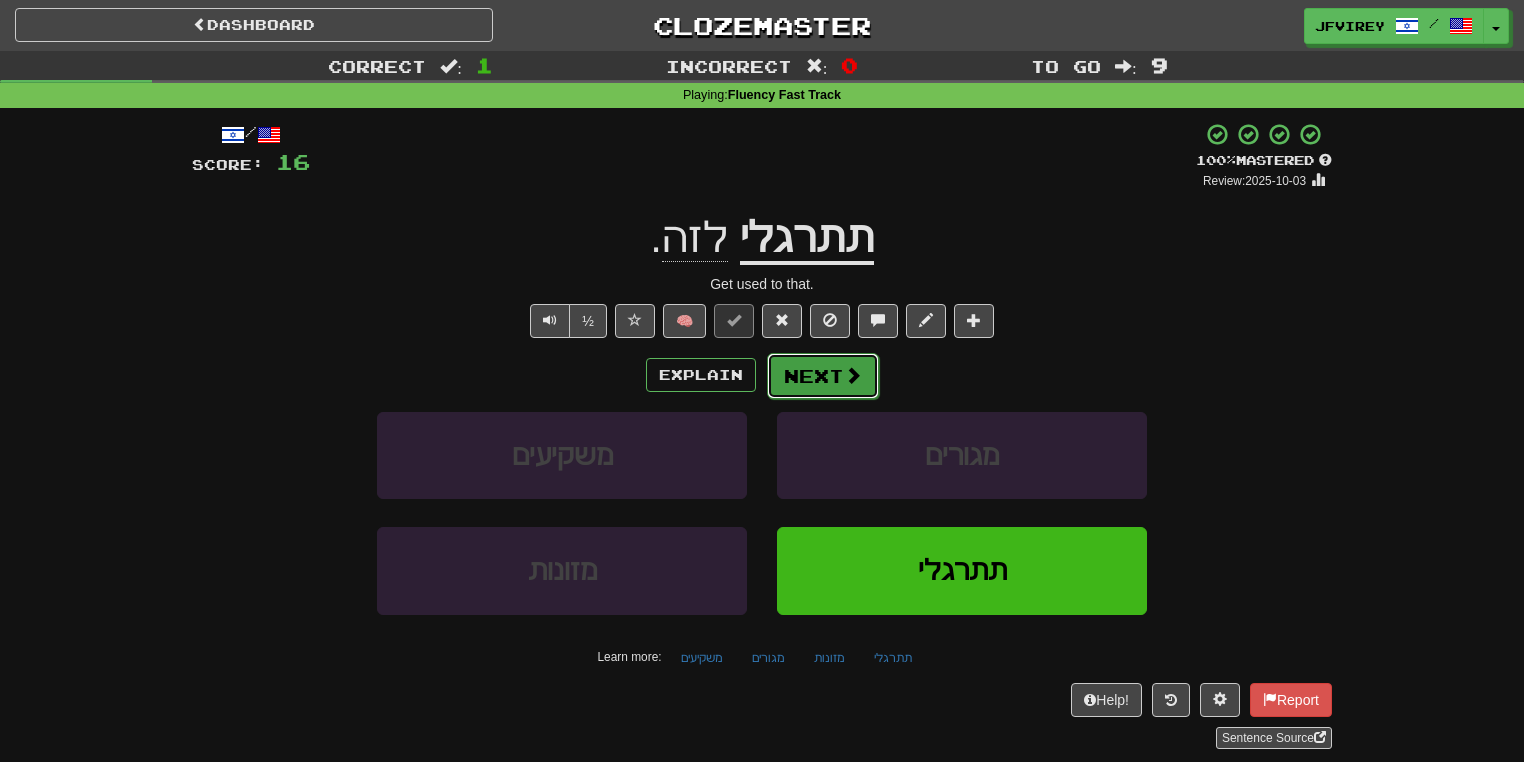 click on "Next" at bounding box center (823, 376) 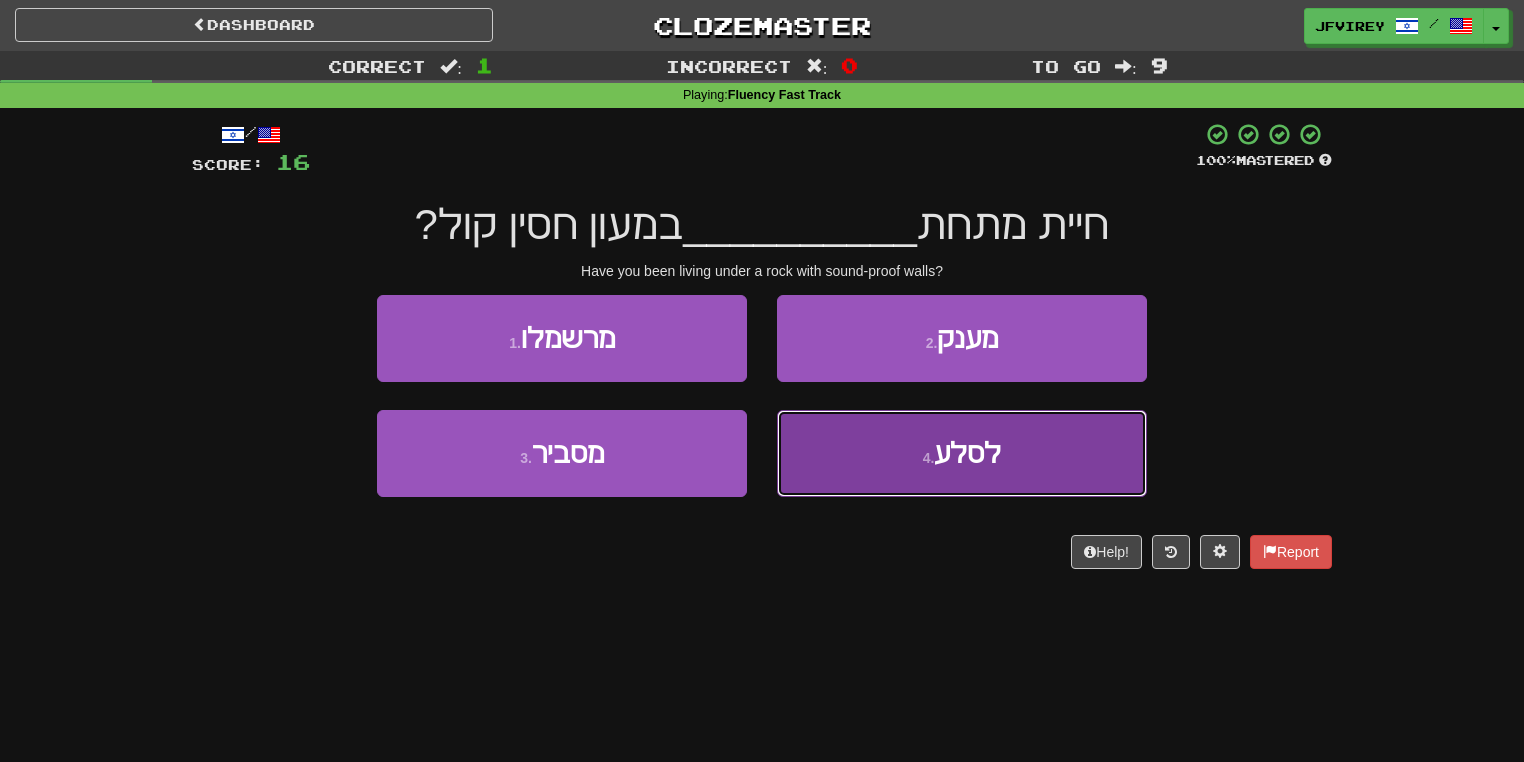 click on "4 .  לסלע" at bounding box center [962, 453] 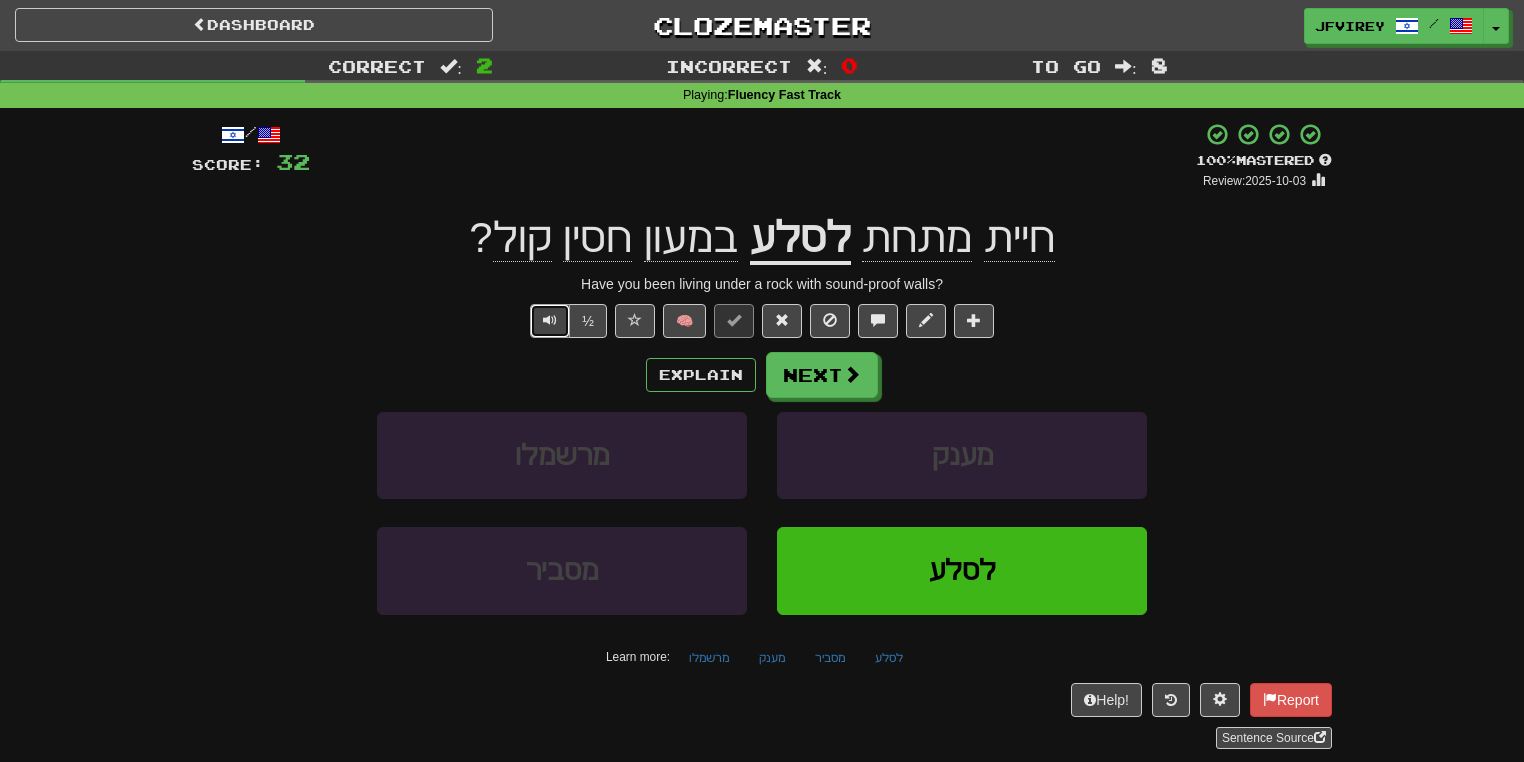 click at bounding box center [550, 320] 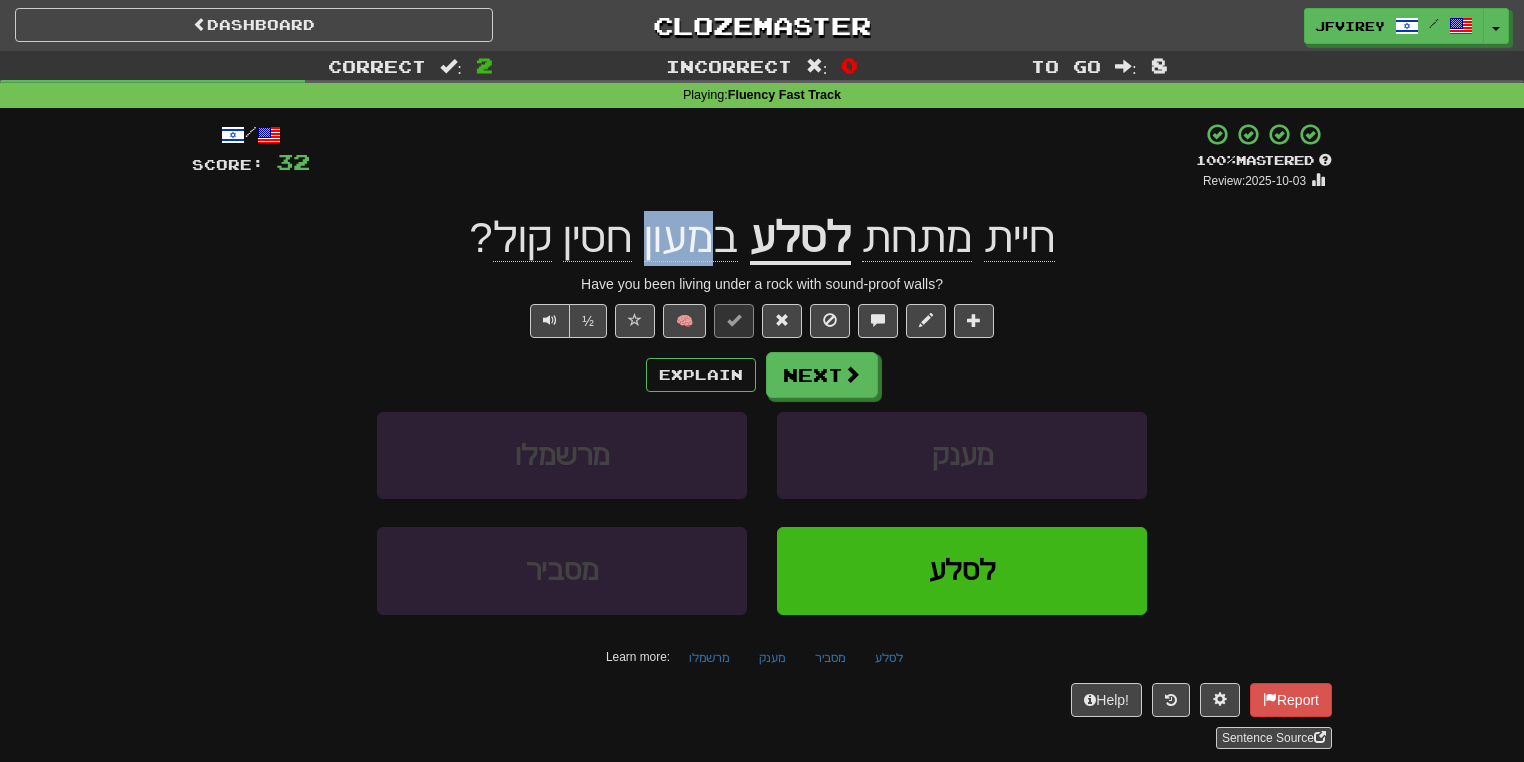 drag, startPoint x: 654, startPoint y: 245, endPoint x: 712, endPoint y: 257, distance: 59.22837 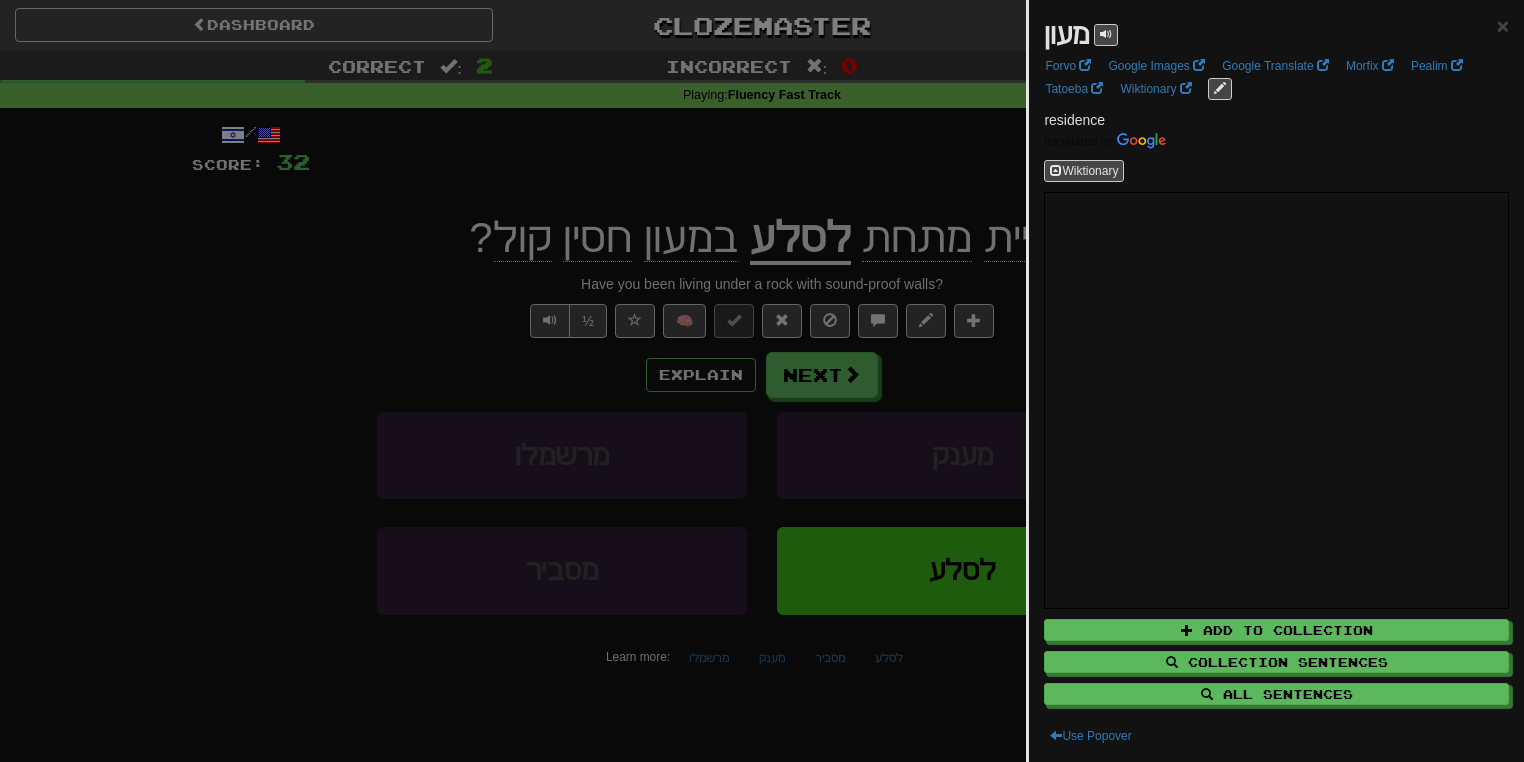 drag, startPoint x: 566, startPoint y: 249, endPoint x: 619, endPoint y: 259, distance: 53.935146 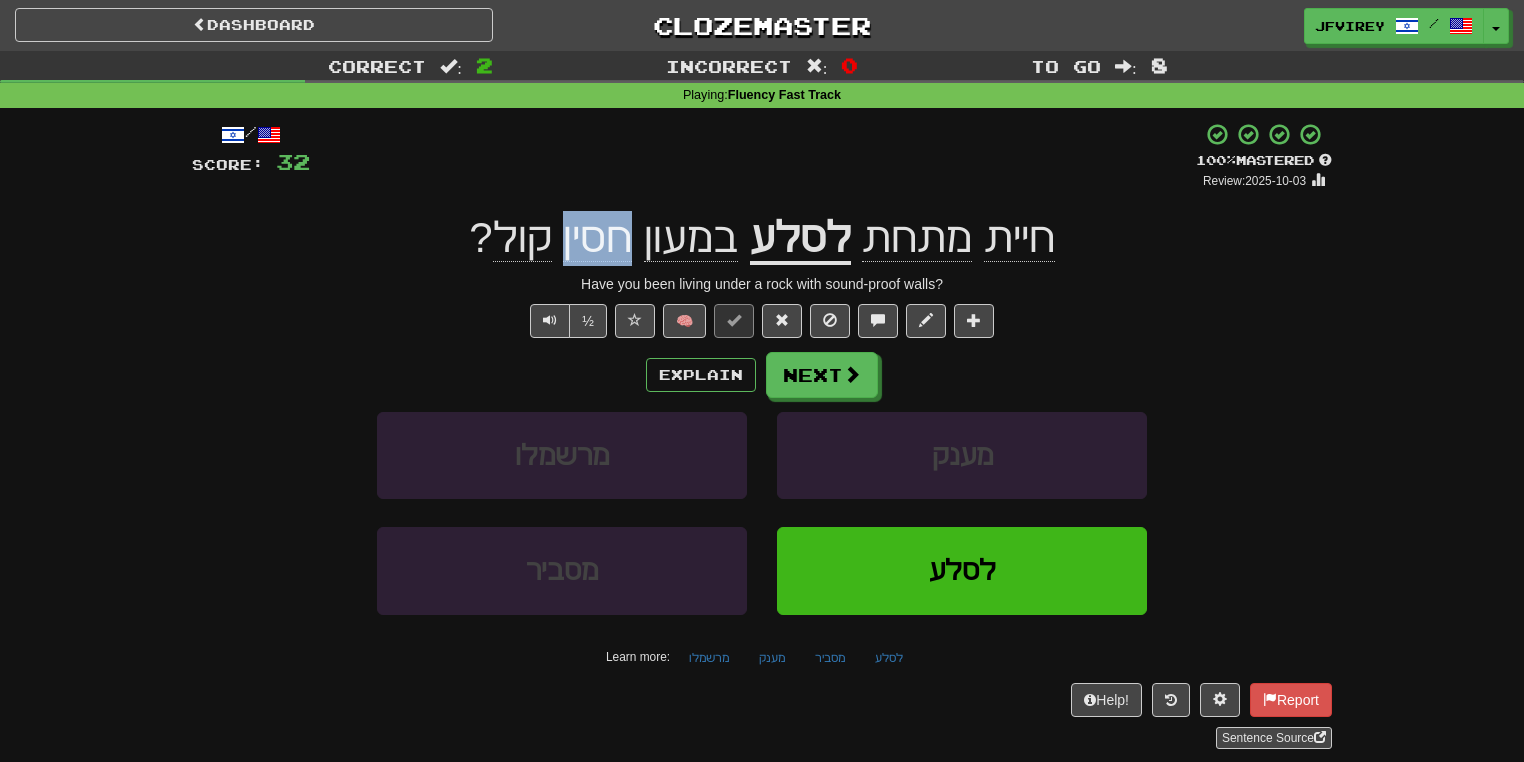drag, startPoint x: 572, startPoint y: 256, endPoint x: 632, endPoint y: 257, distance: 60.00833 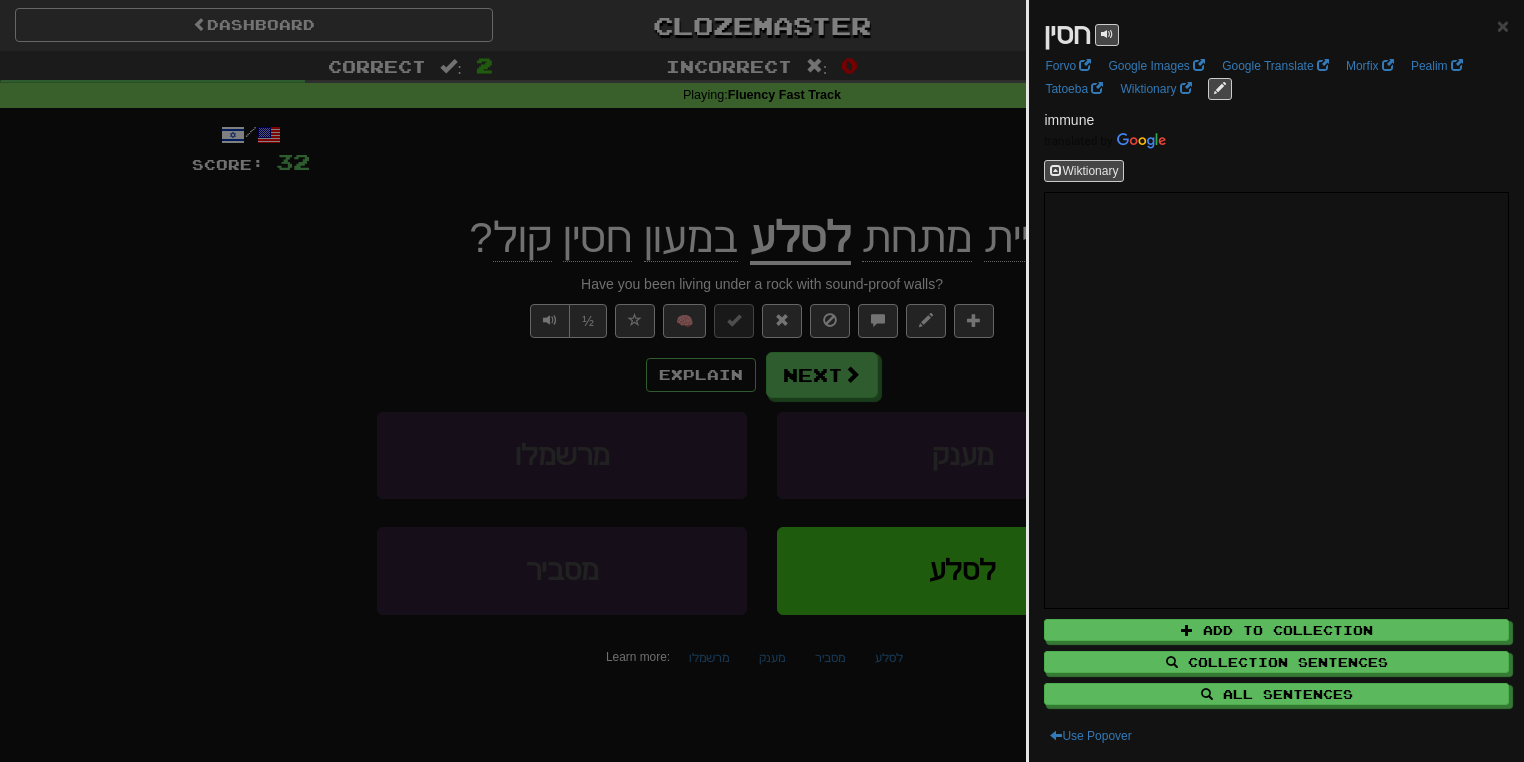 click at bounding box center [762, 381] 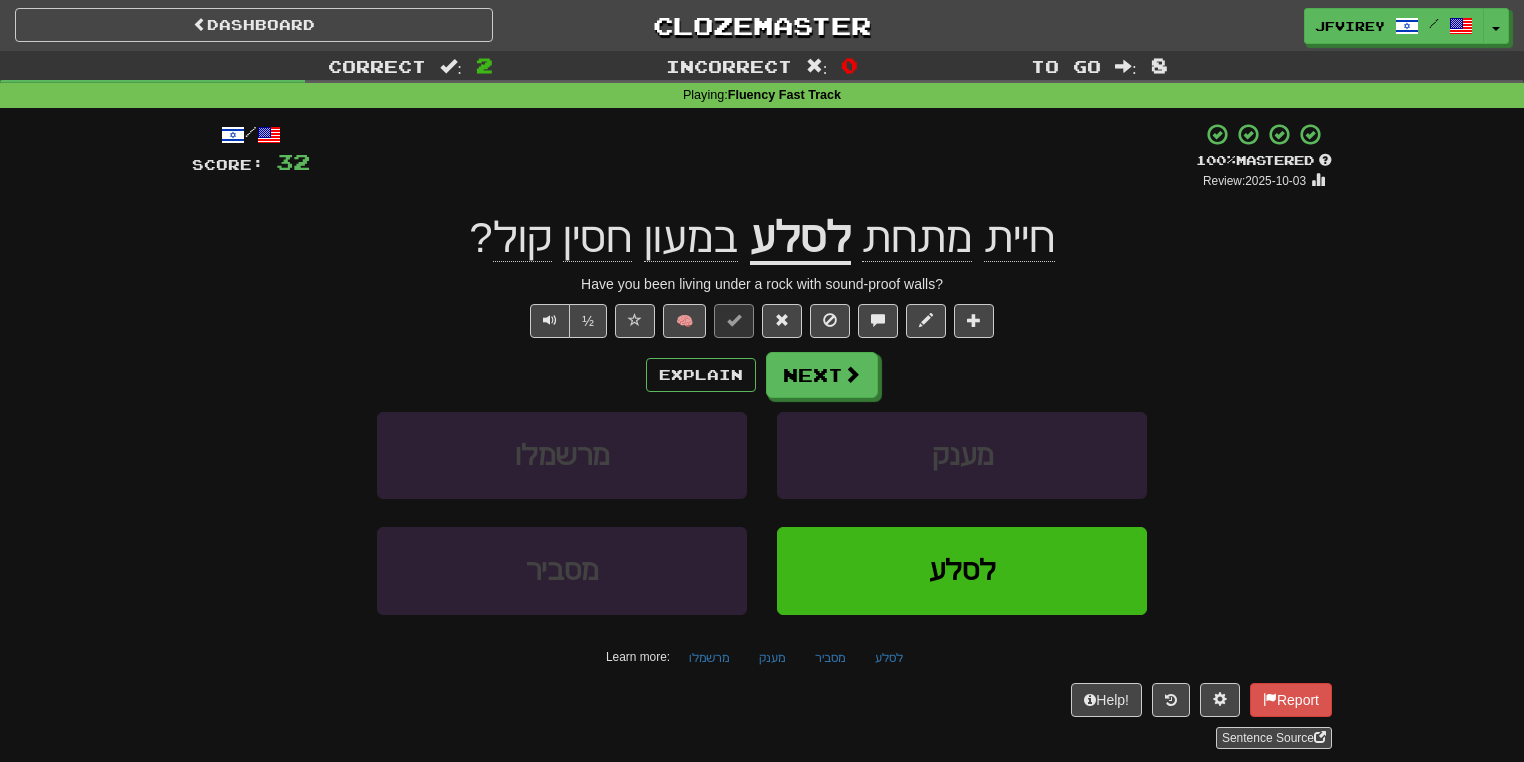 drag, startPoint x: 720, startPoint y: 248, endPoint x: 656, endPoint y: 255, distance: 64.381676 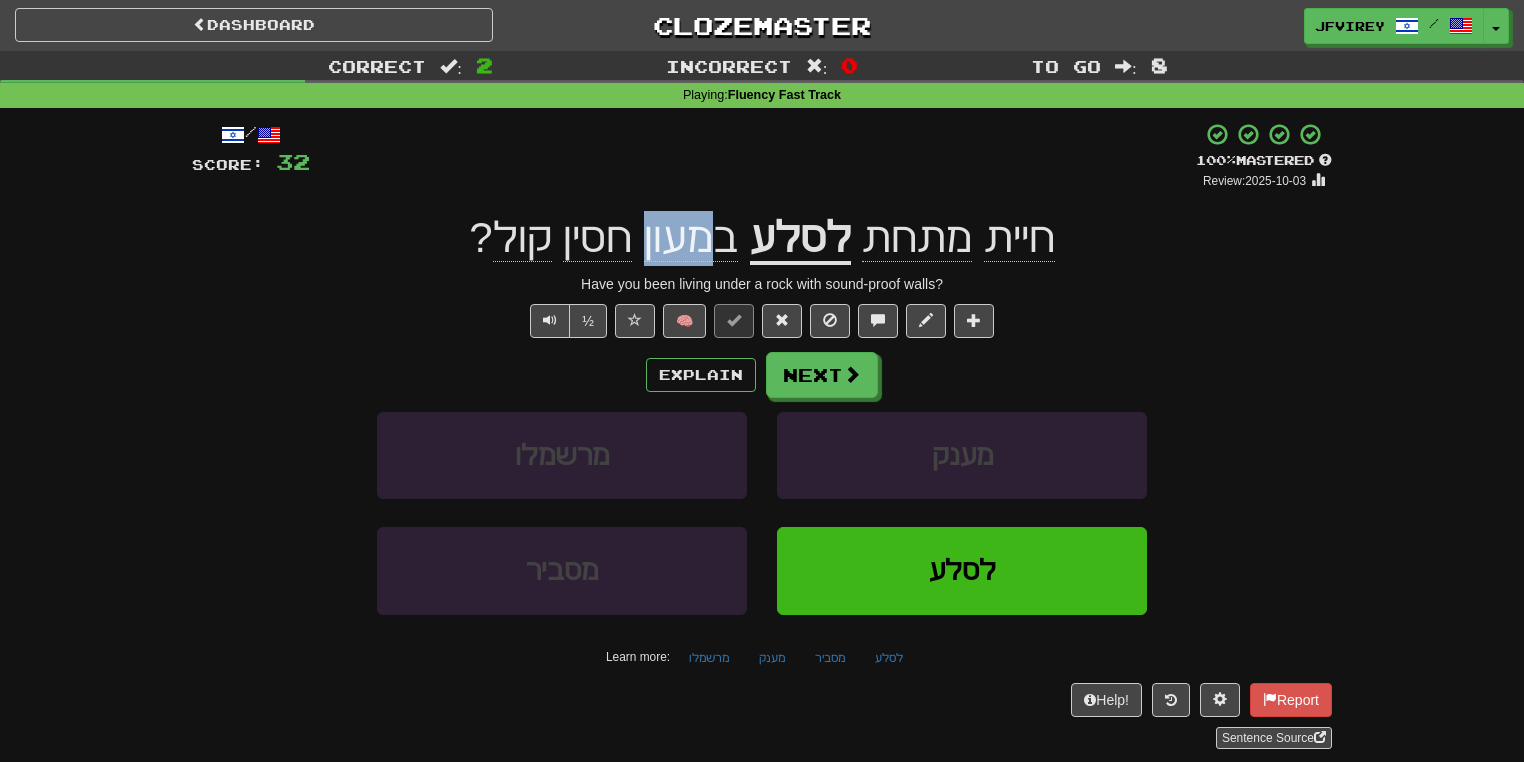 drag, startPoint x: 646, startPoint y: 251, endPoint x: 717, endPoint y: 260, distance: 71.568146 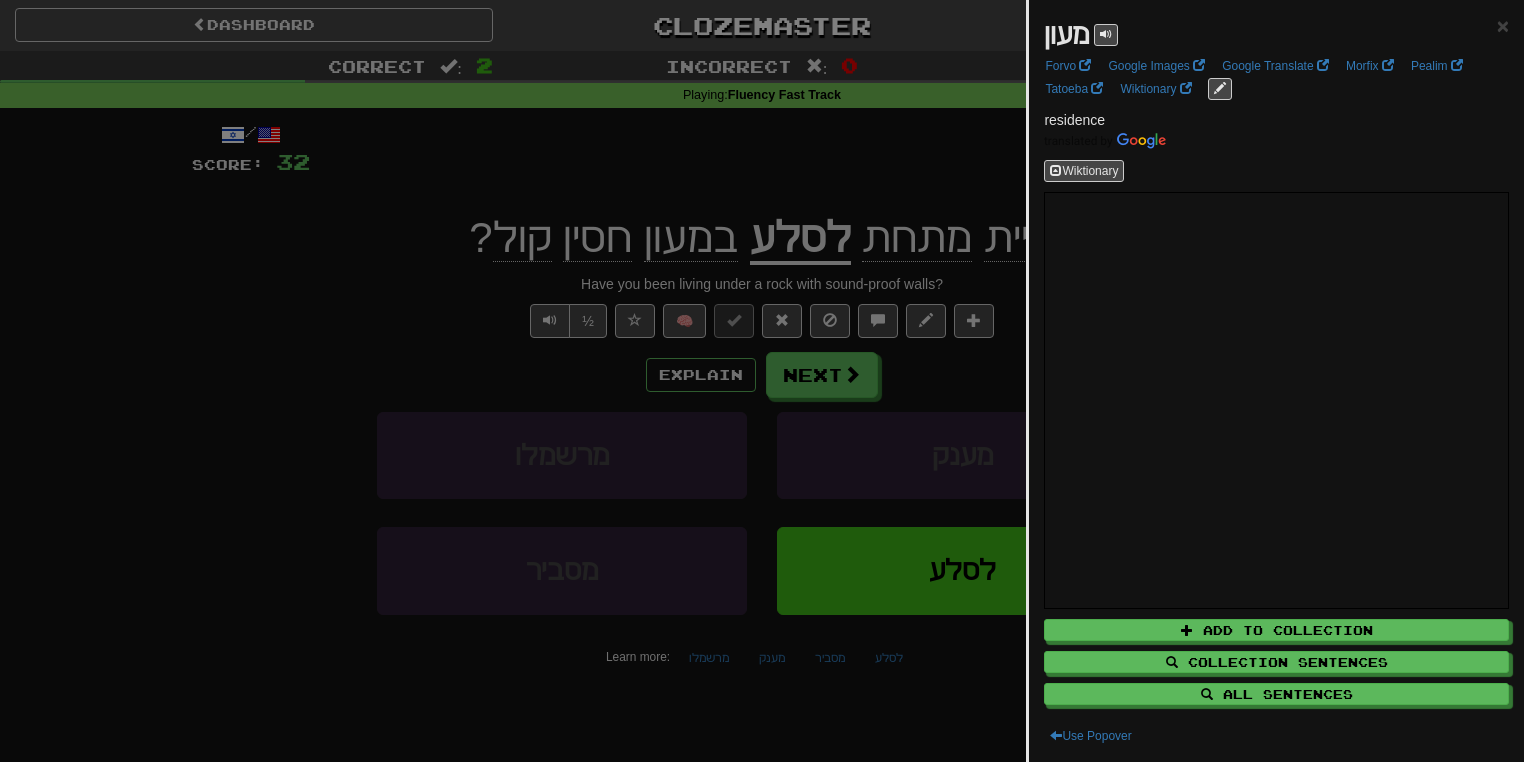 click at bounding box center (762, 381) 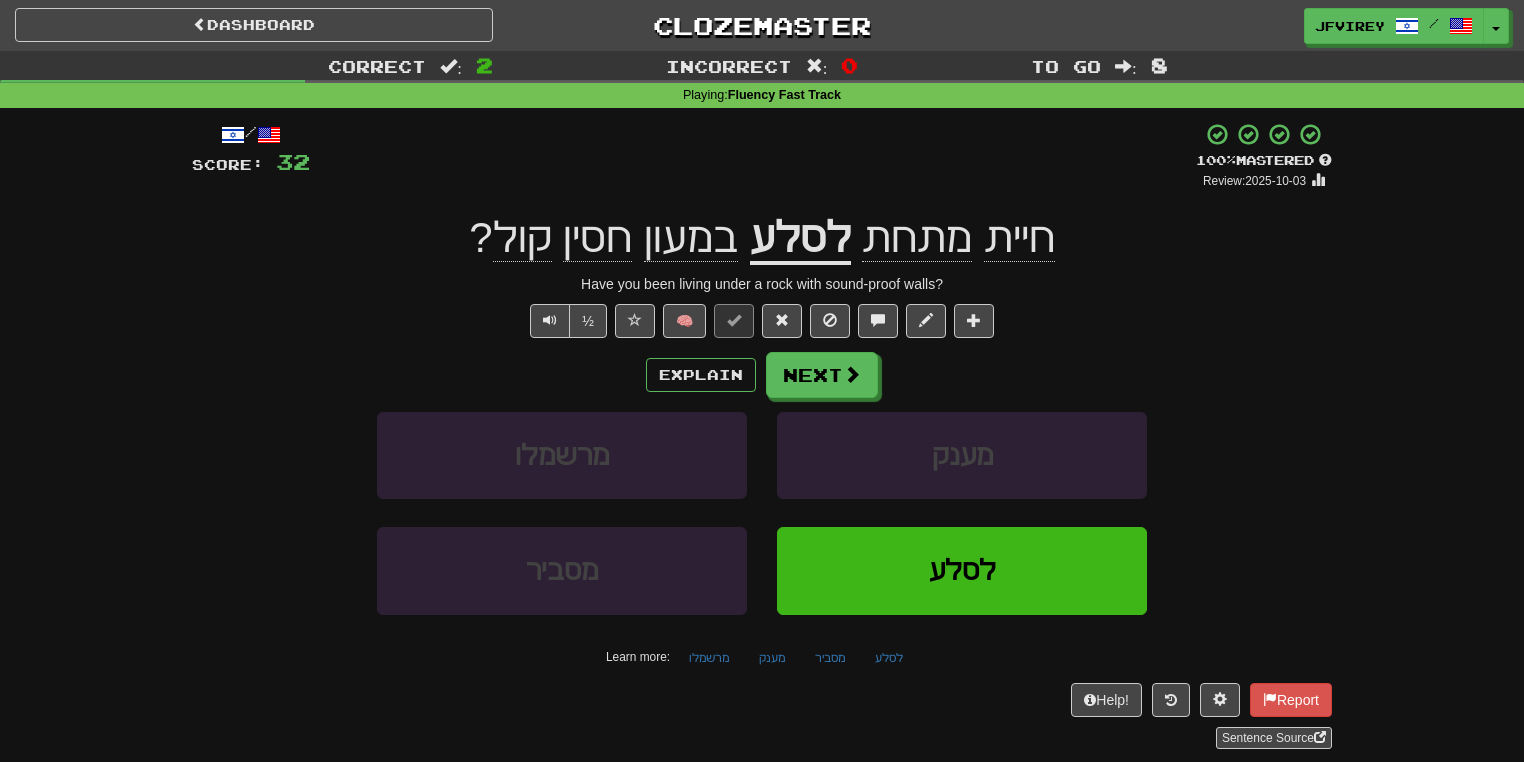 click on "קול" at bounding box center [522, 238] 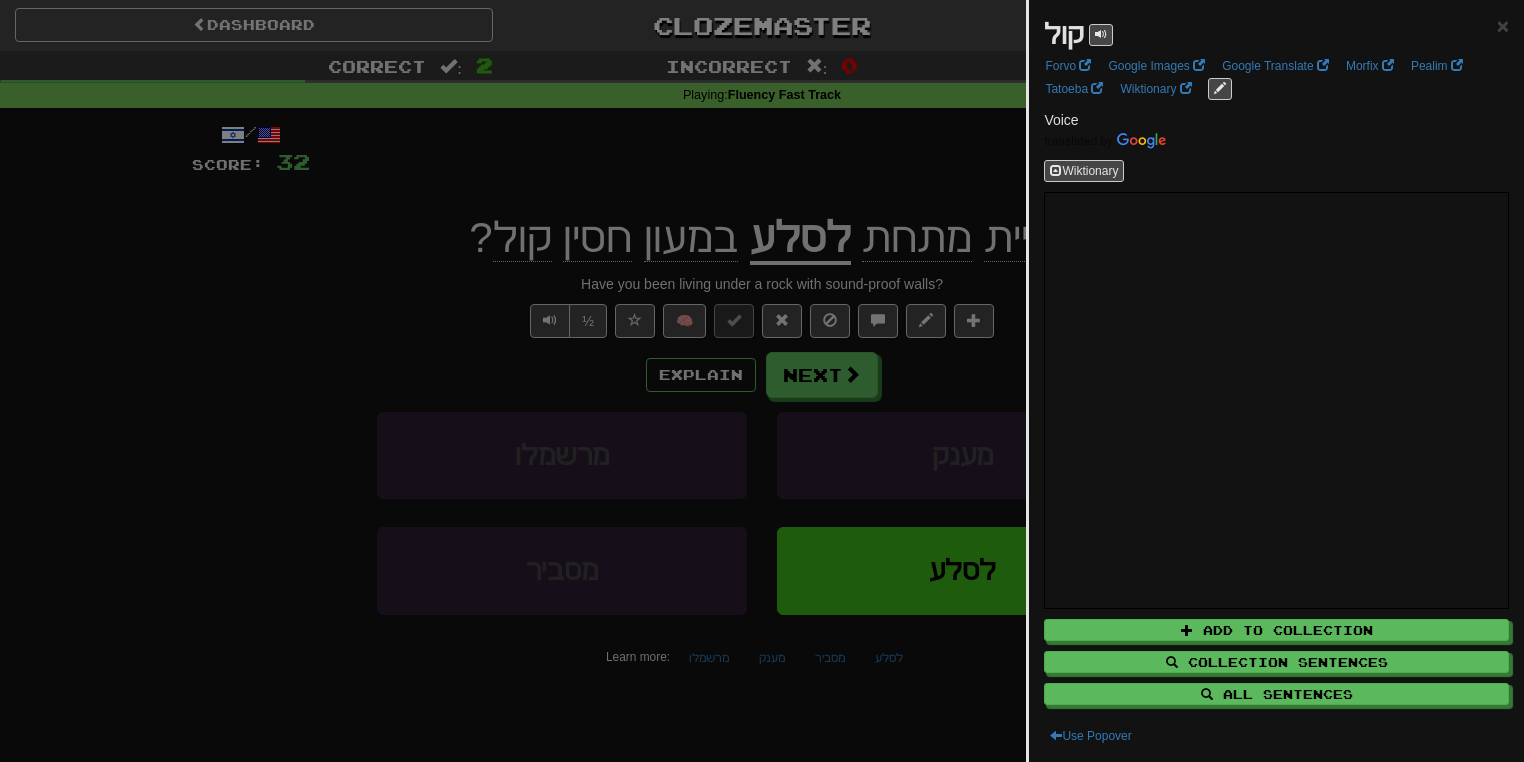 click at bounding box center [762, 381] 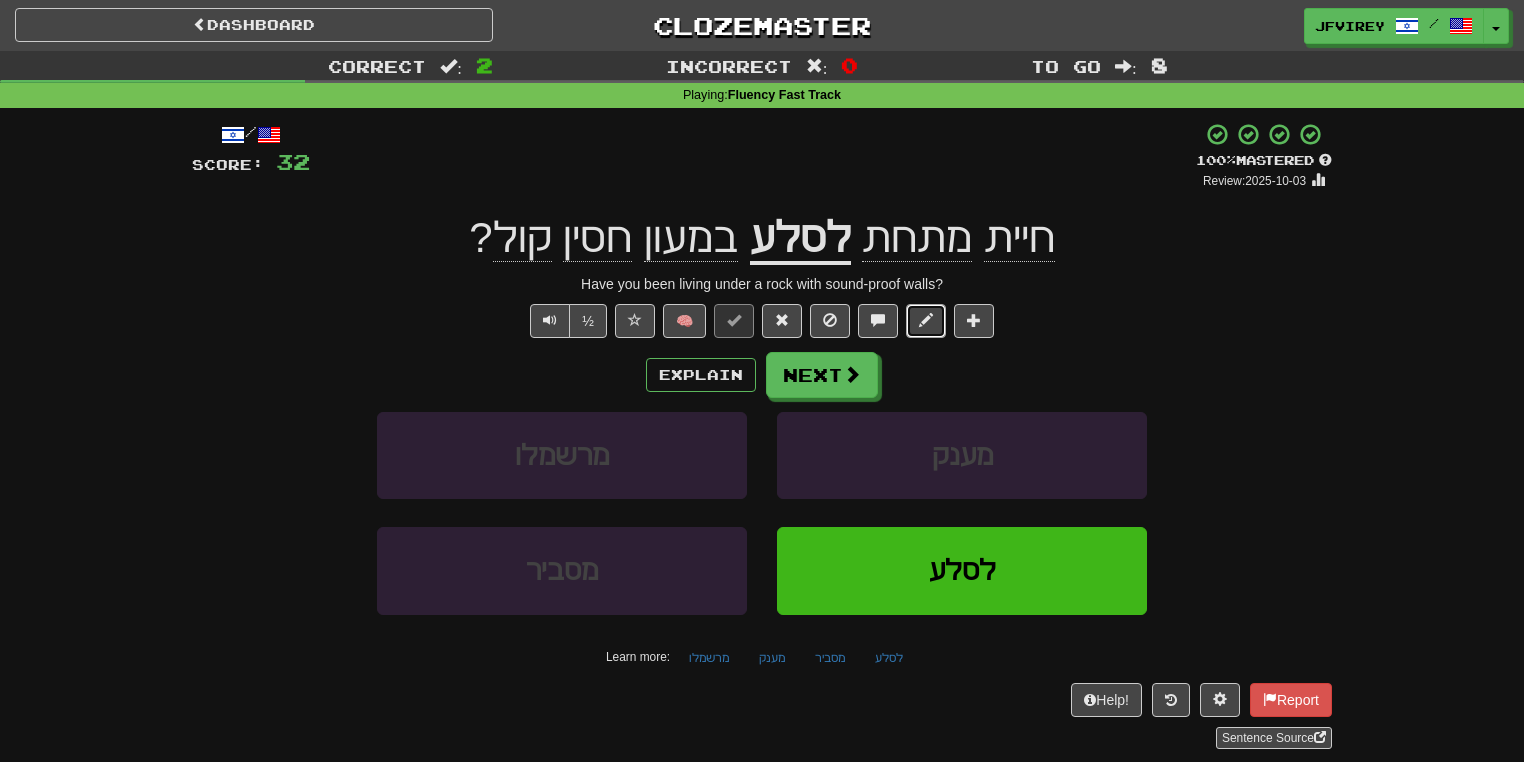 click at bounding box center [926, 320] 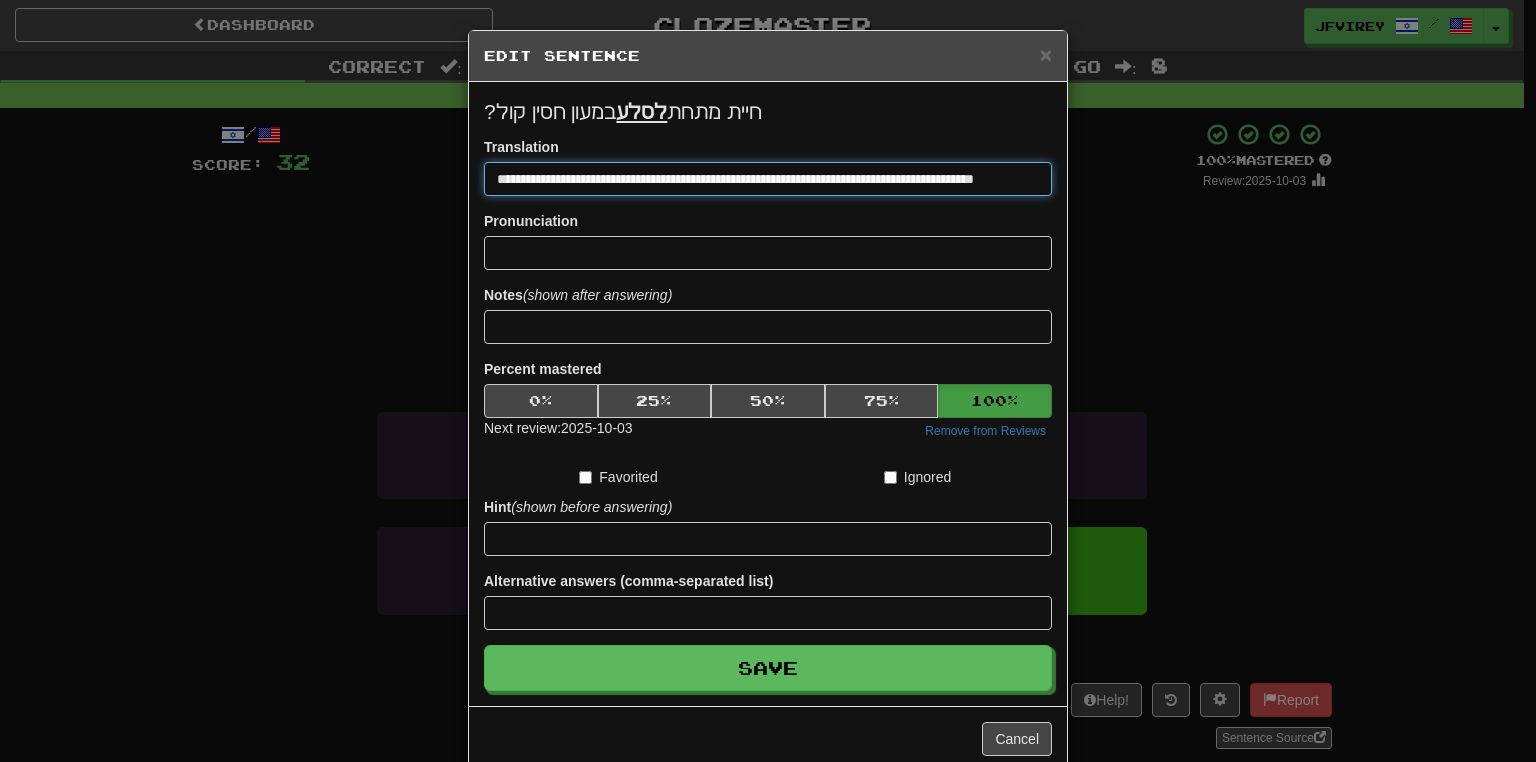 scroll, scrollTop: 0, scrollLeft: 51, axis: horizontal 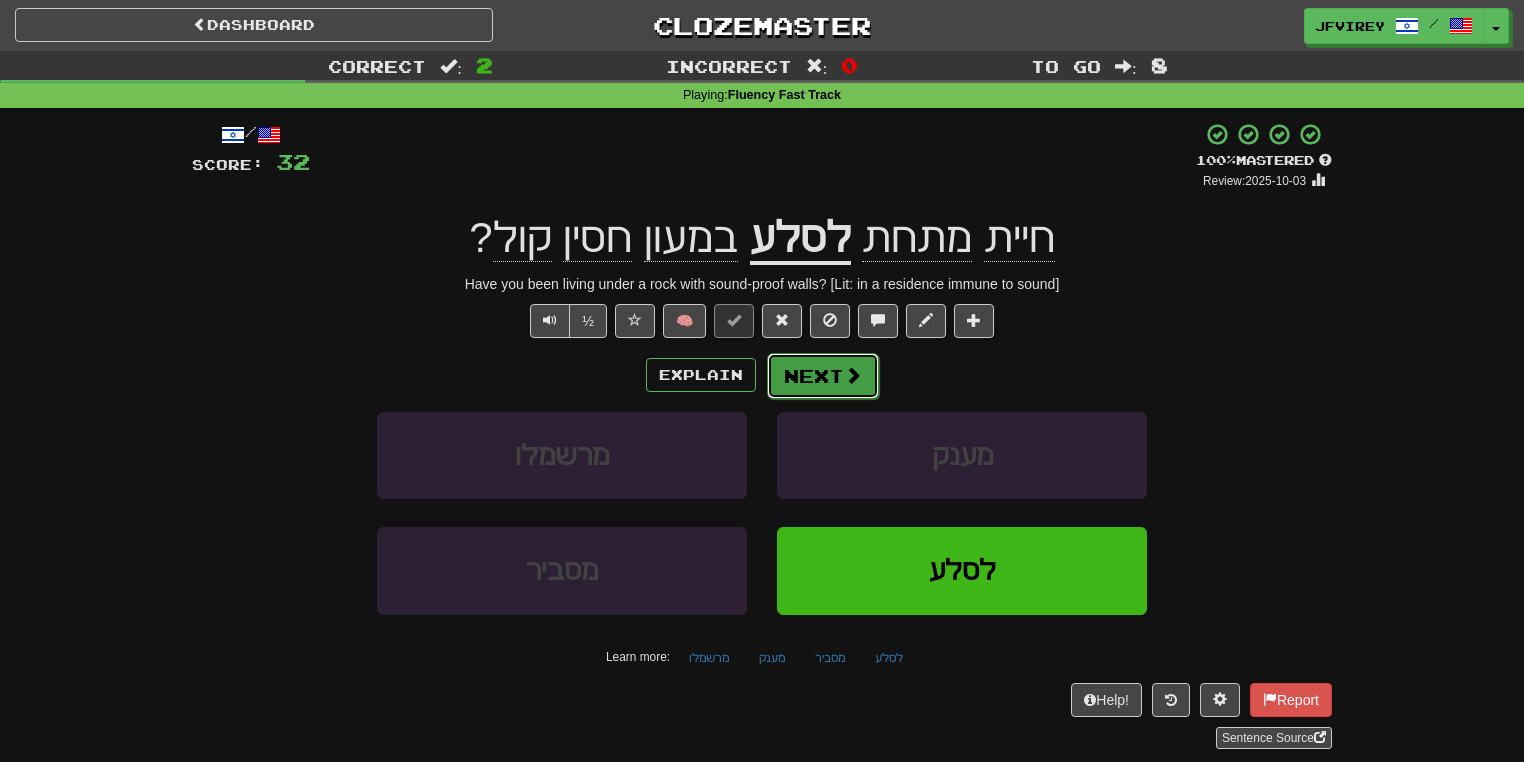 click on "Next" at bounding box center (823, 376) 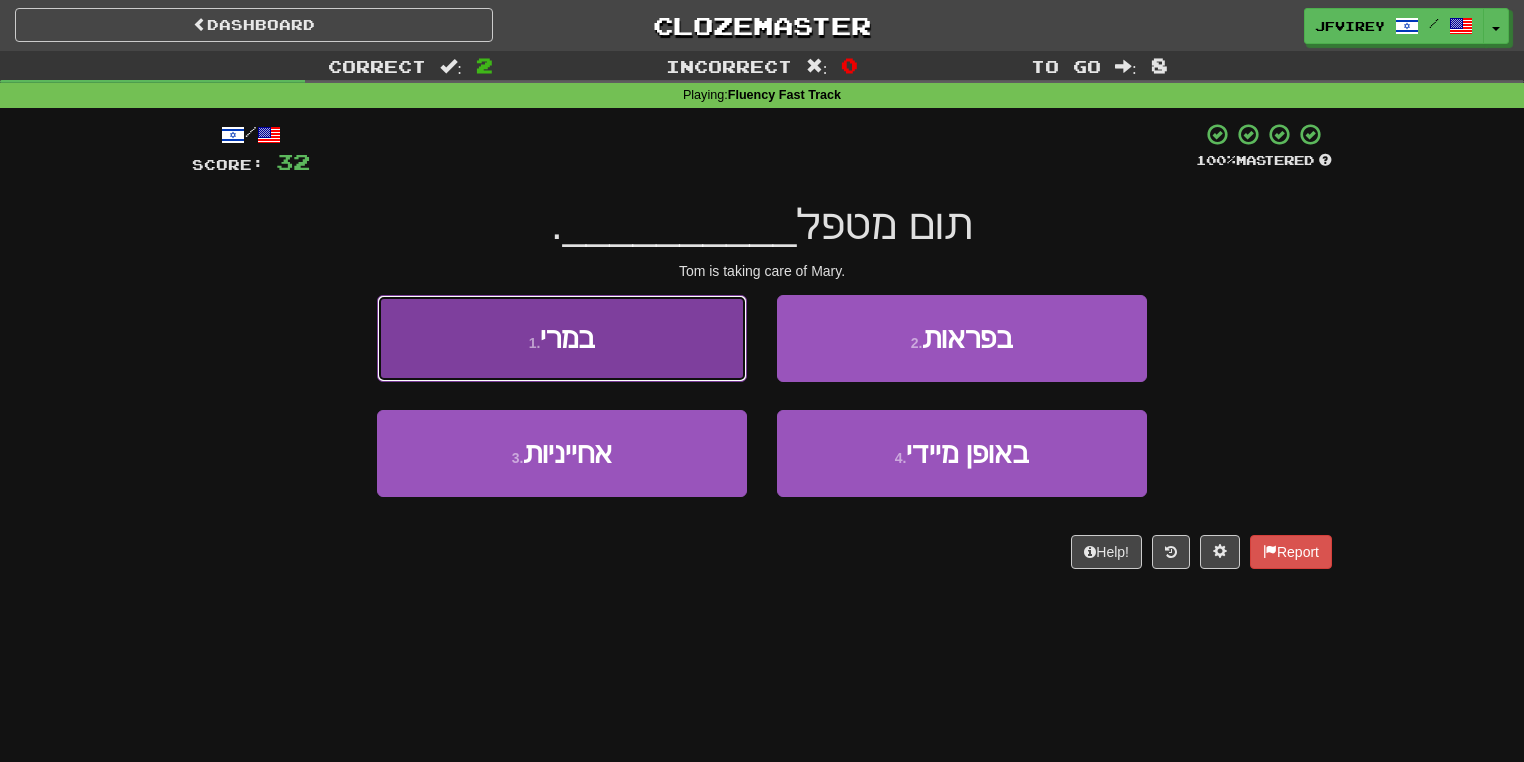 click on "1 .  במרי" at bounding box center (562, 338) 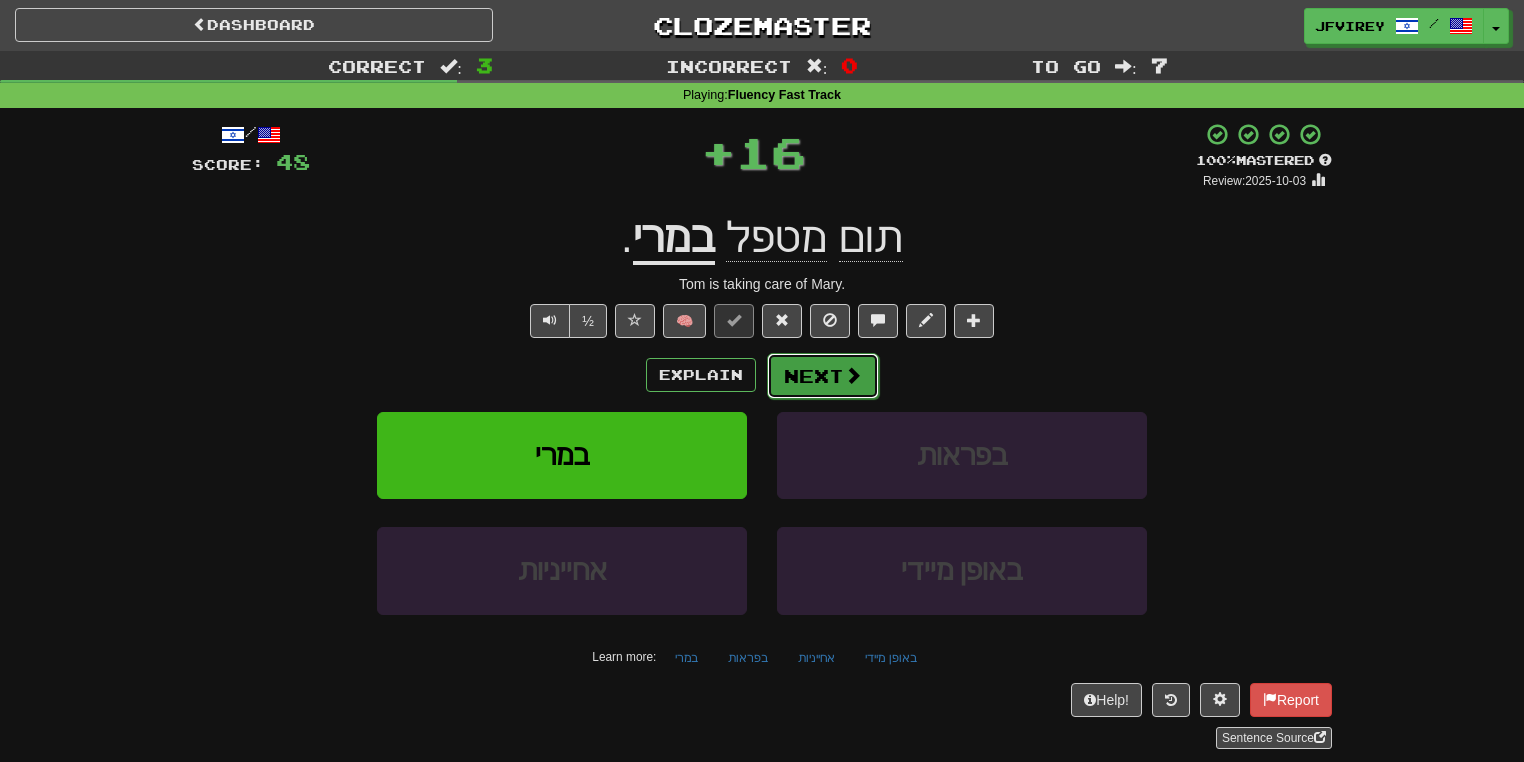 click at bounding box center (853, 375) 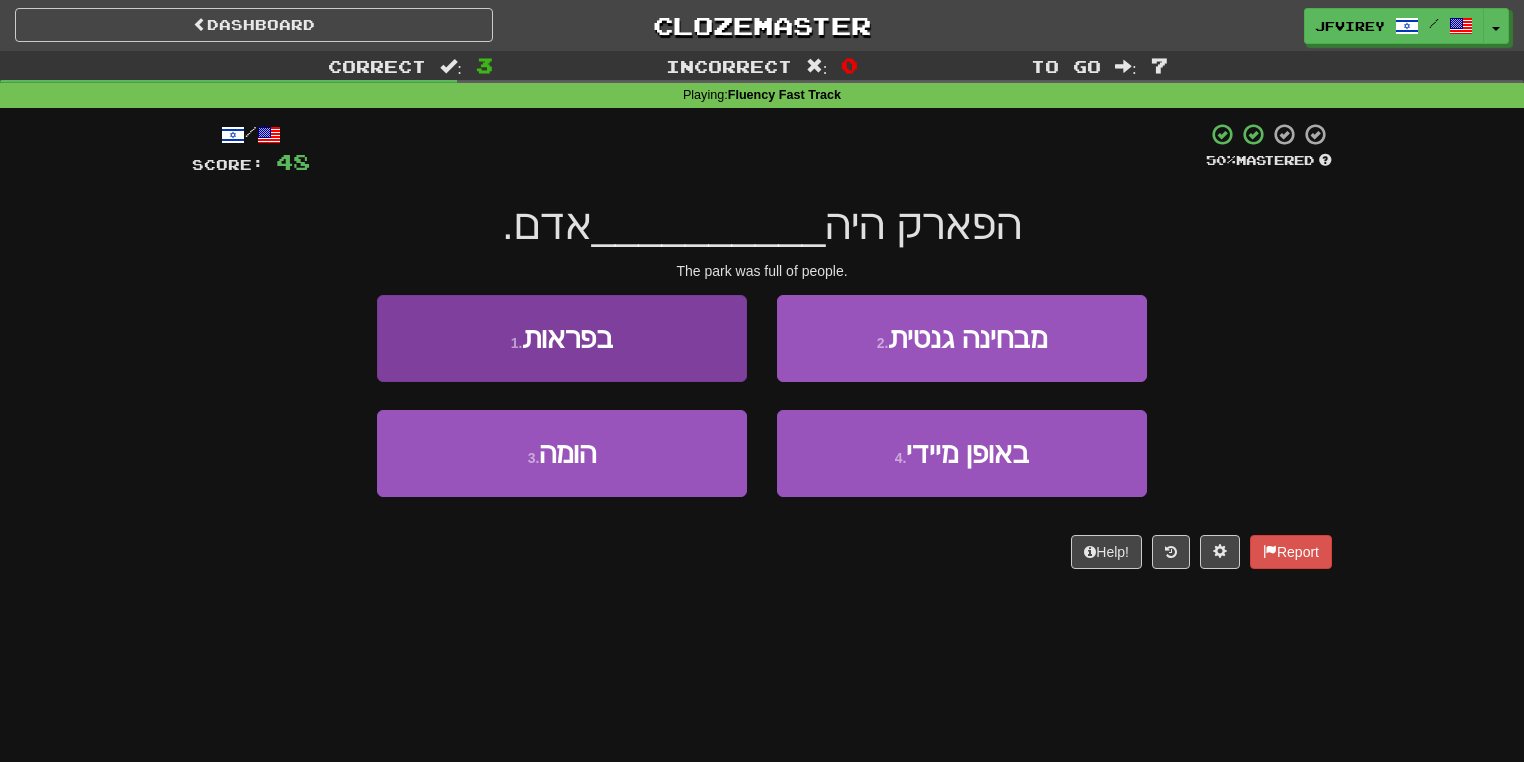 drag, startPoint x: 647, startPoint y: 383, endPoint x: 648, endPoint y: 367, distance: 16.03122 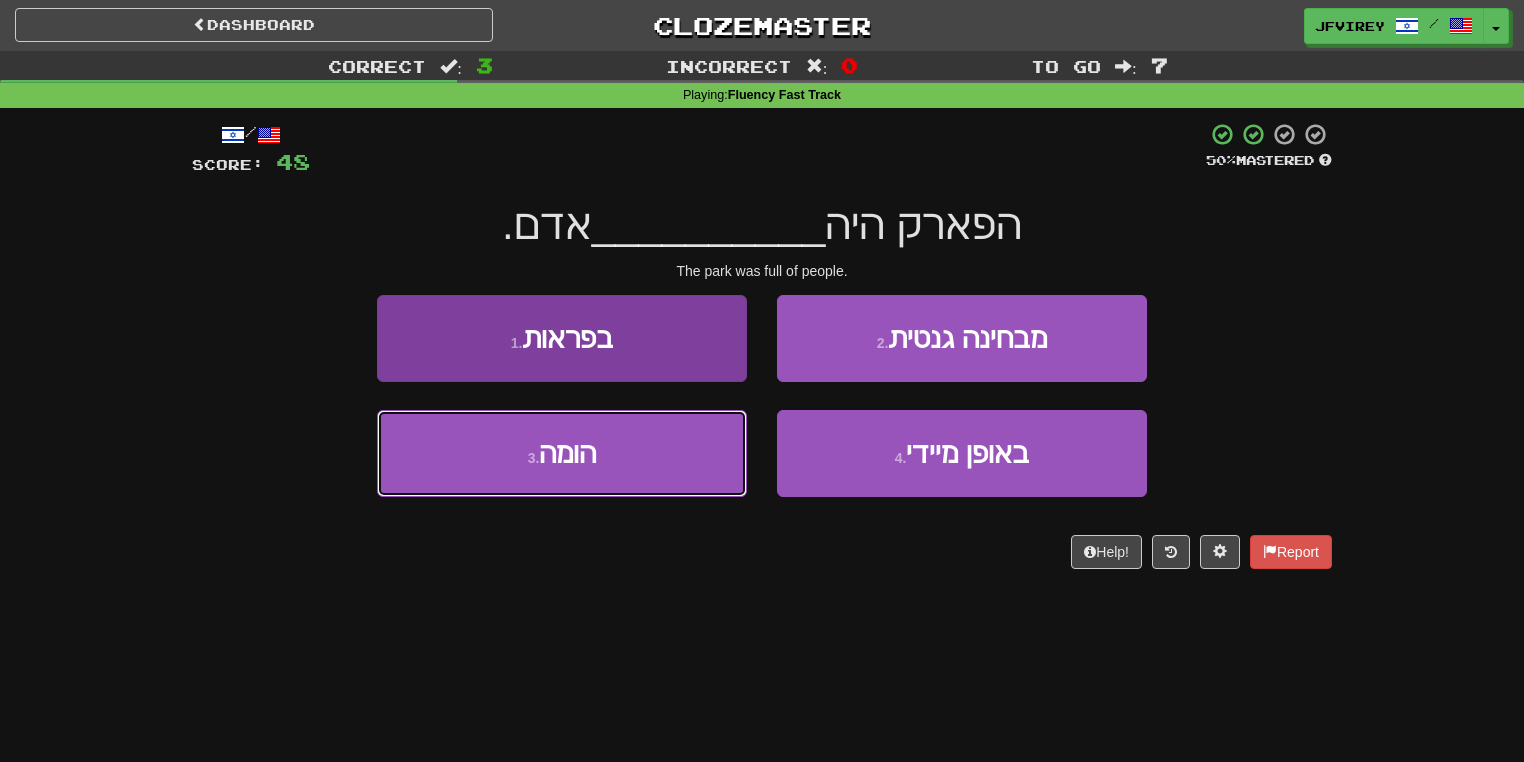 click on "3 .  הומה" at bounding box center (562, 453) 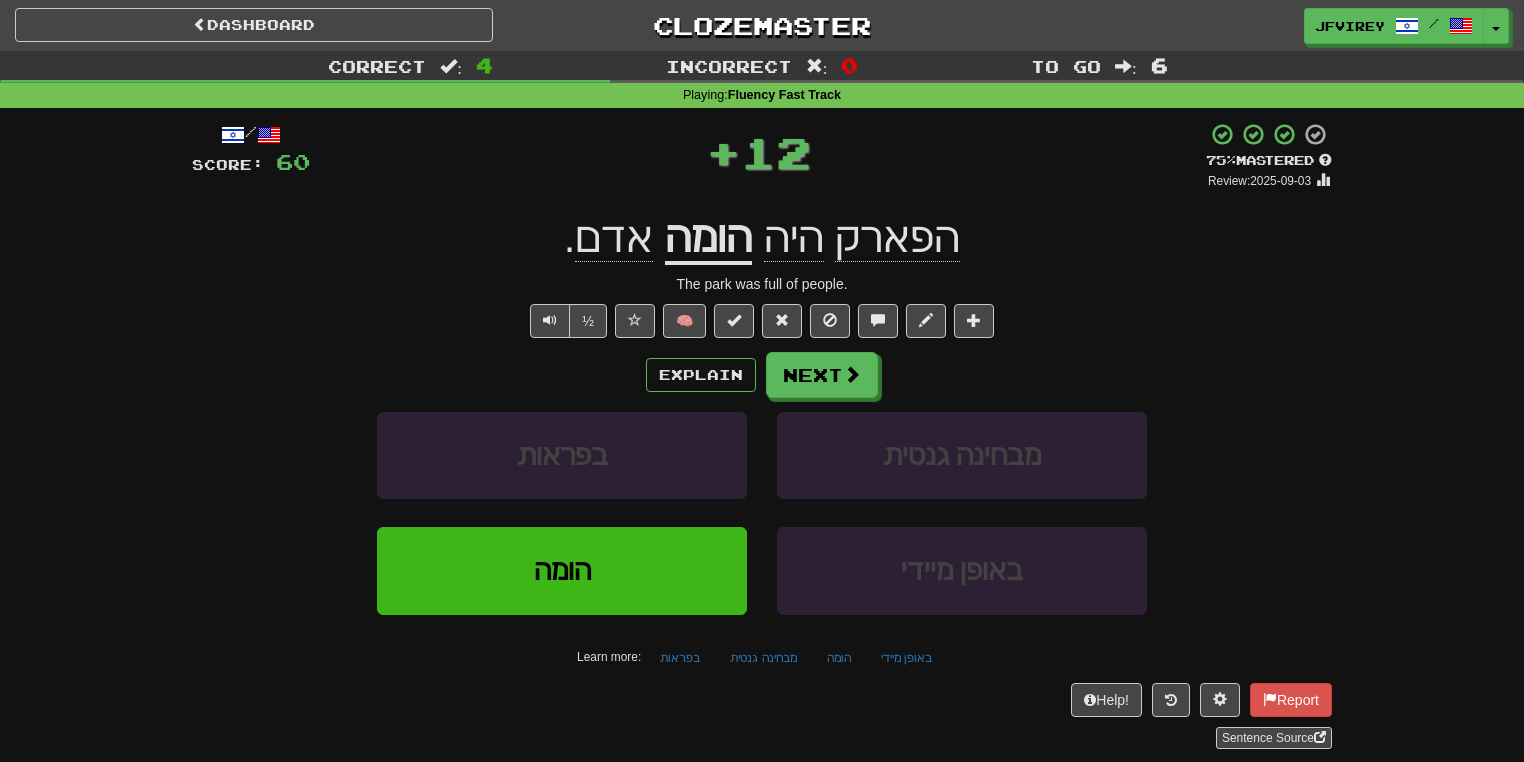click on "הומה" at bounding box center [708, 239] 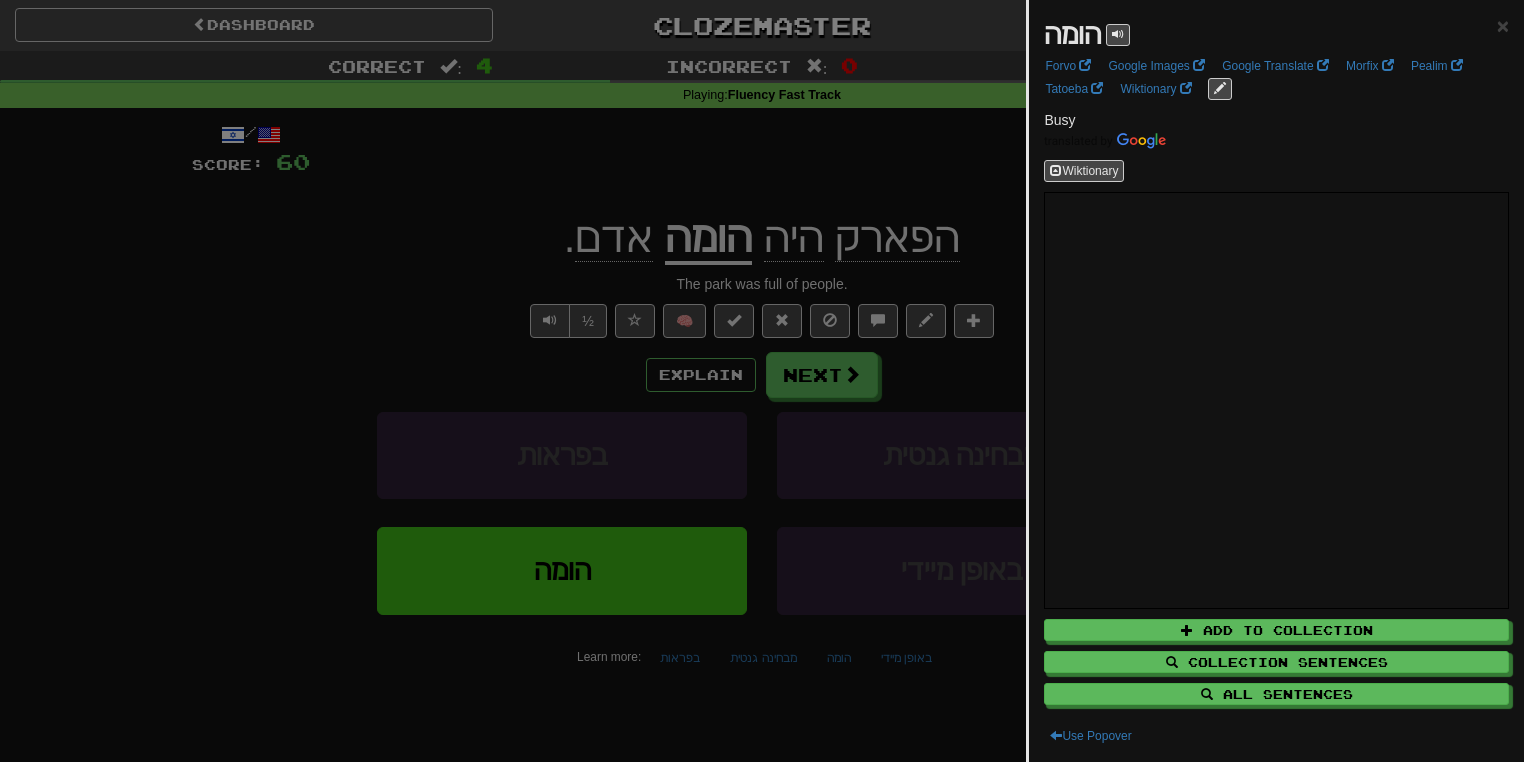 click at bounding box center [762, 381] 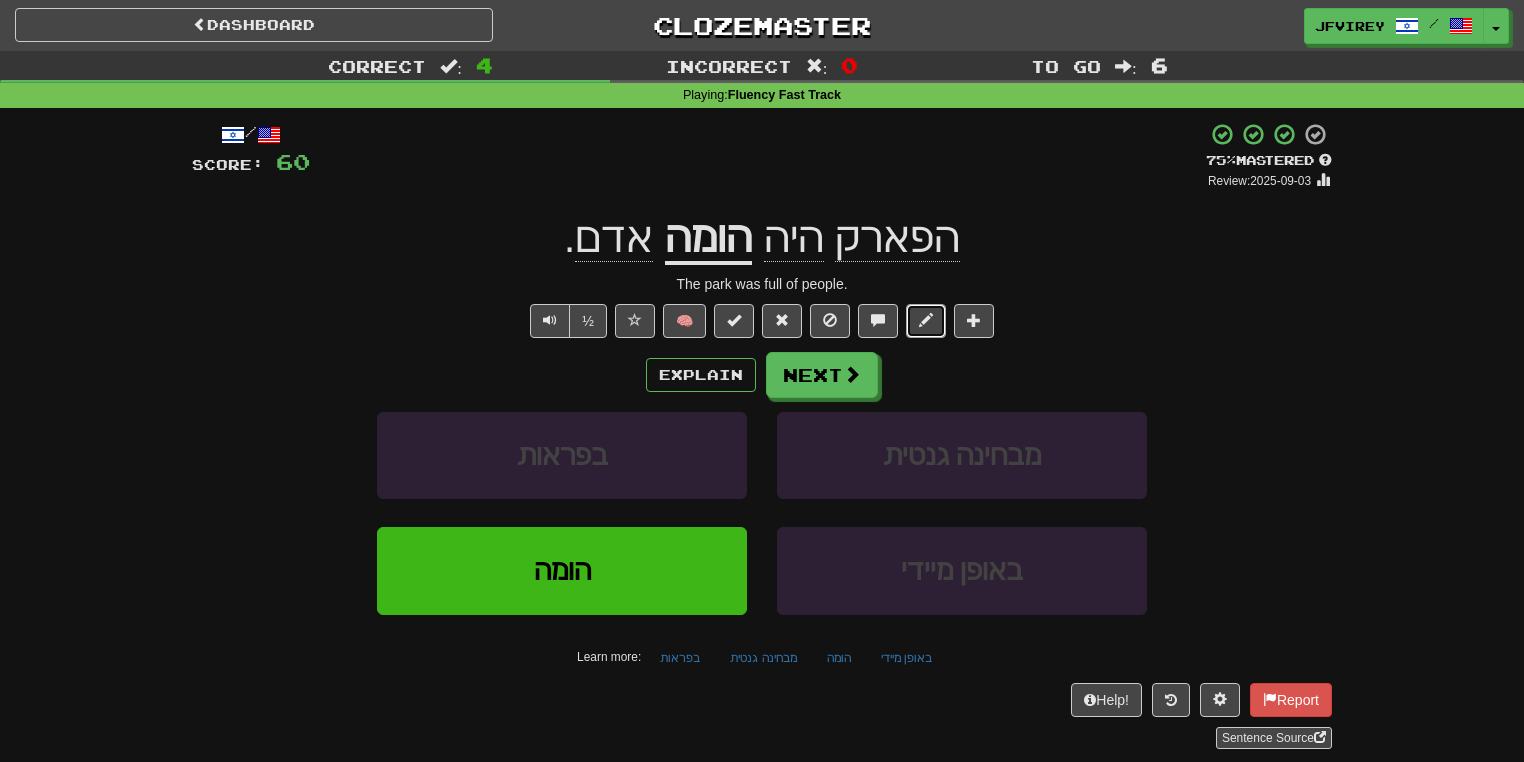 click at bounding box center [926, 321] 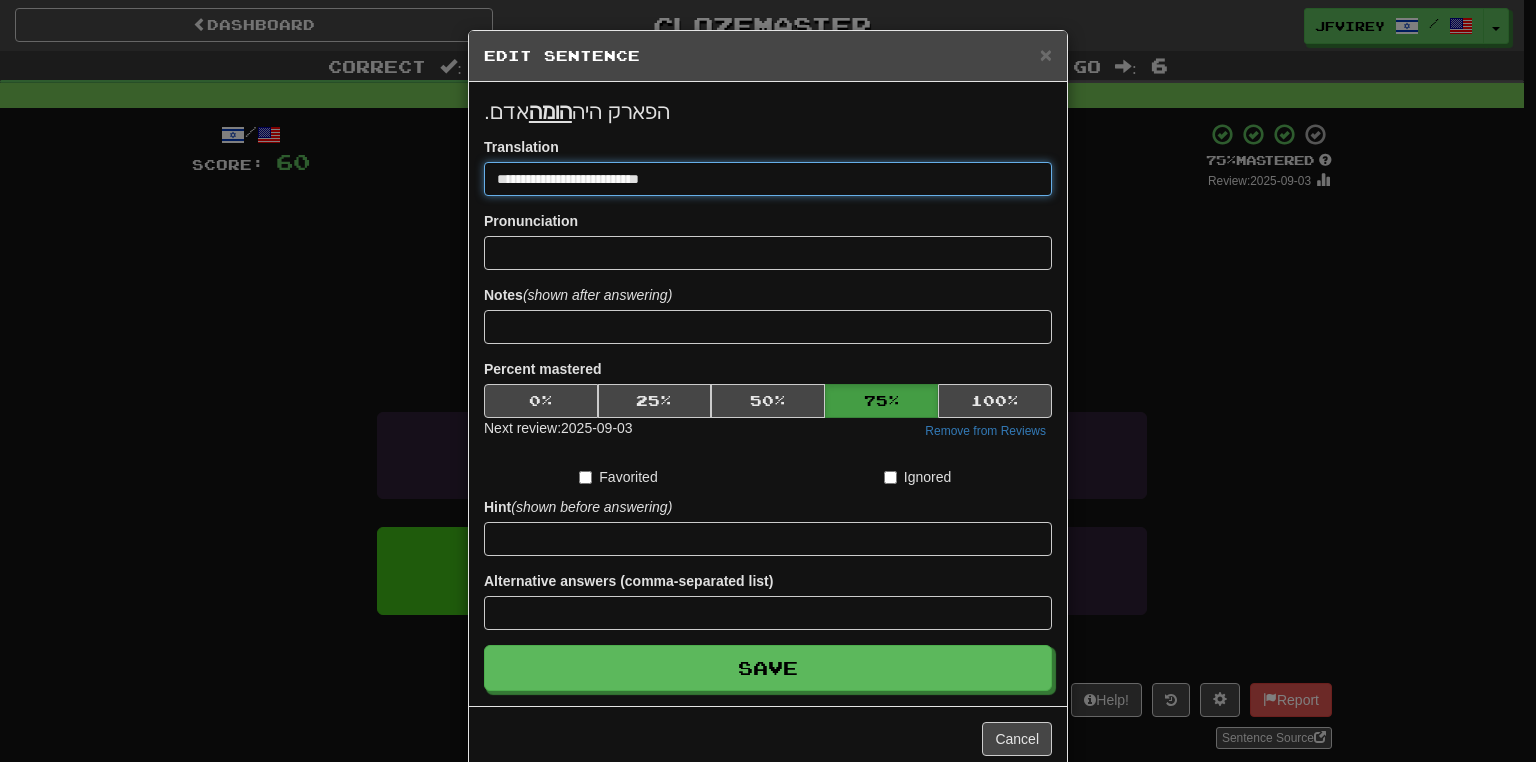 drag, startPoint x: 576, startPoint y: 174, endPoint x: 609, endPoint y: 179, distance: 33.37664 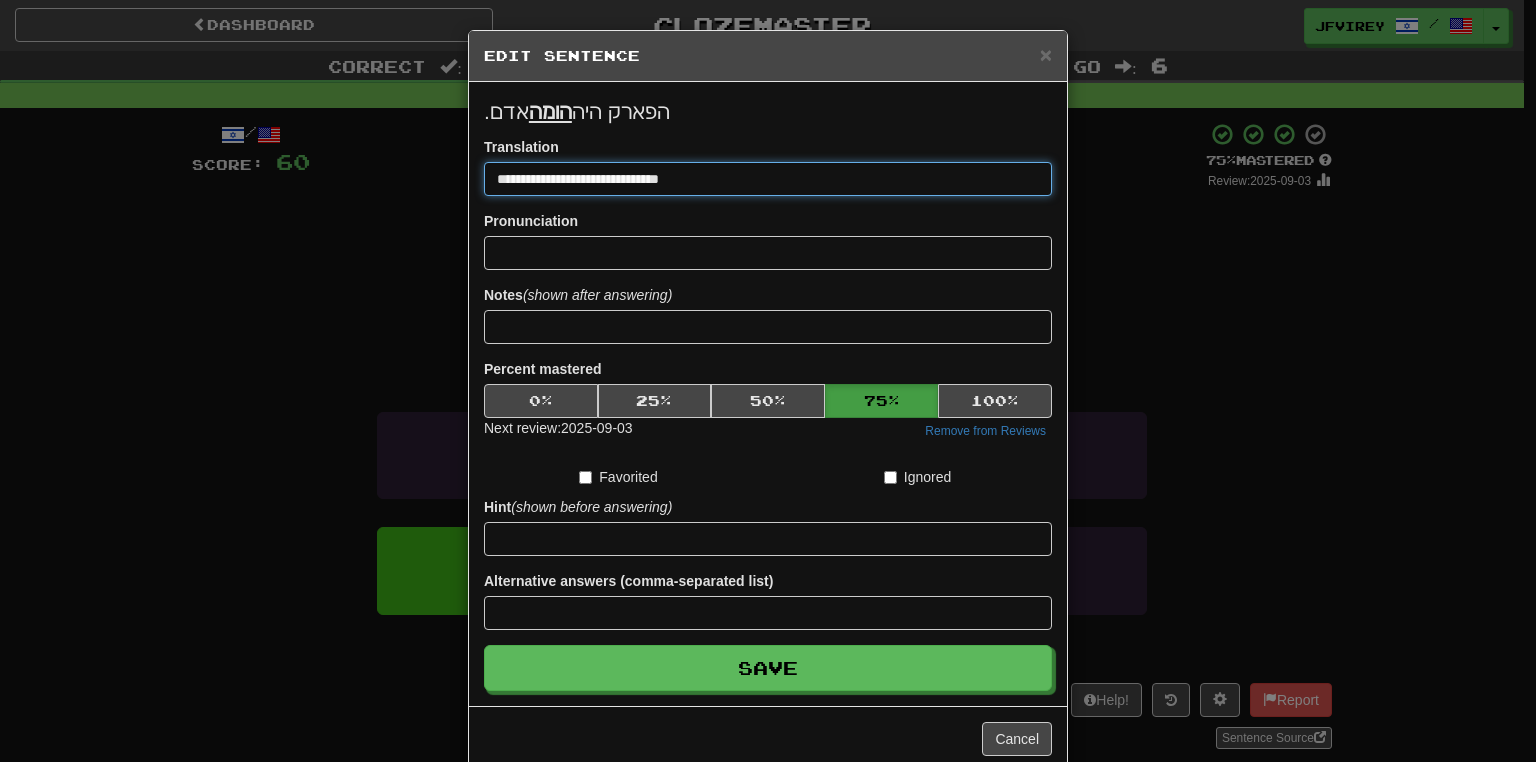 type on "**********" 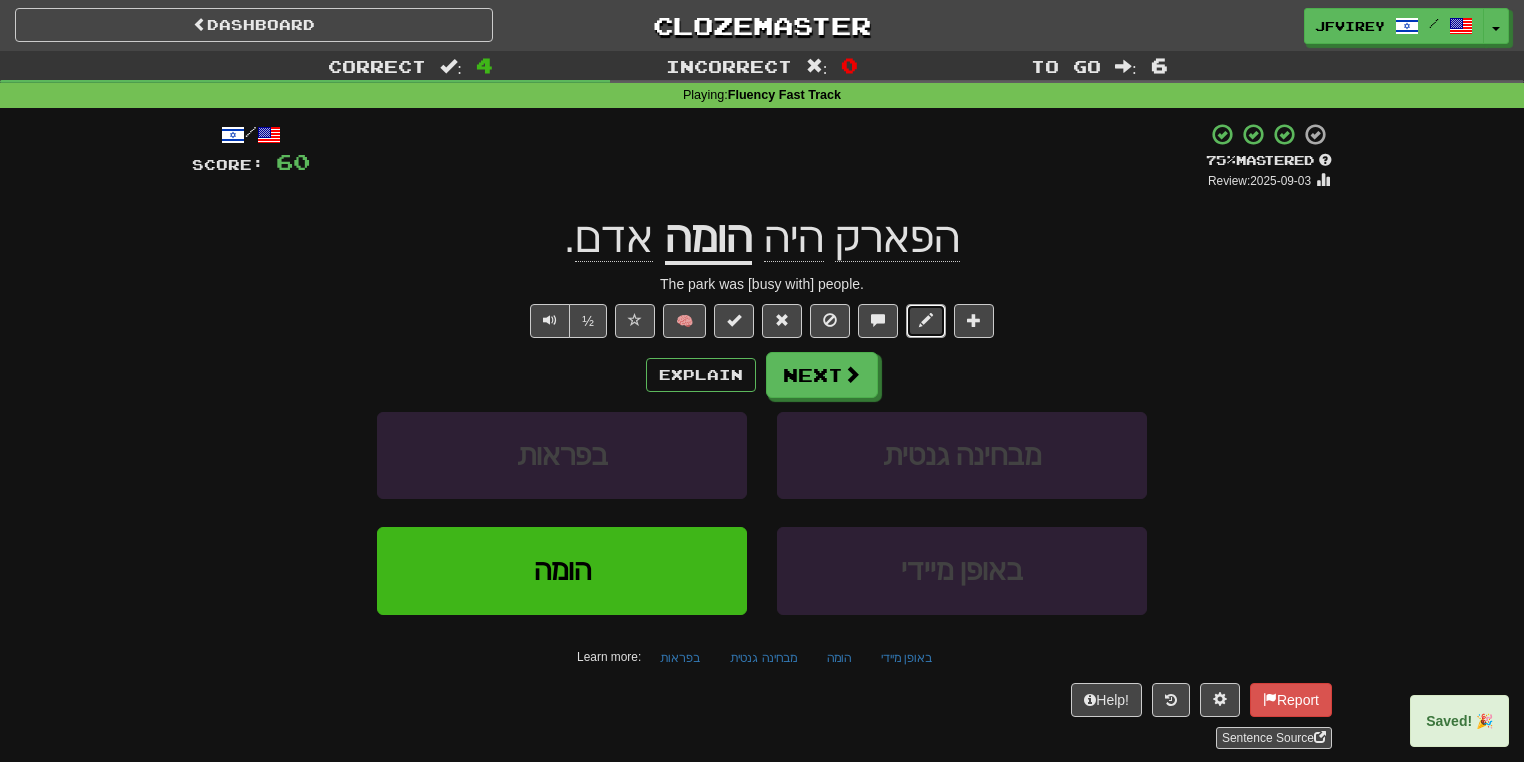 click at bounding box center (926, 320) 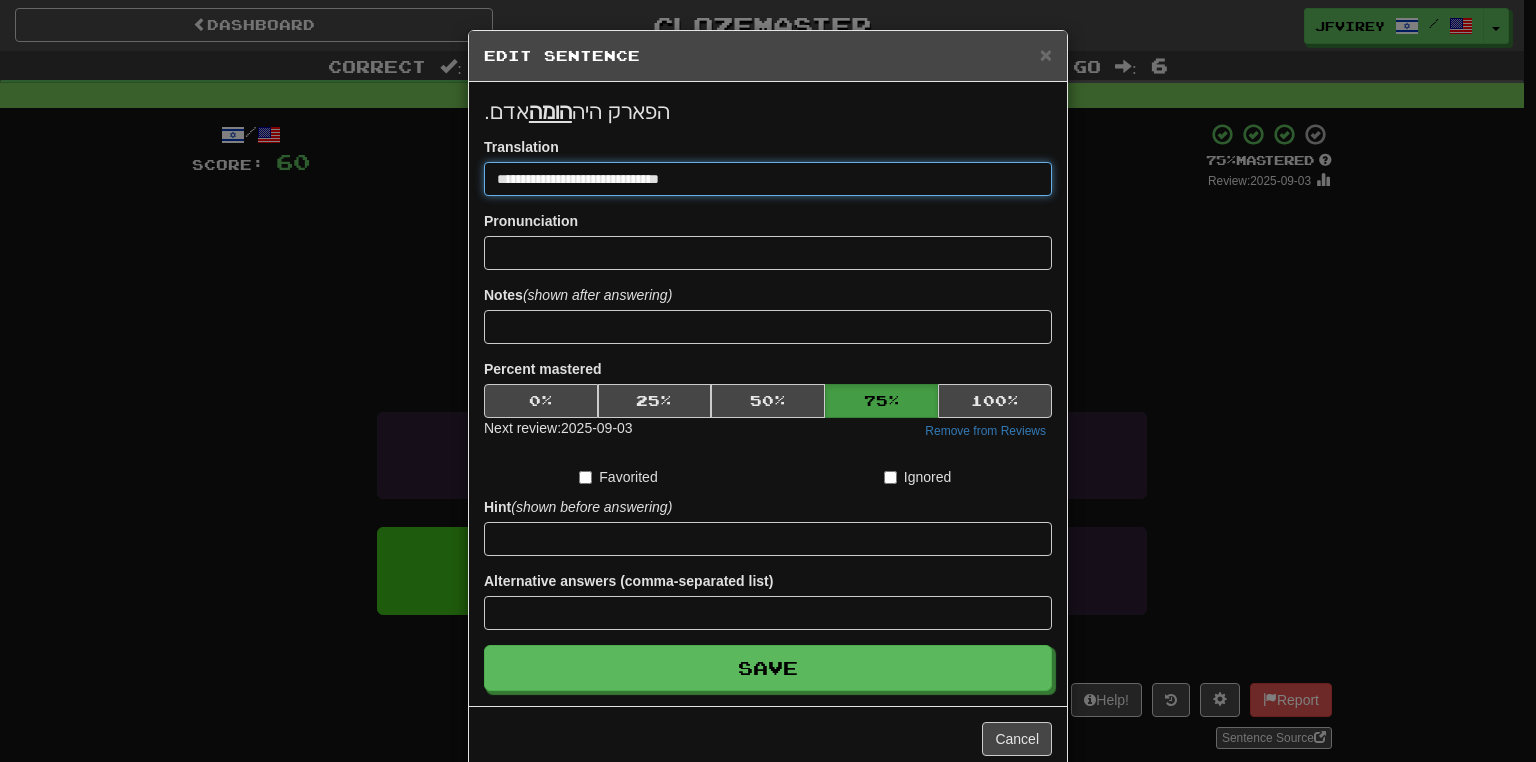 drag, startPoint x: 649, startPoint y: 176, endPoint x: 693, endPoint y: 201, distance: 50.606323 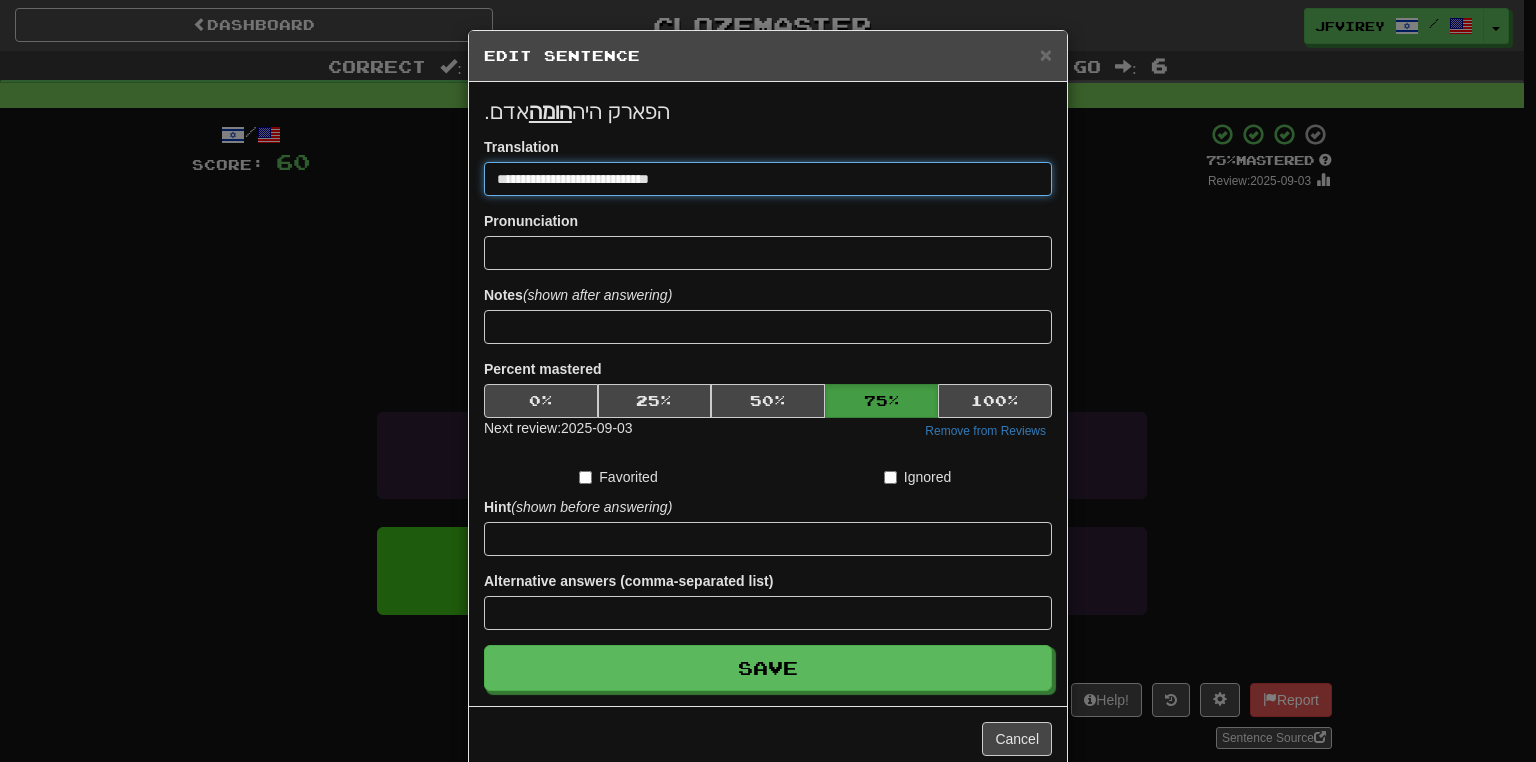 type on "**********" 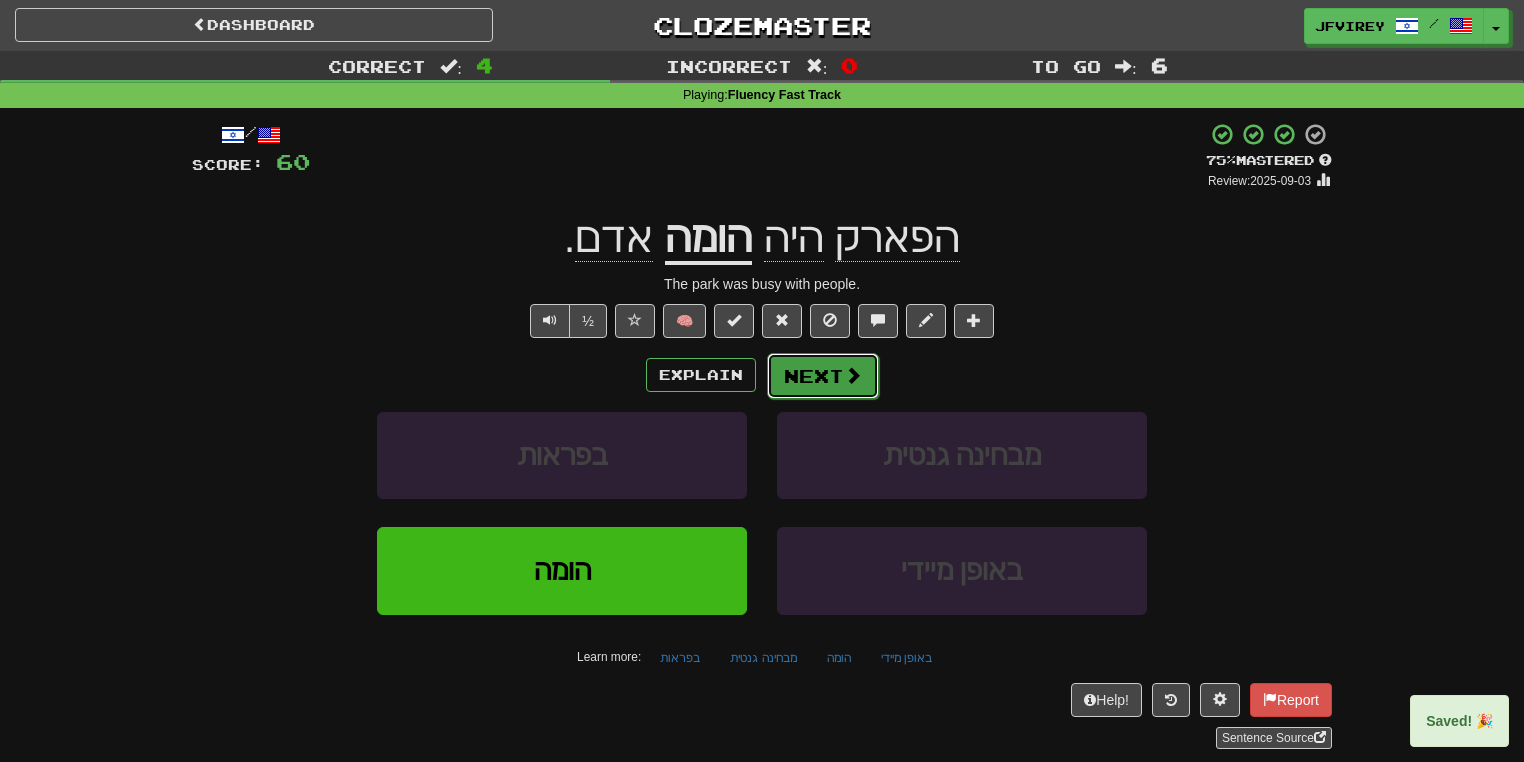 click at bounding box center (853, 375) 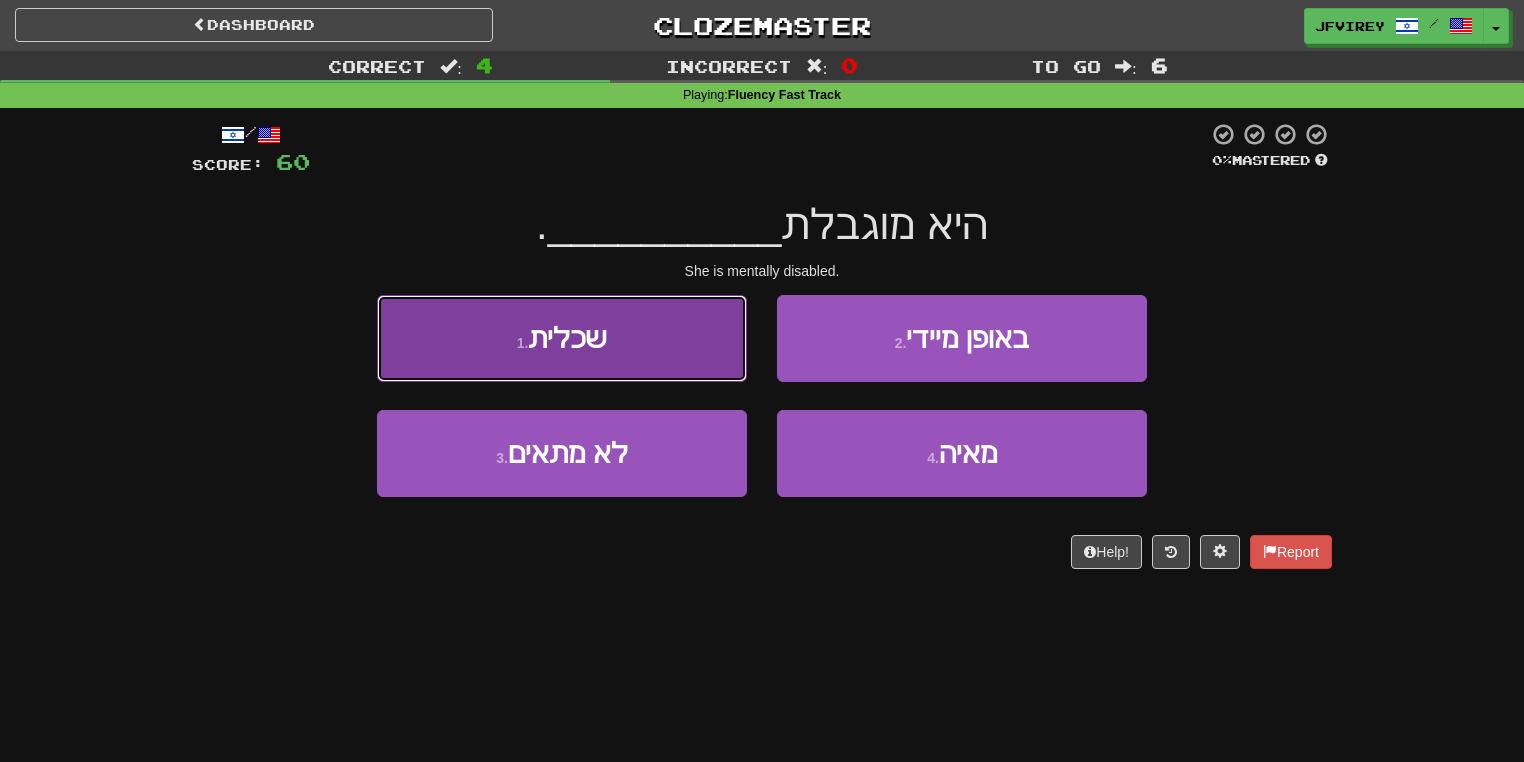 click on "1 .  שכלית" at bounding box center [562, 338] 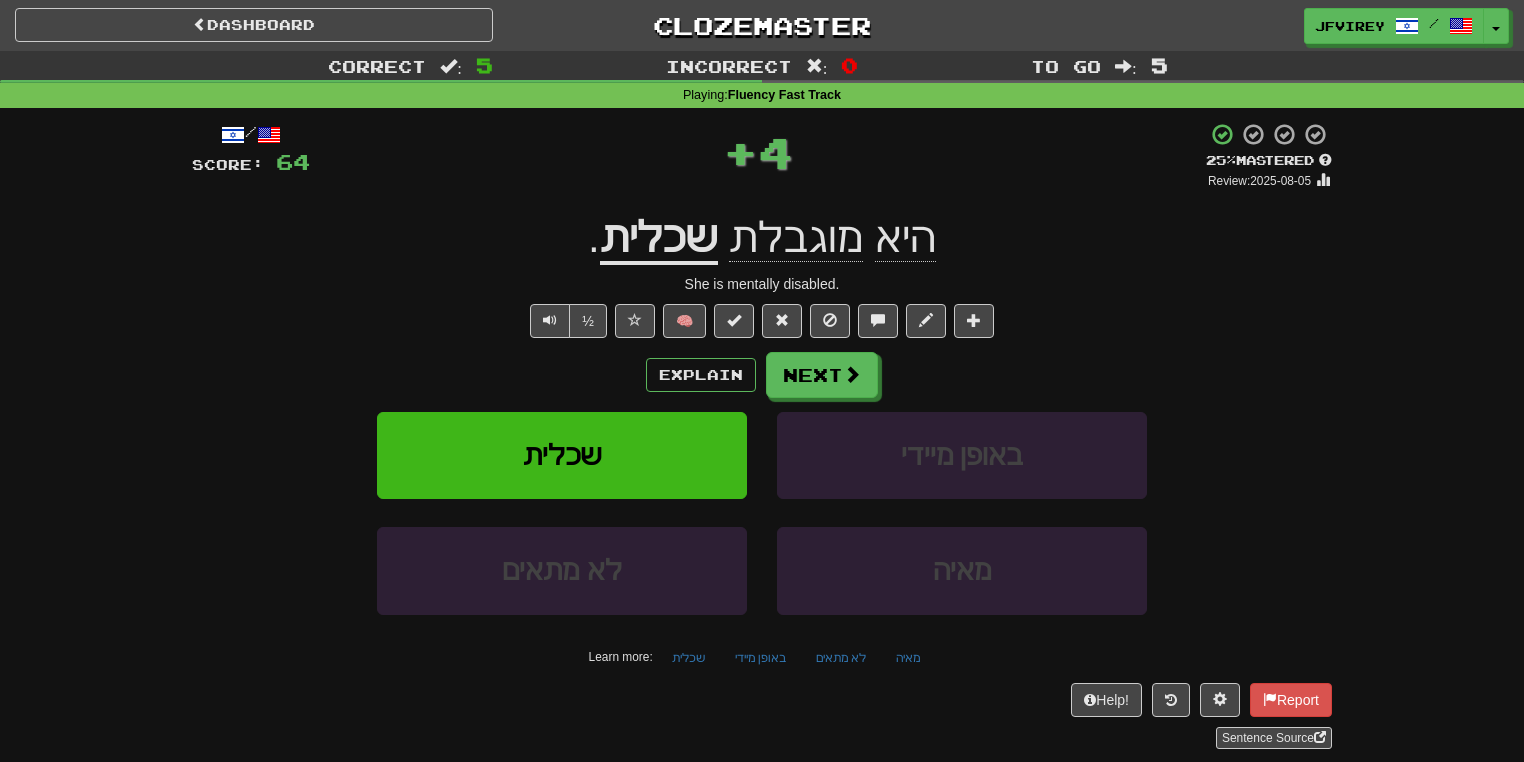 click on "שכלית" at bounding box center (659, 239) 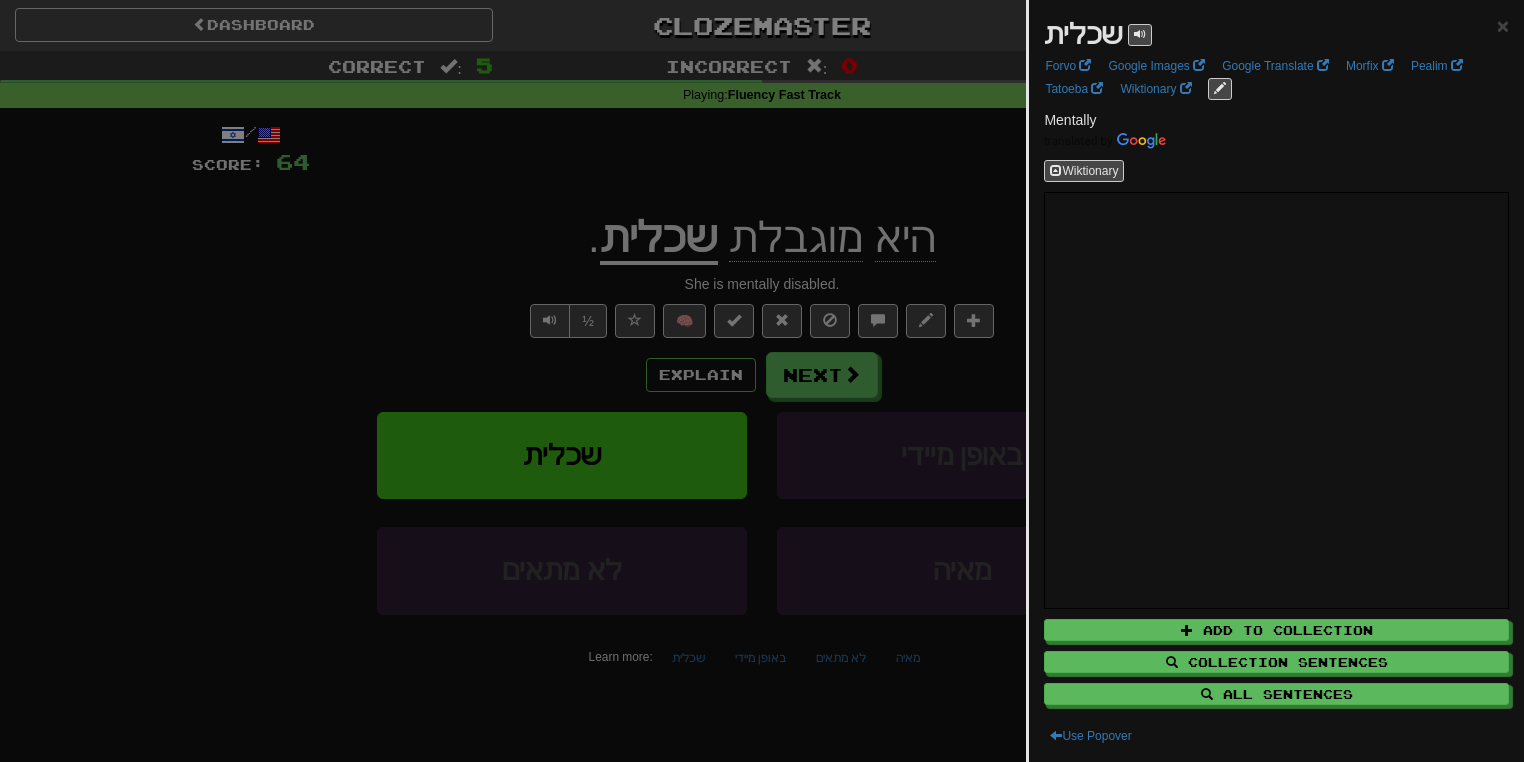 click at bounding box center (762, 381) 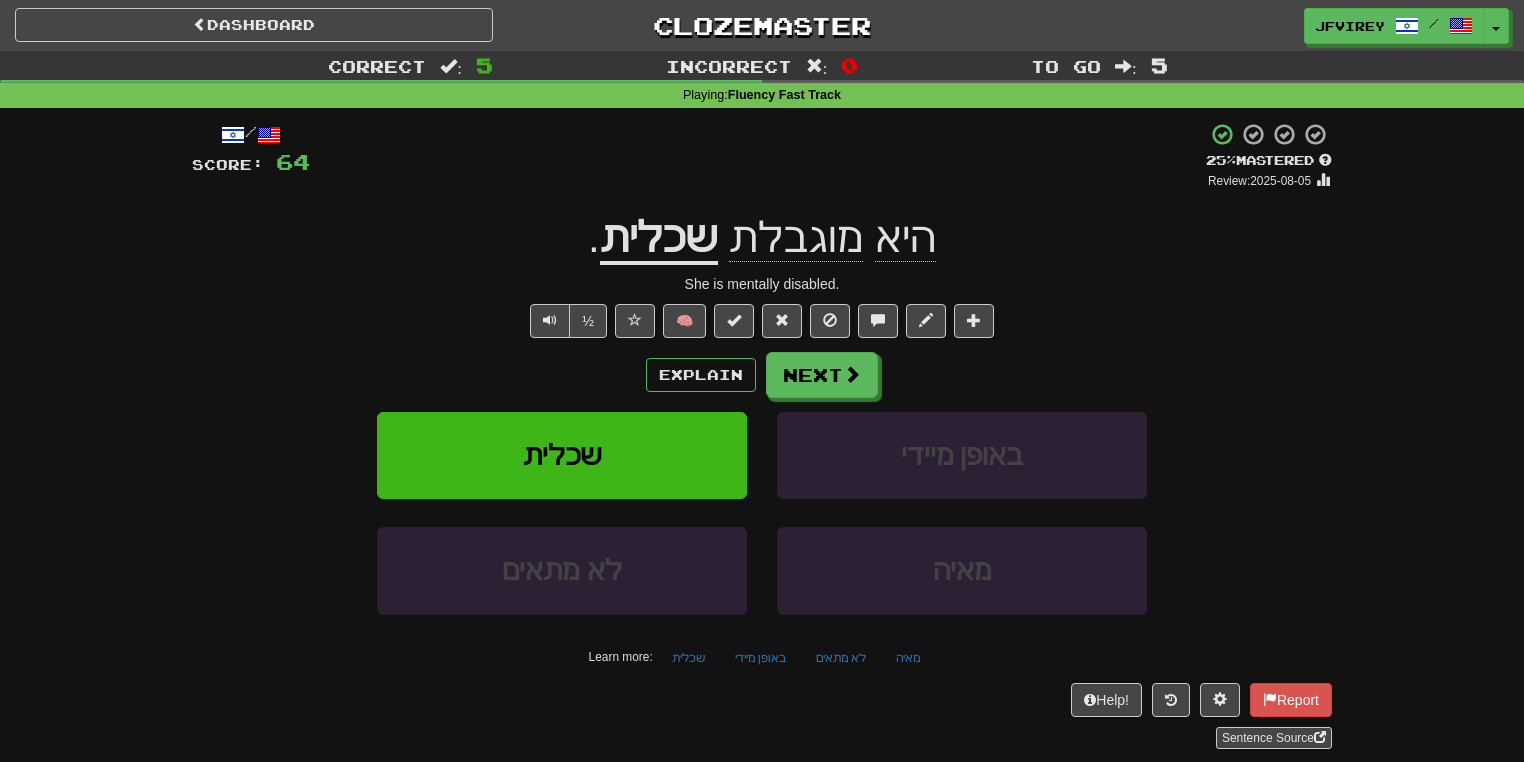 click on "מוגבלת" 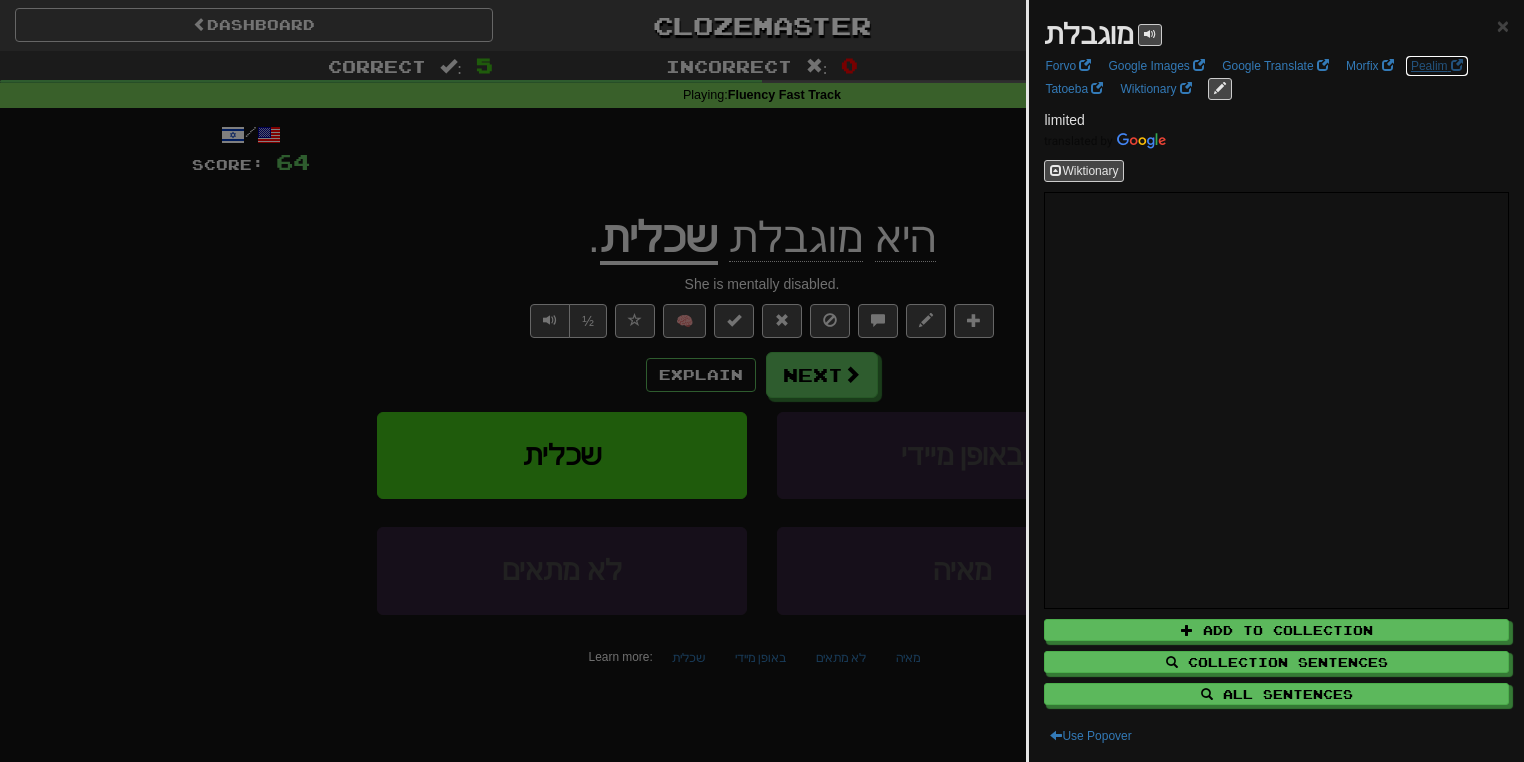 click on "Pealim" at bounding box center [1437, 66] 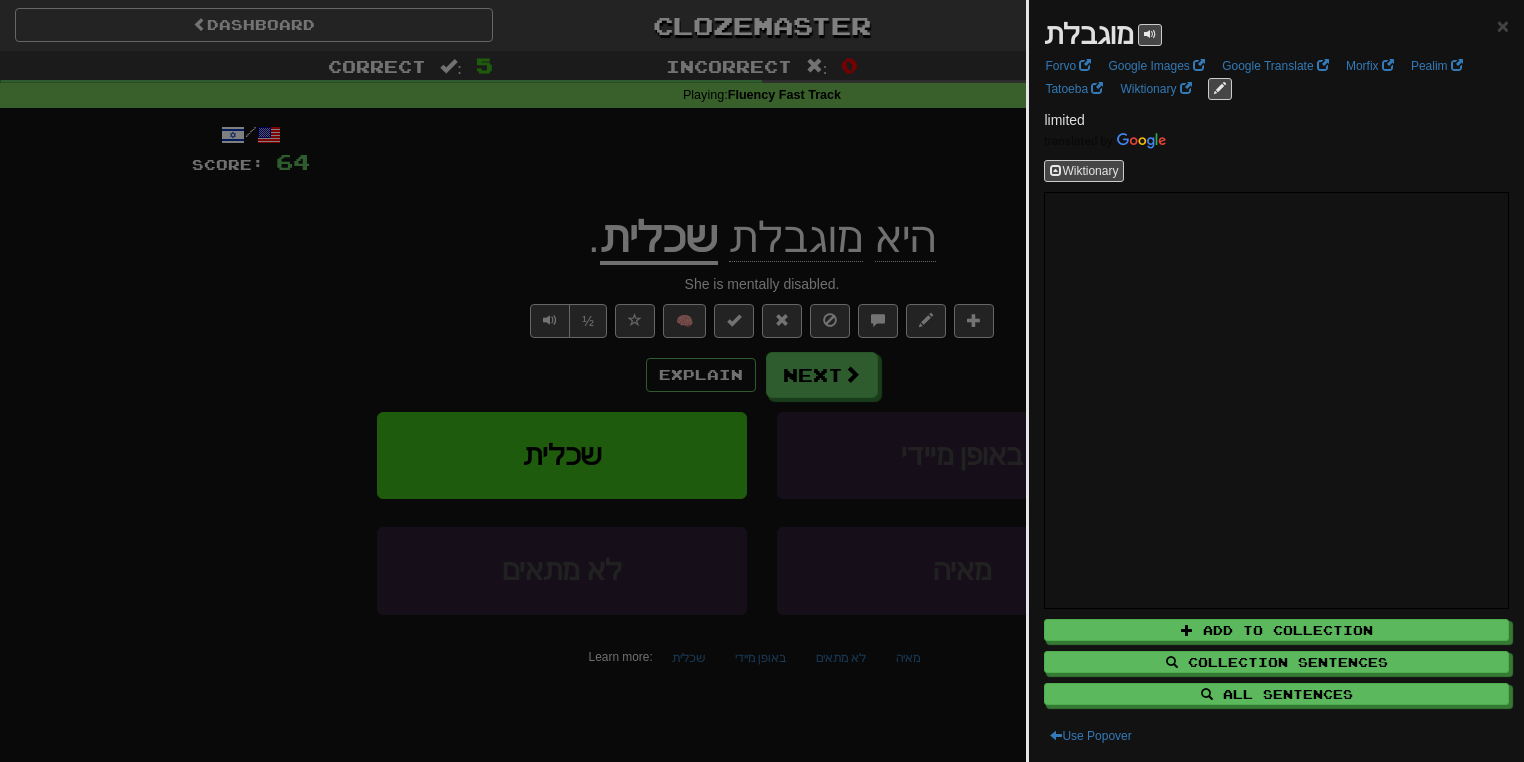 click at bounding box center (762, 381) 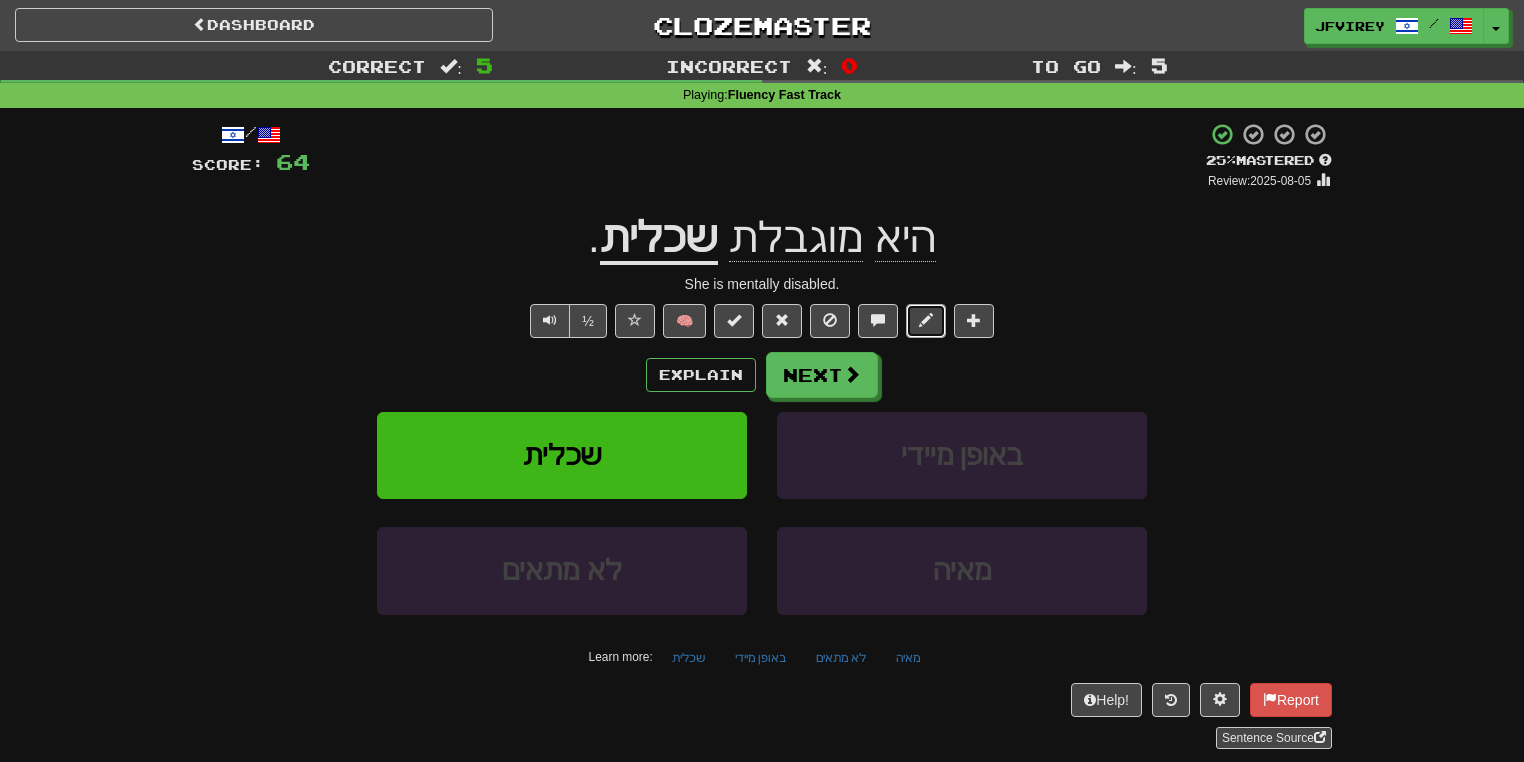 click at bounding box center (926, 320) 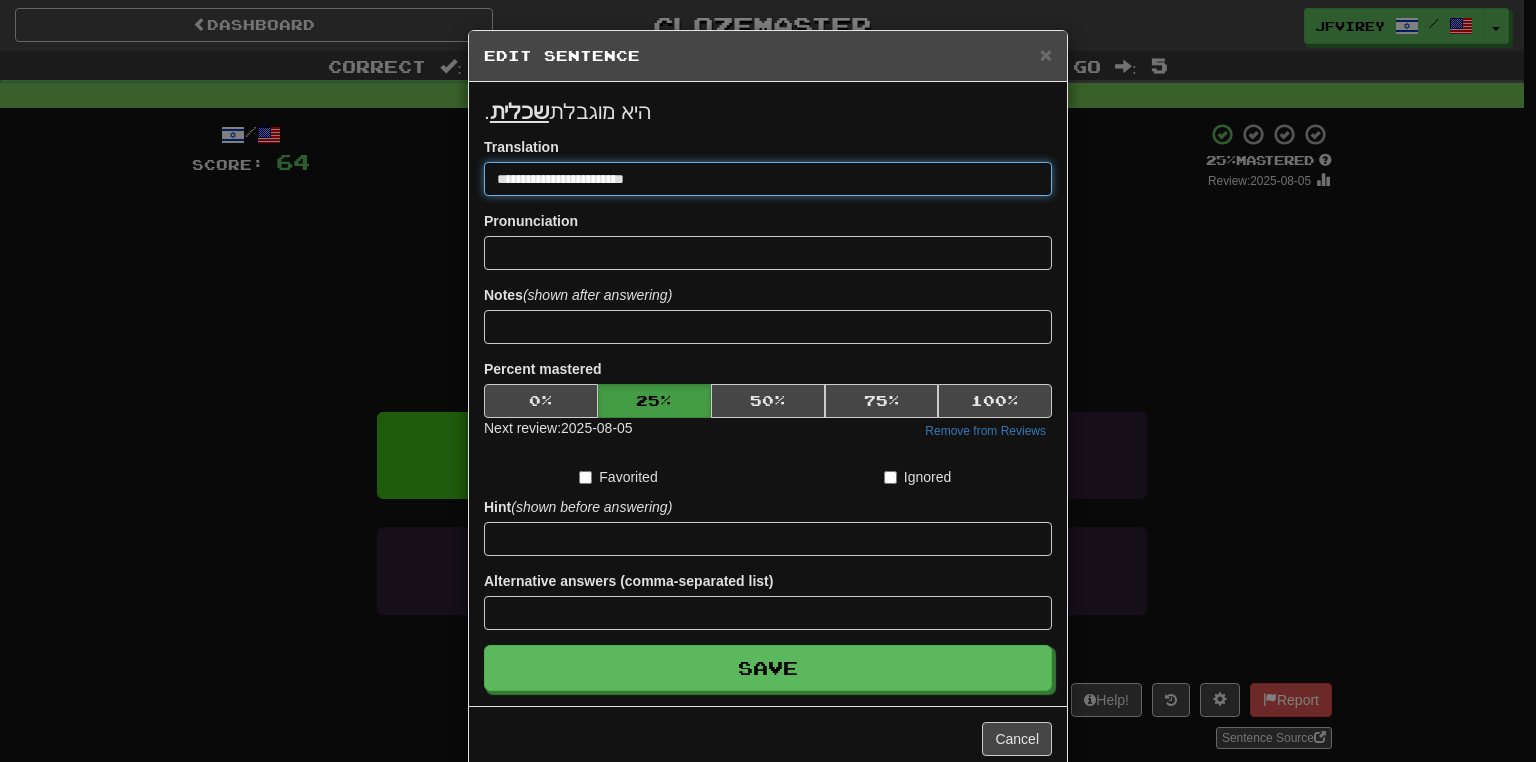 drag, startPoint x: 588, startPoint y: 177, endPoint x: 620, endPoint y: 181, distance: 32.24903 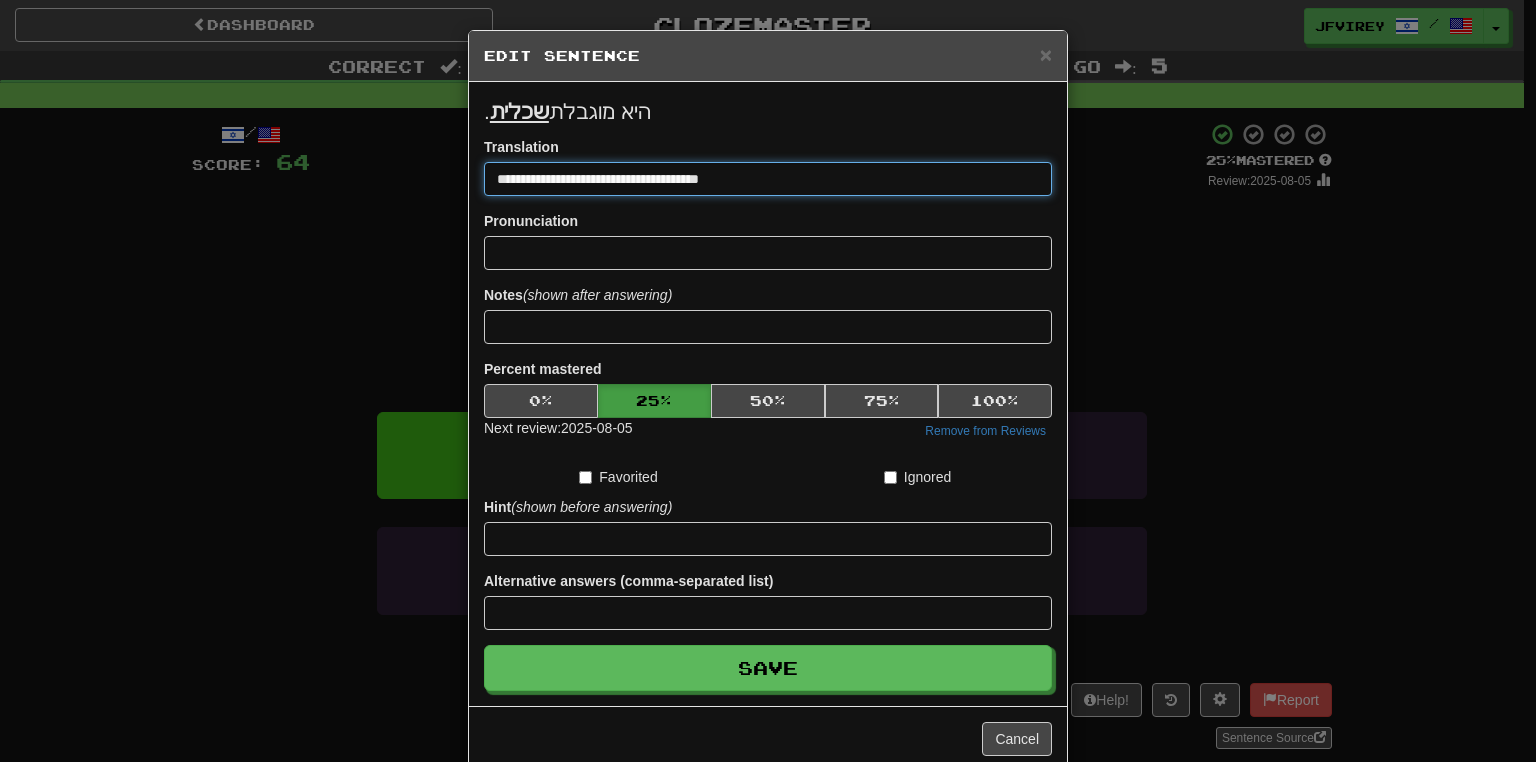 type on "**********" 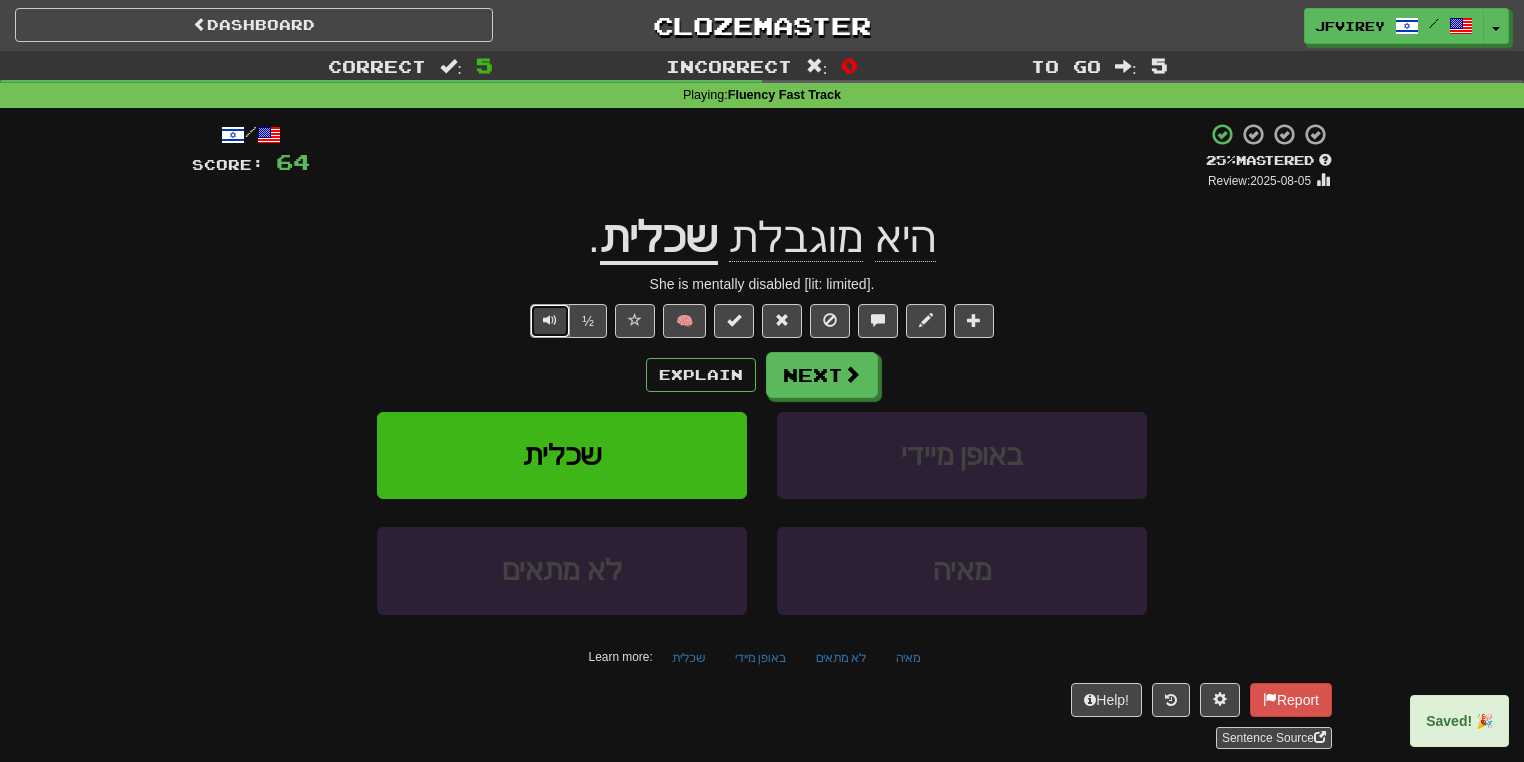 click at bounding box center [550, 321] 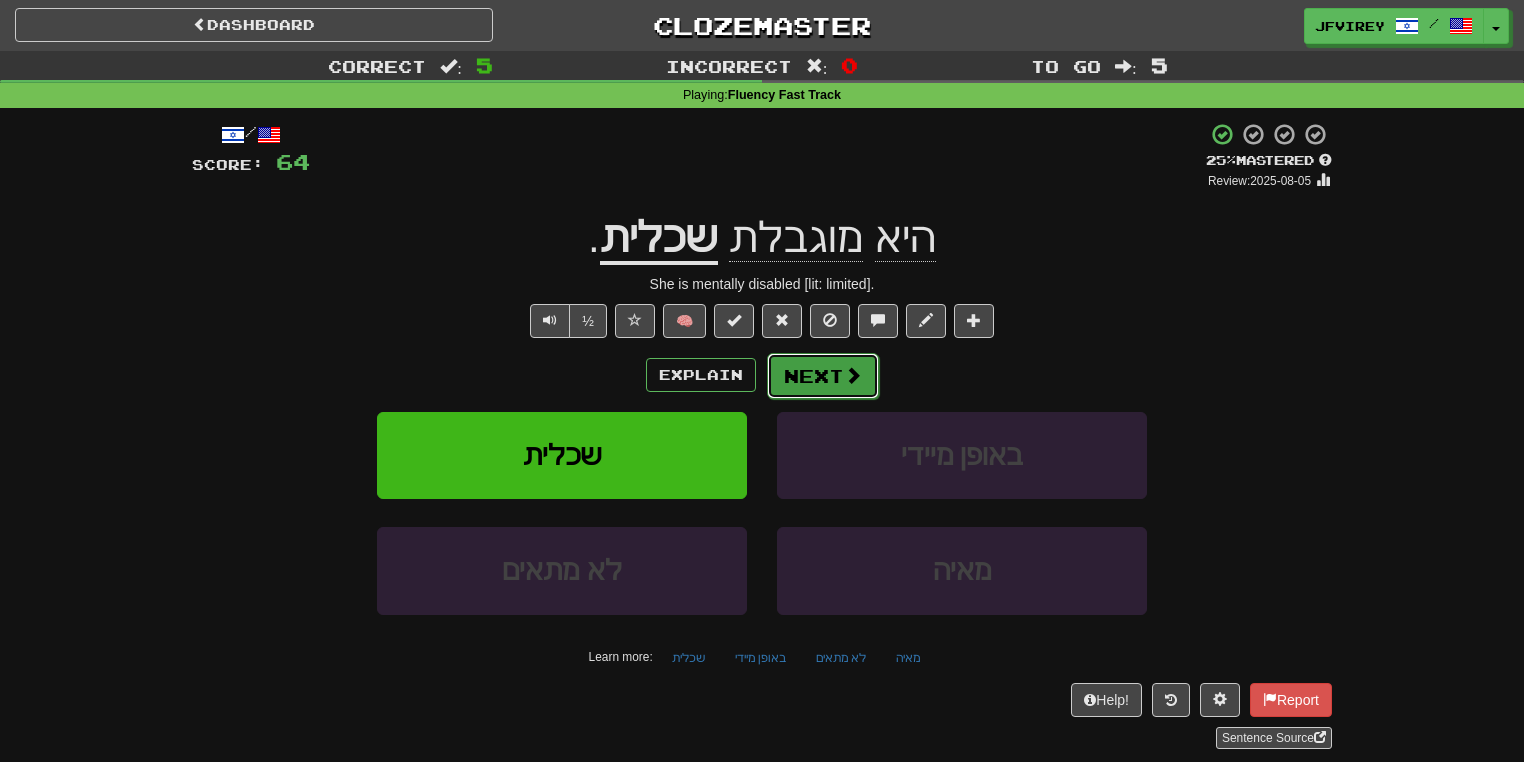 click on "Next" at bounding box center (823, 376) 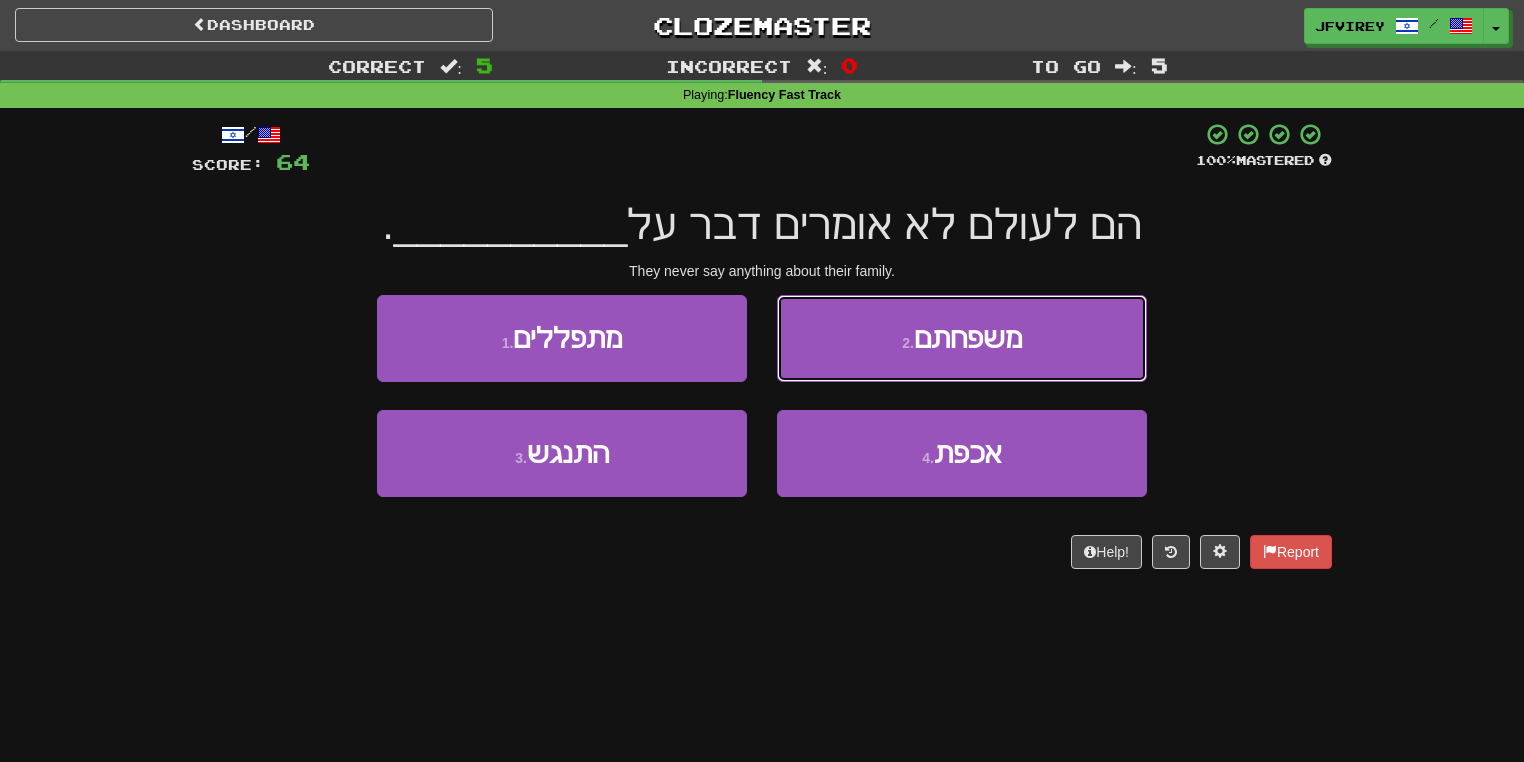 click on "משפחתם" at bounding box center [968, 338] 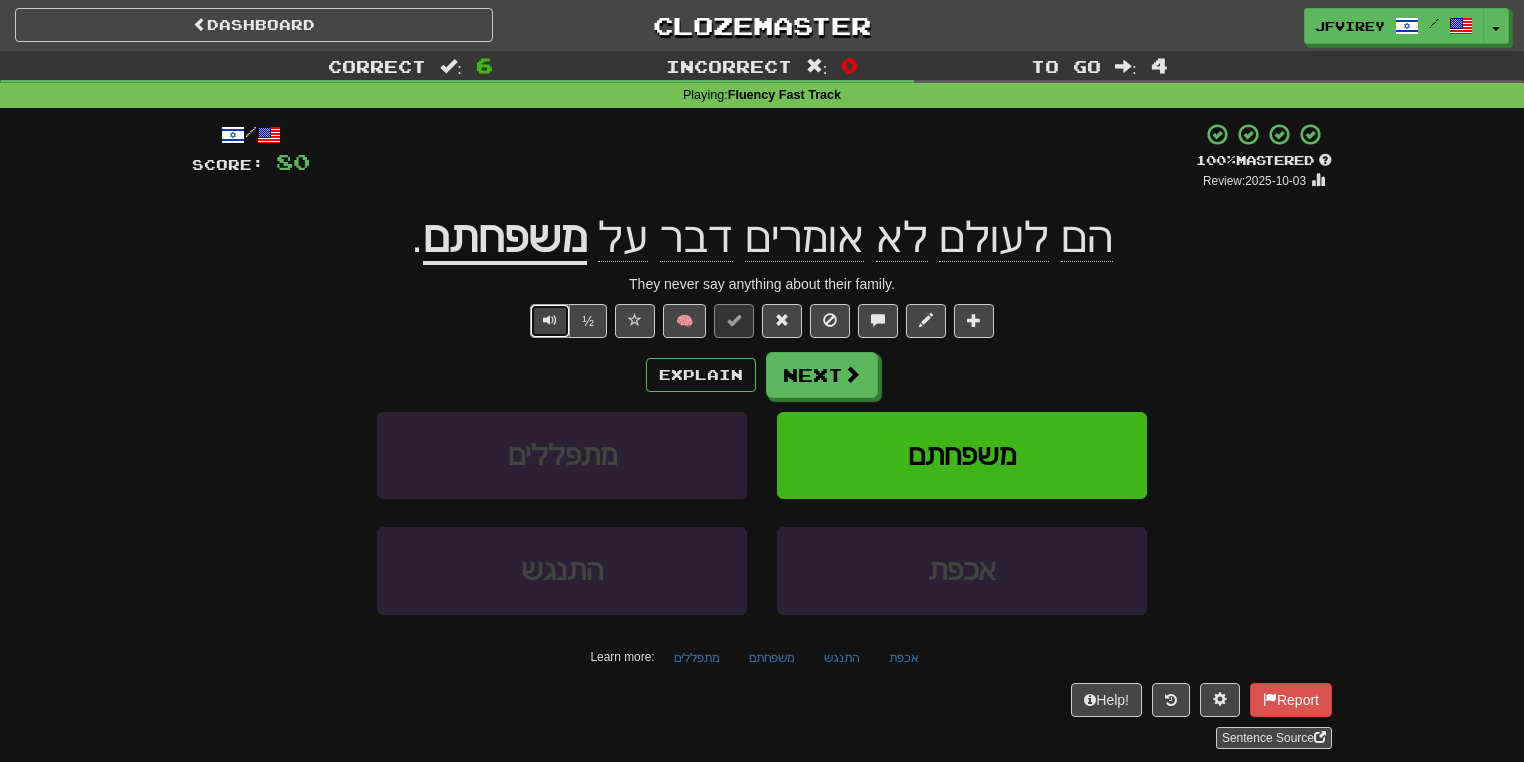 click at bounding box center [550, 321] 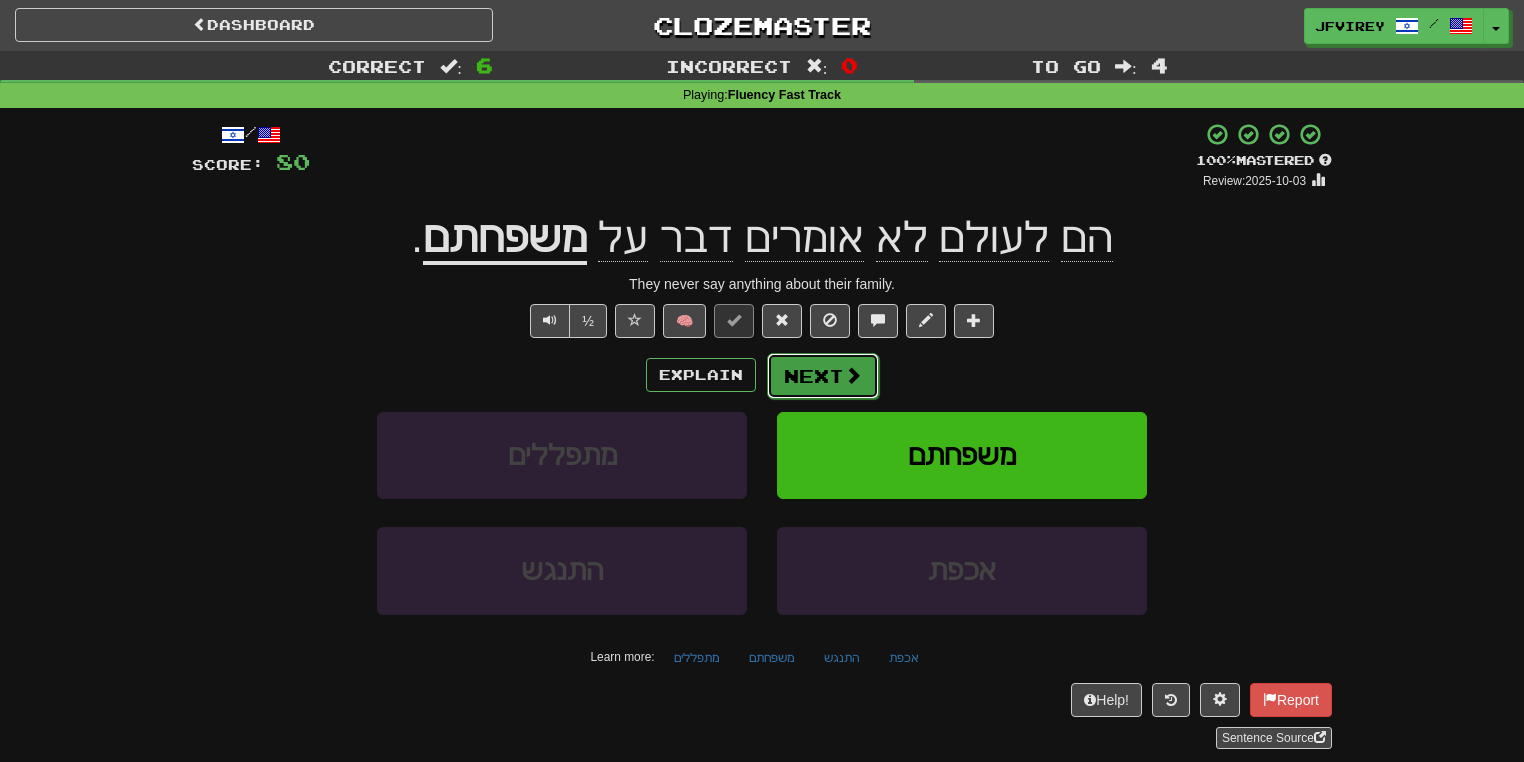 click on "Next" at bounding box center [823, 376] 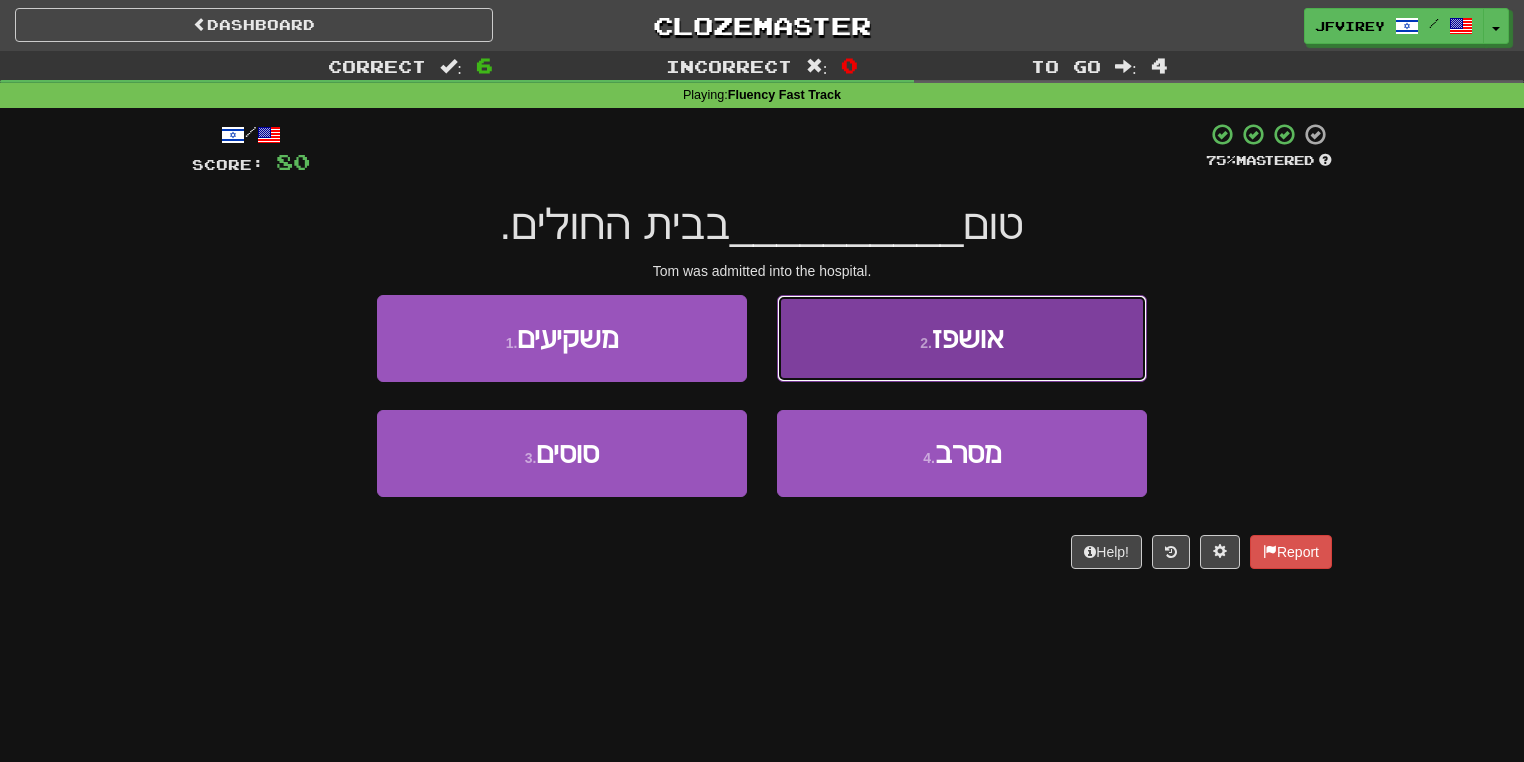 click on "2 .  אושפז" at bounding box center (962, 338) 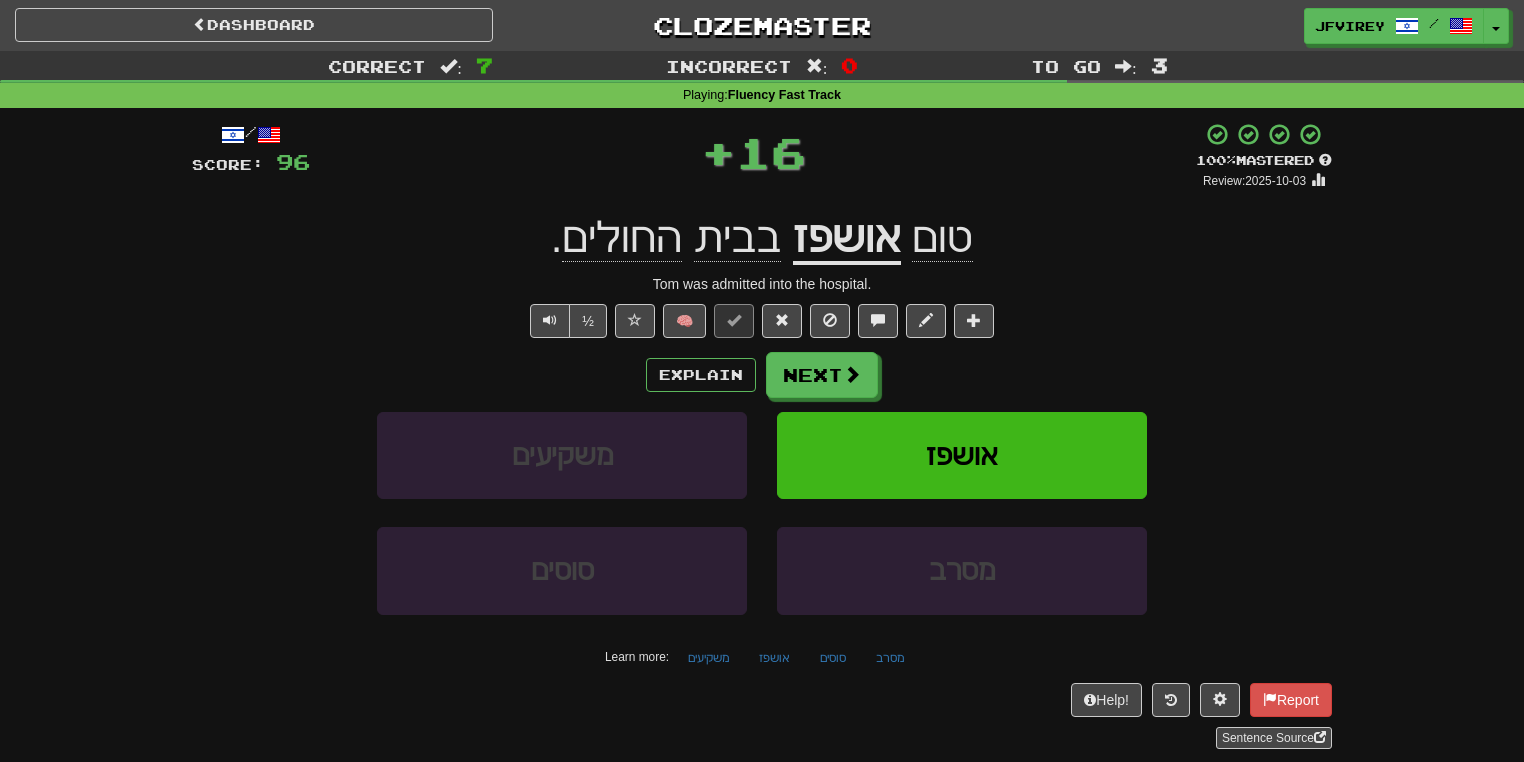 click on "אושפז" at bounding box center (847, 239) 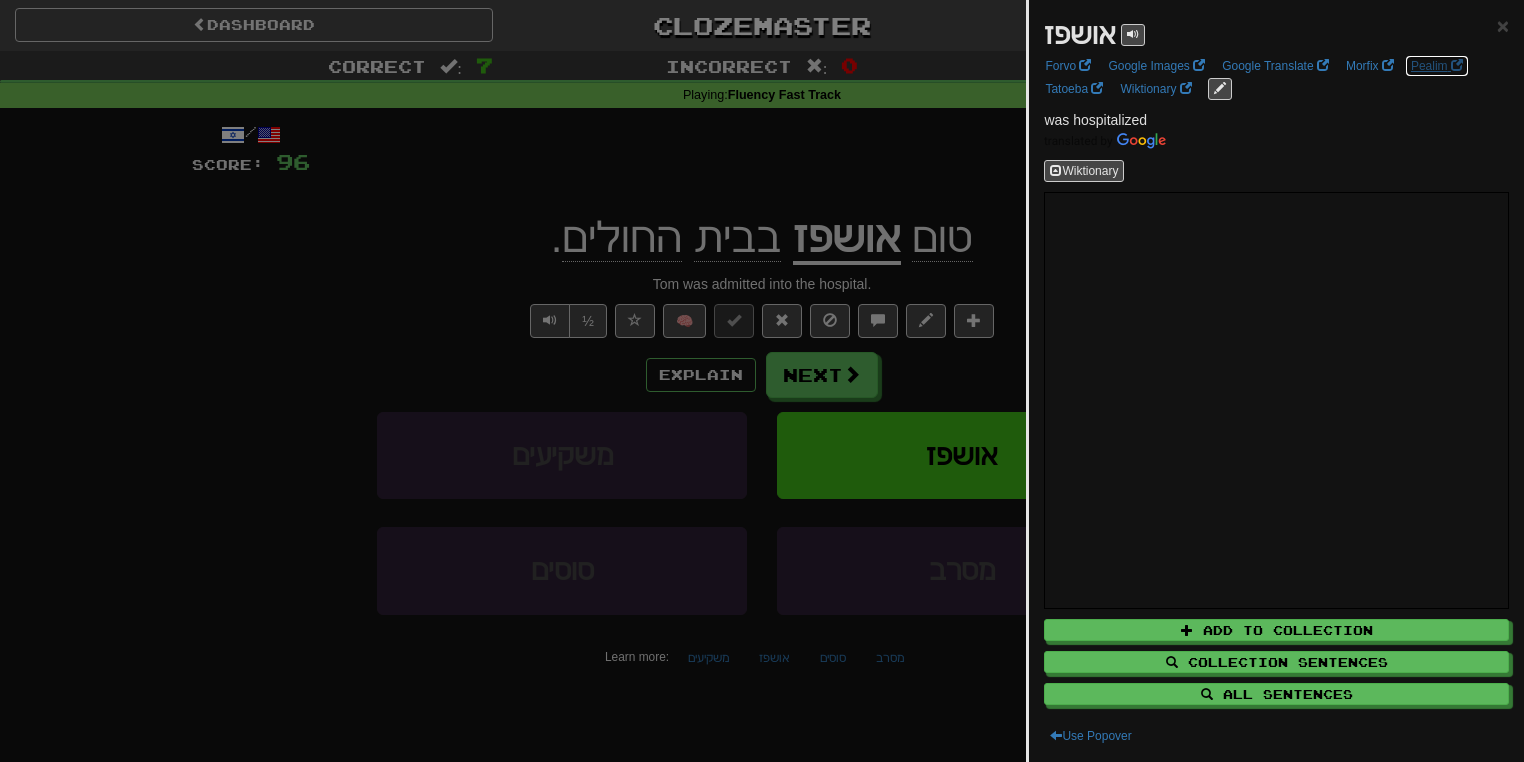click on "Pealim" at bounding box center (1437, 66) 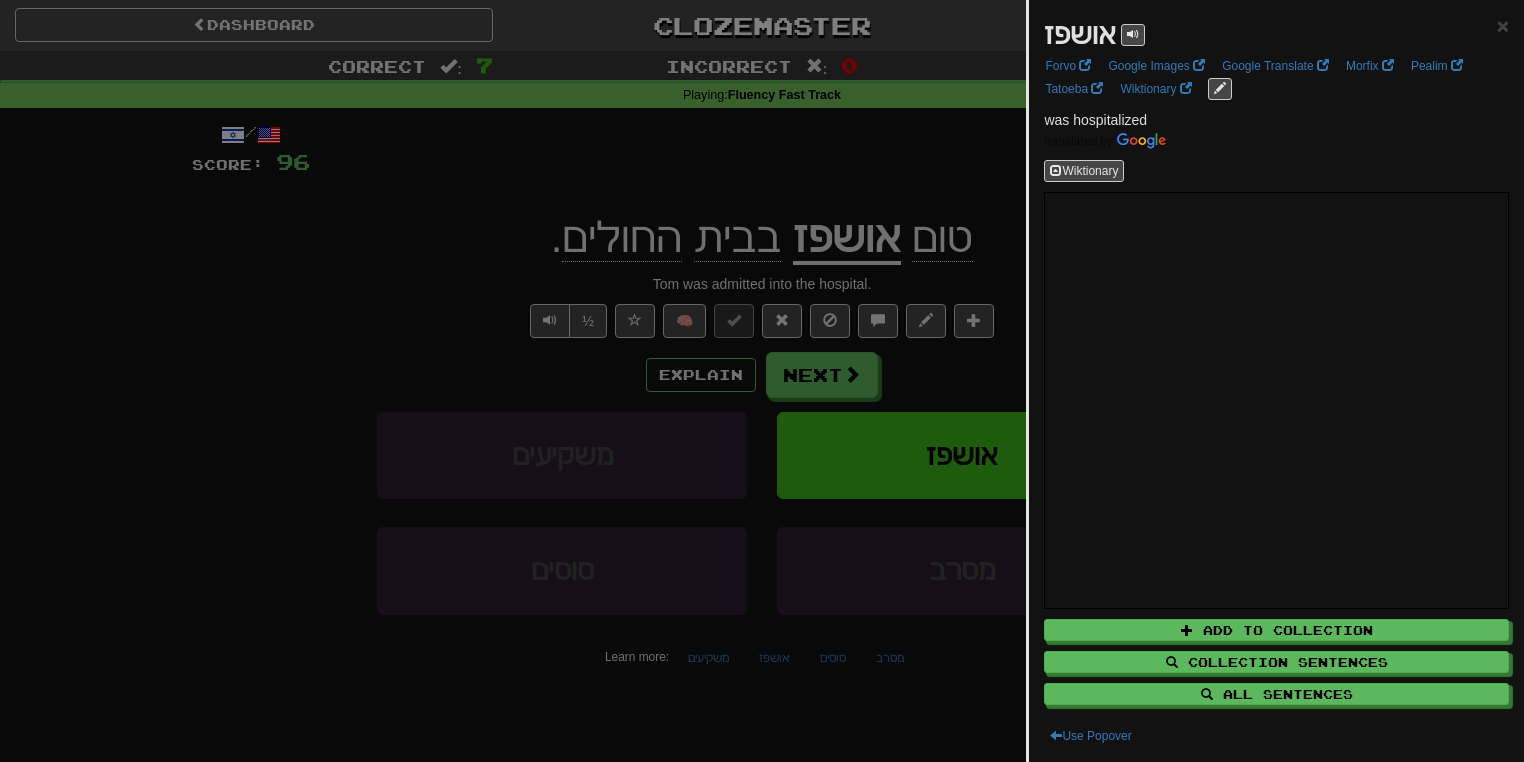 click at bounding box center [762, 381] 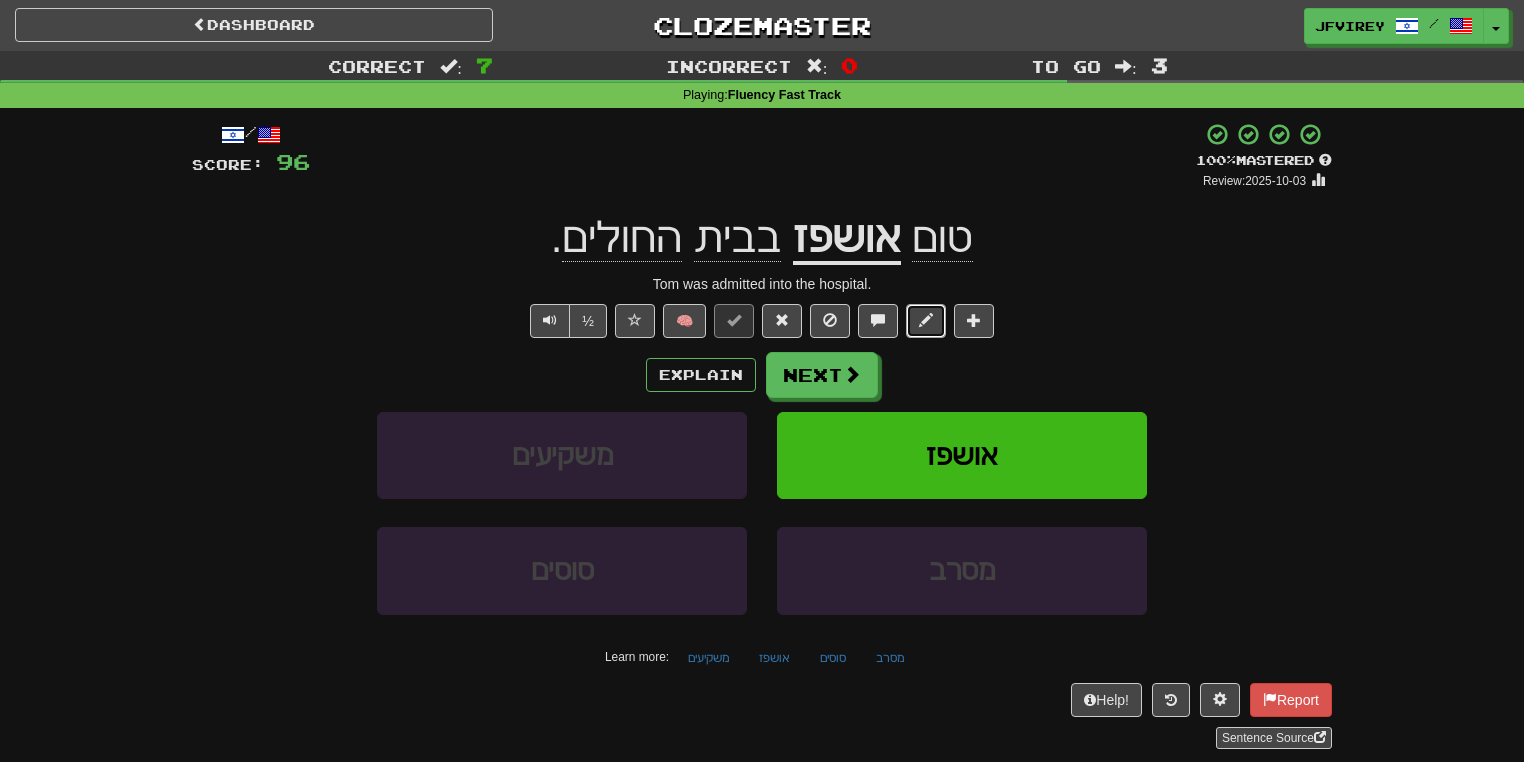 click at bounding box center (926, 320) 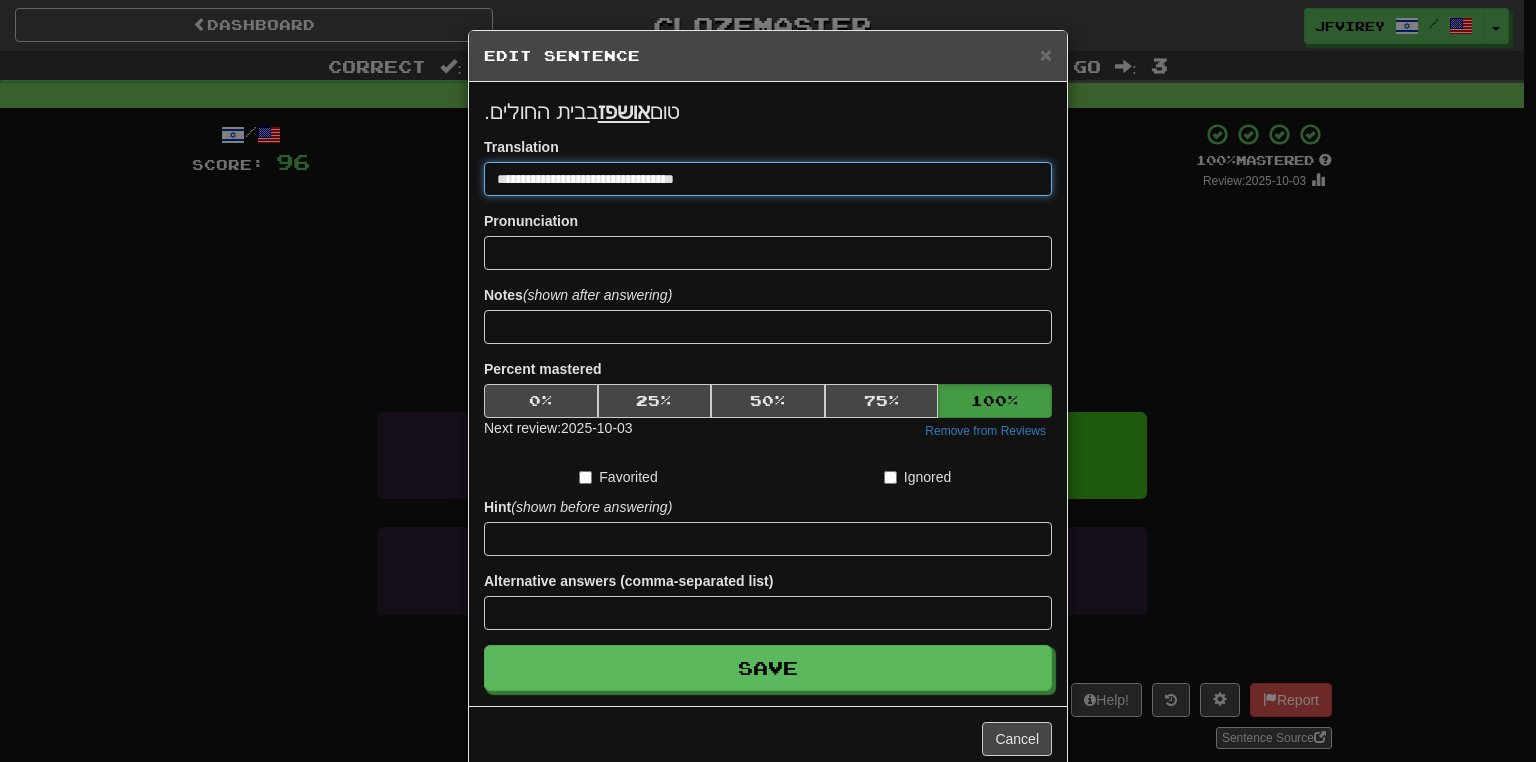 click on "**********" at bounding box center [768, 179] 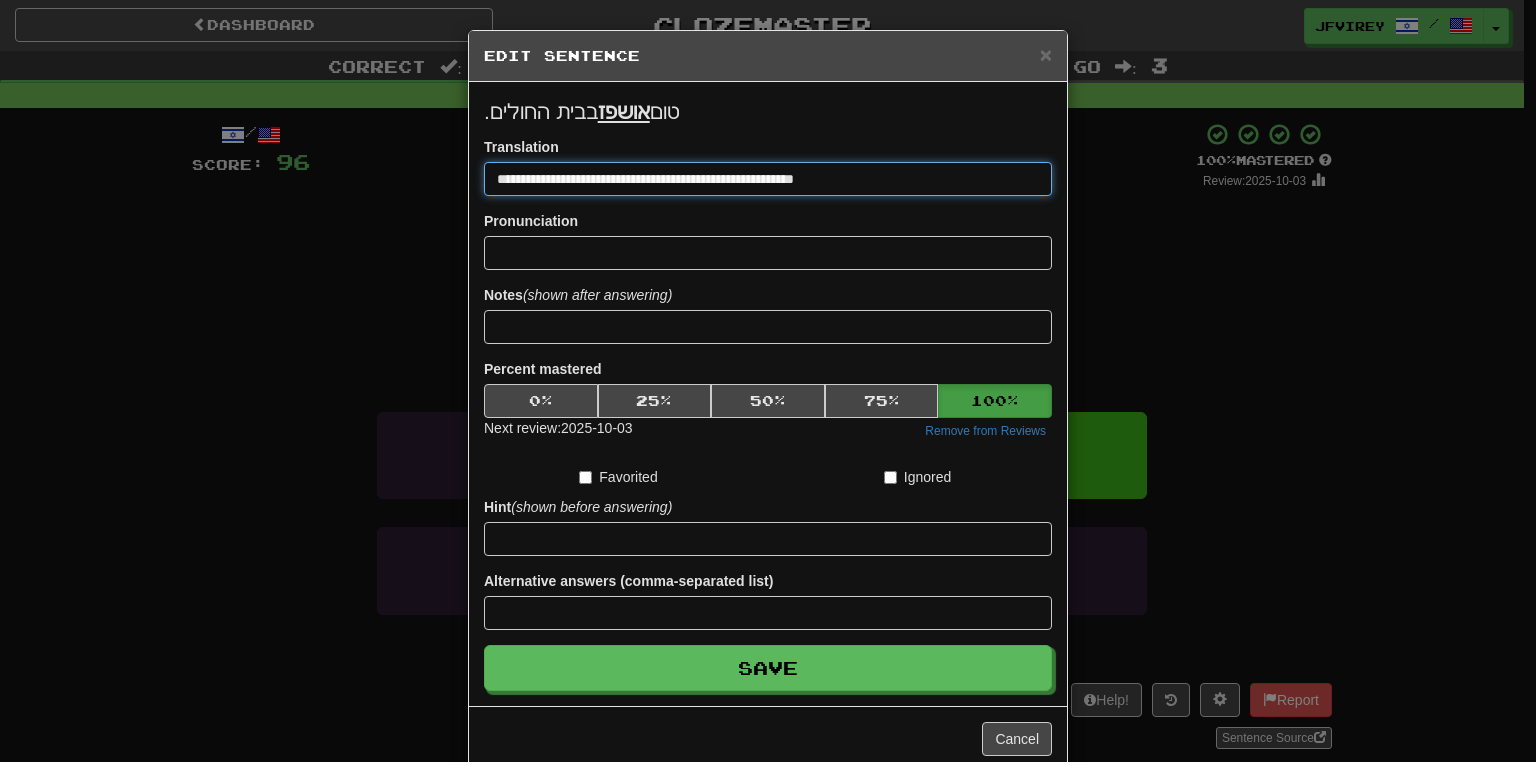 type on "**********" 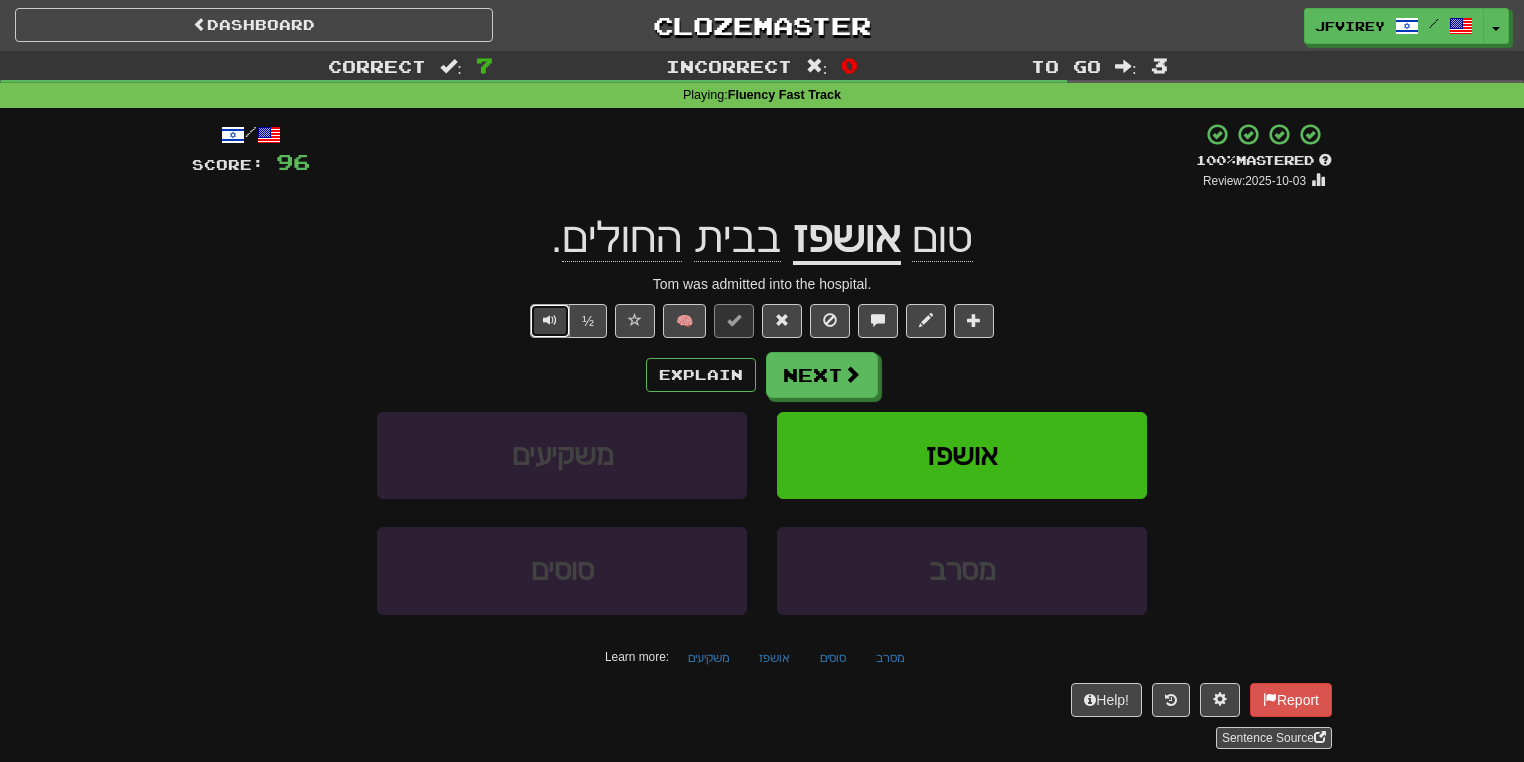 click at bounding box center [550, 321] 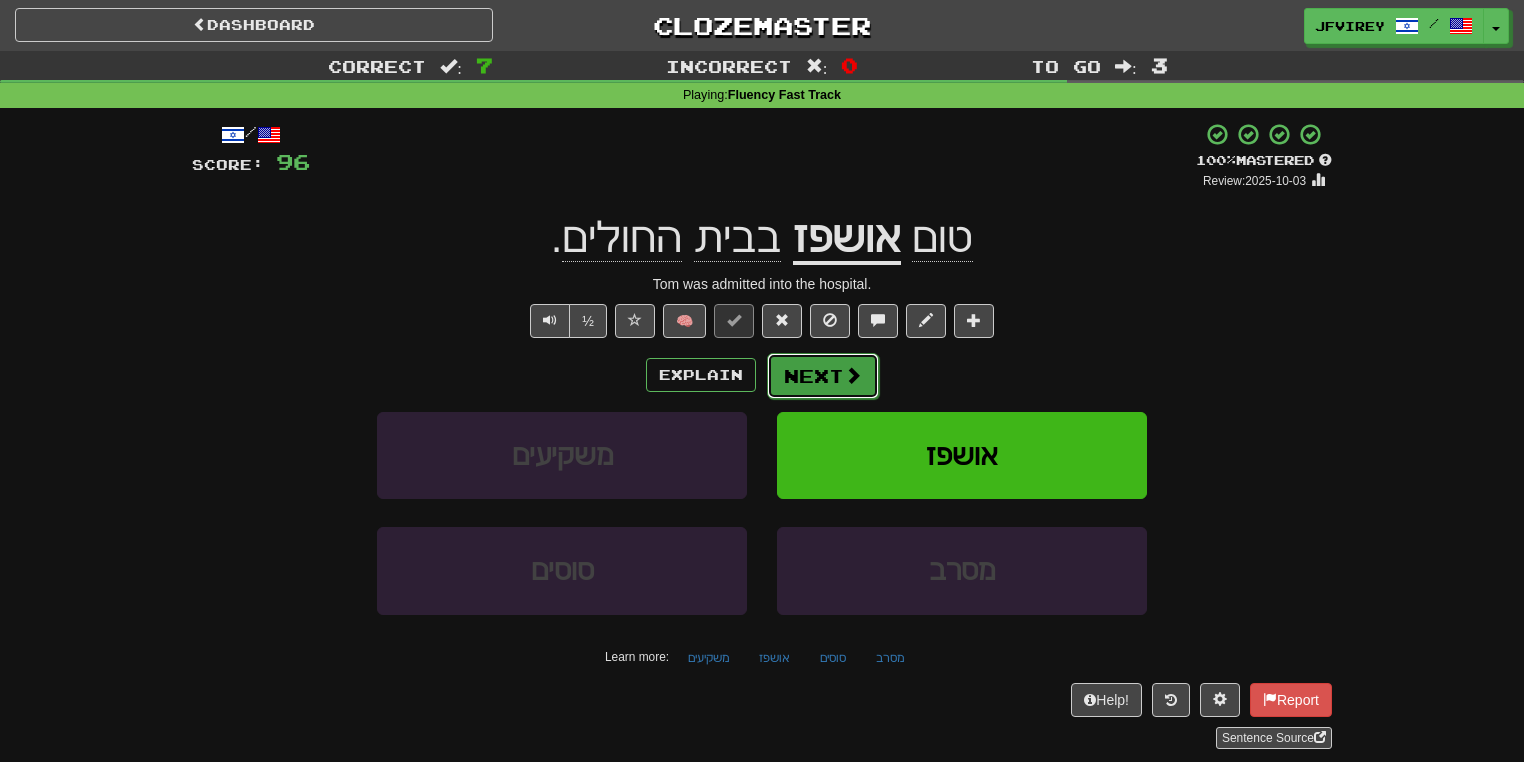 click on "Next" at bounding box center (823, 376) 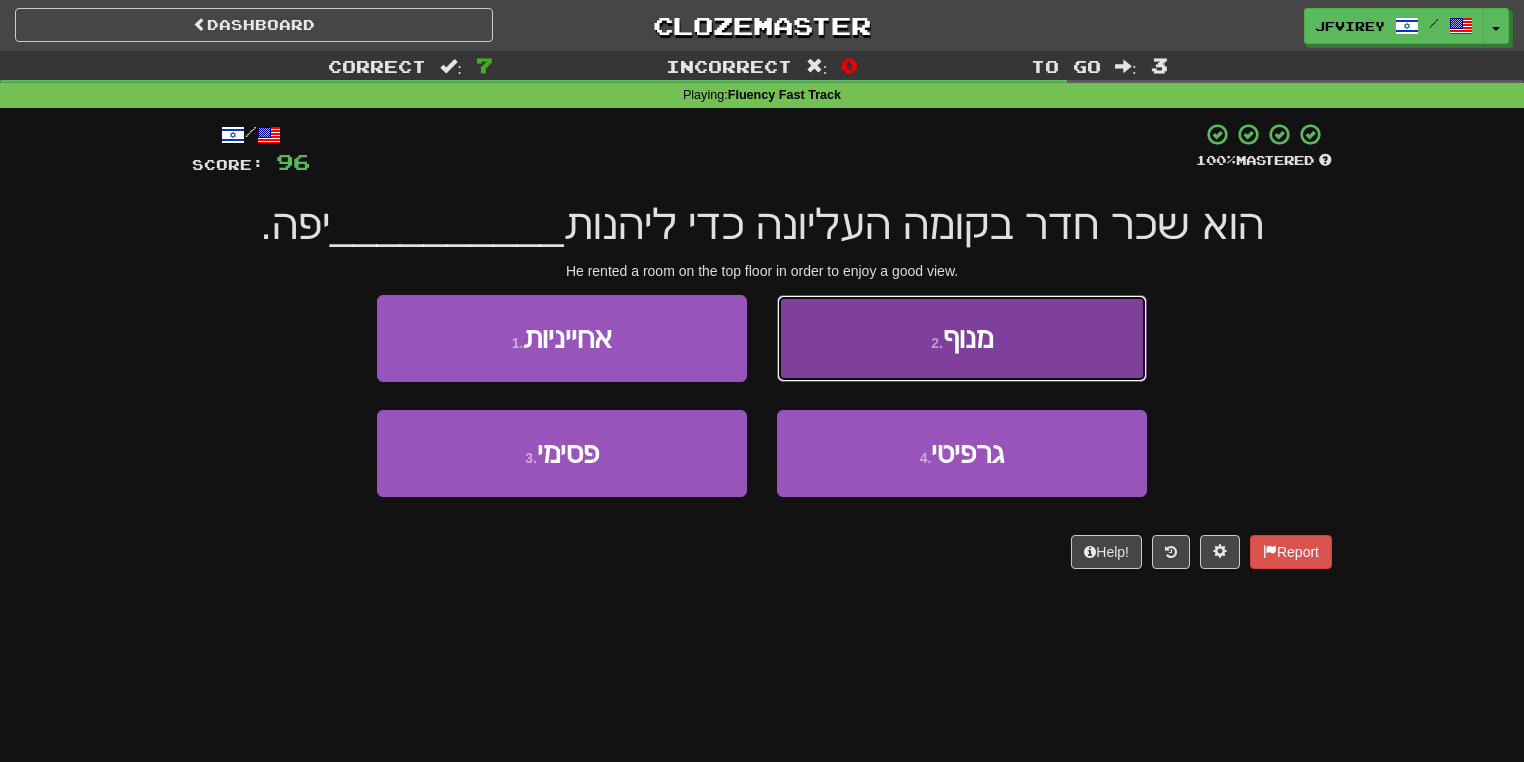click on "2 .  מנוף" at bounding box center (962, 338) 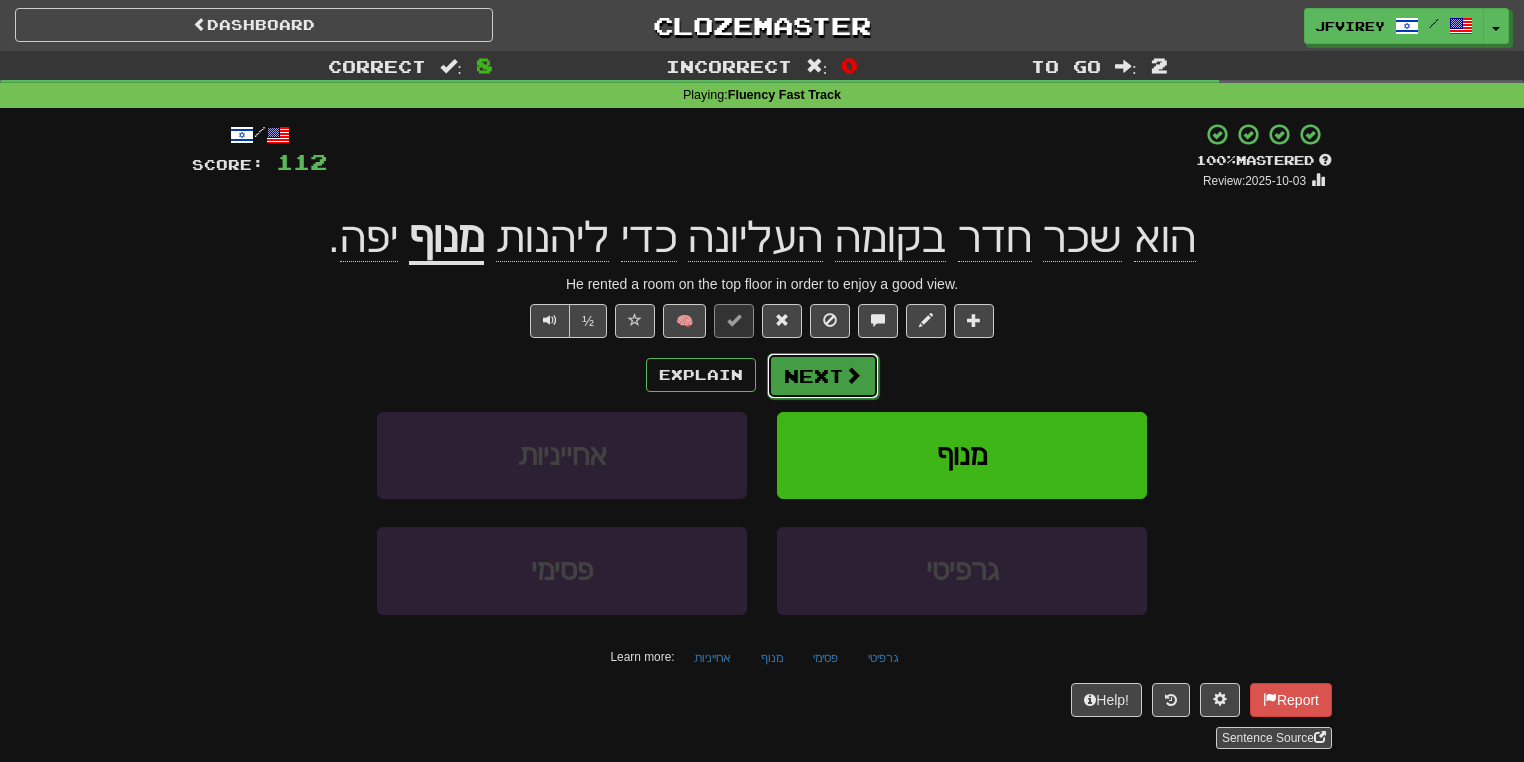 click on "Next" at bounding box center [823, 376] 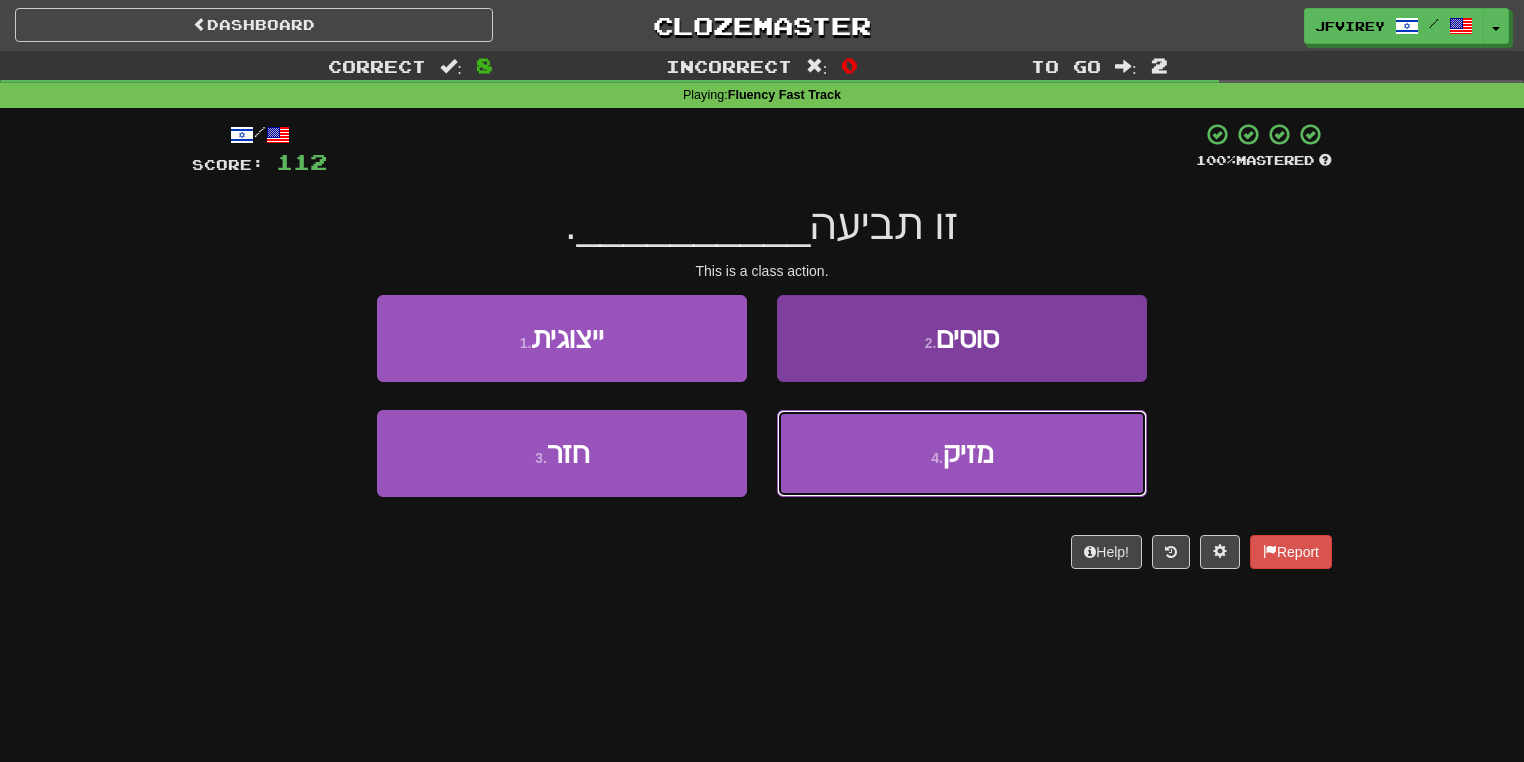 click on "4 .  מזיק" at bounding box center (962, 453) 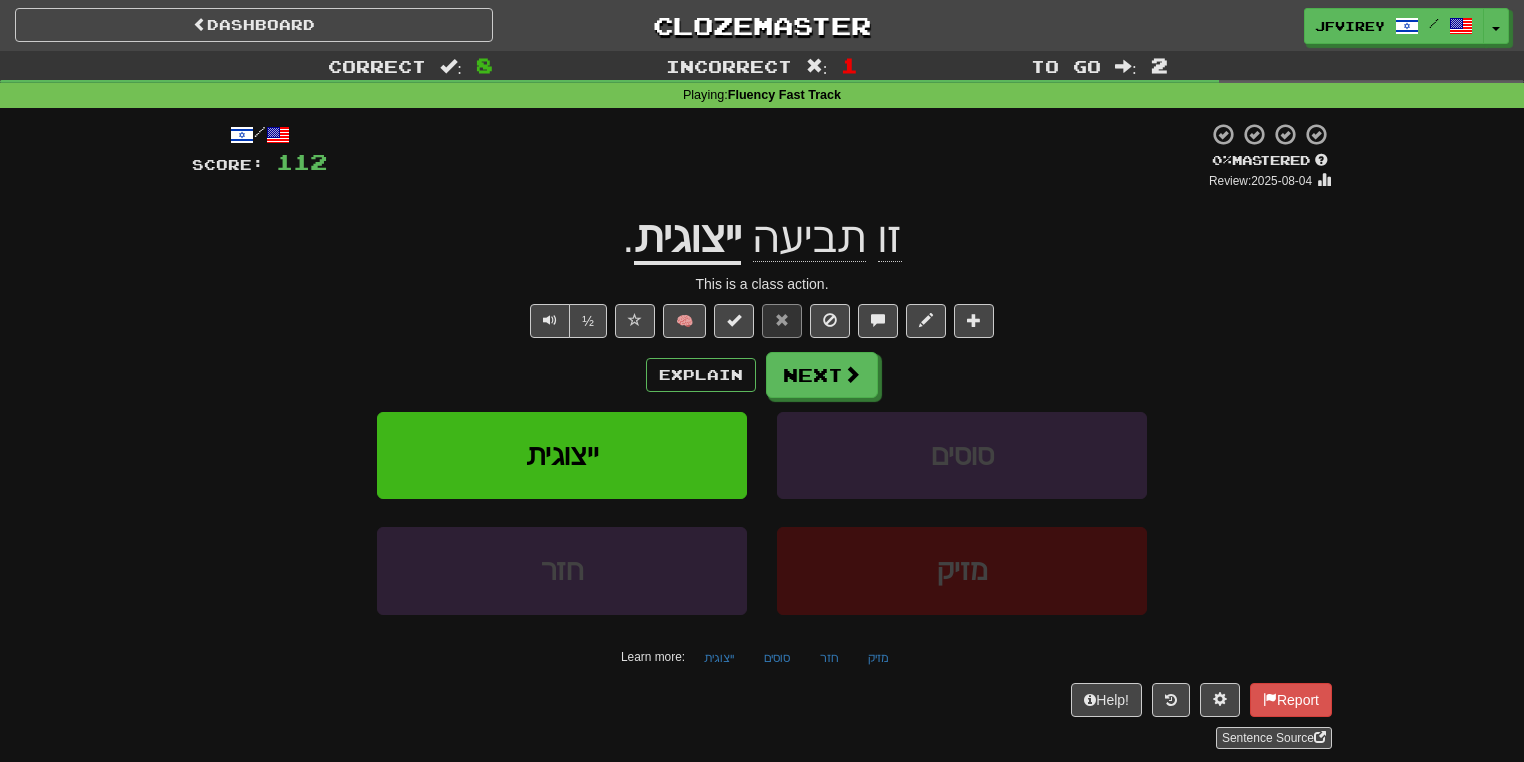 click on "תביעה" 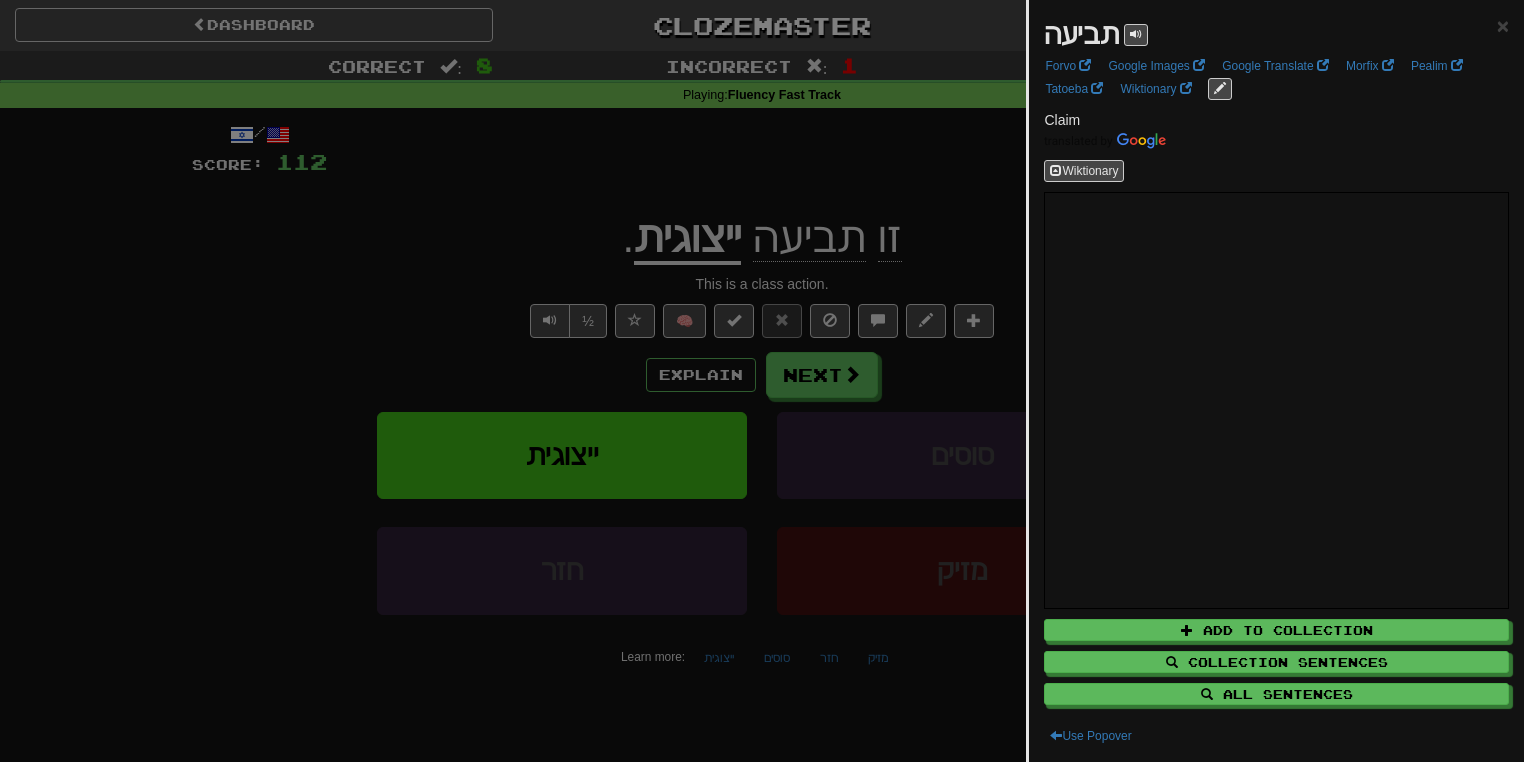 click at bounding box center [762, 381] 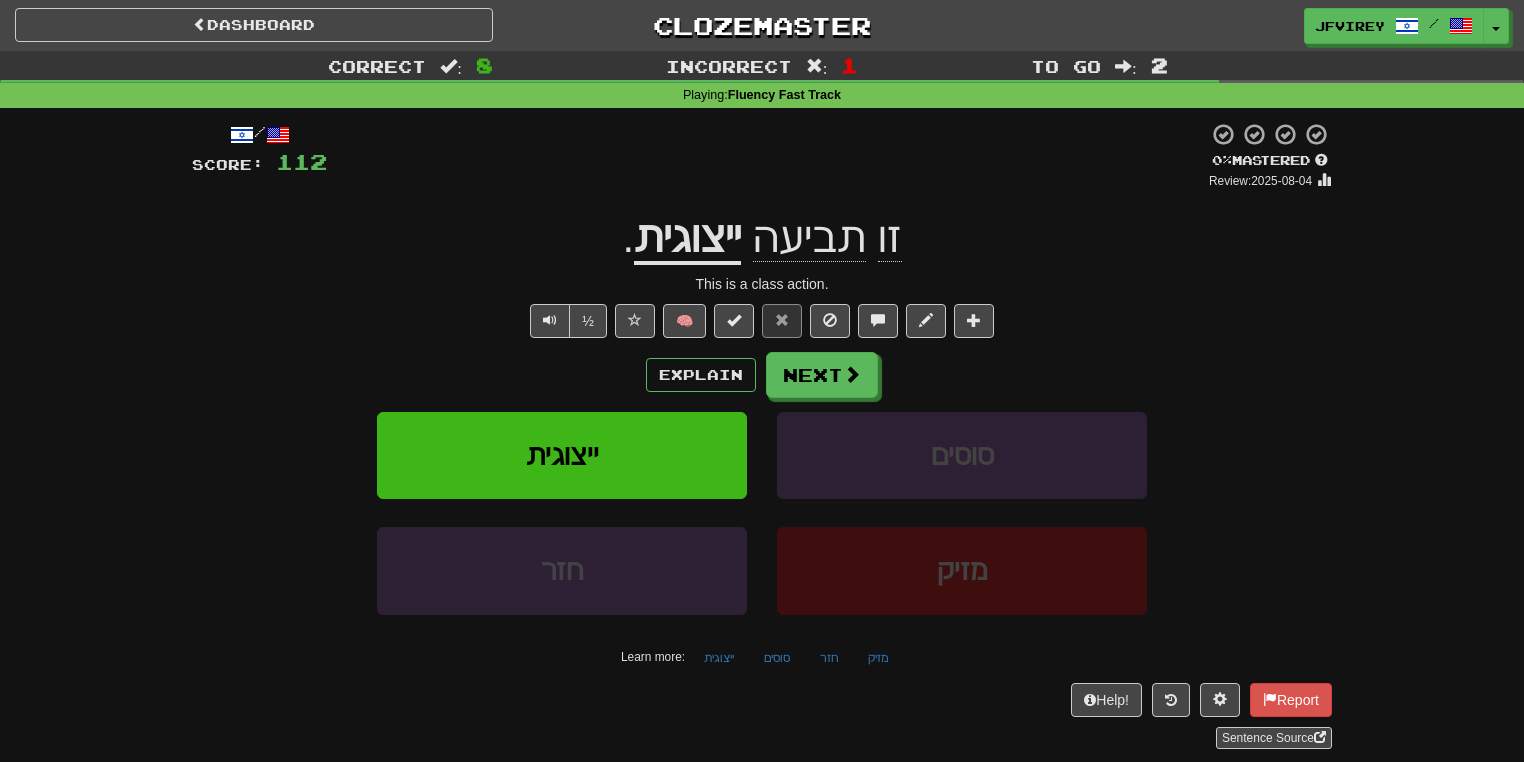 click on "ייצוגית" at bounding box center [687, 239] 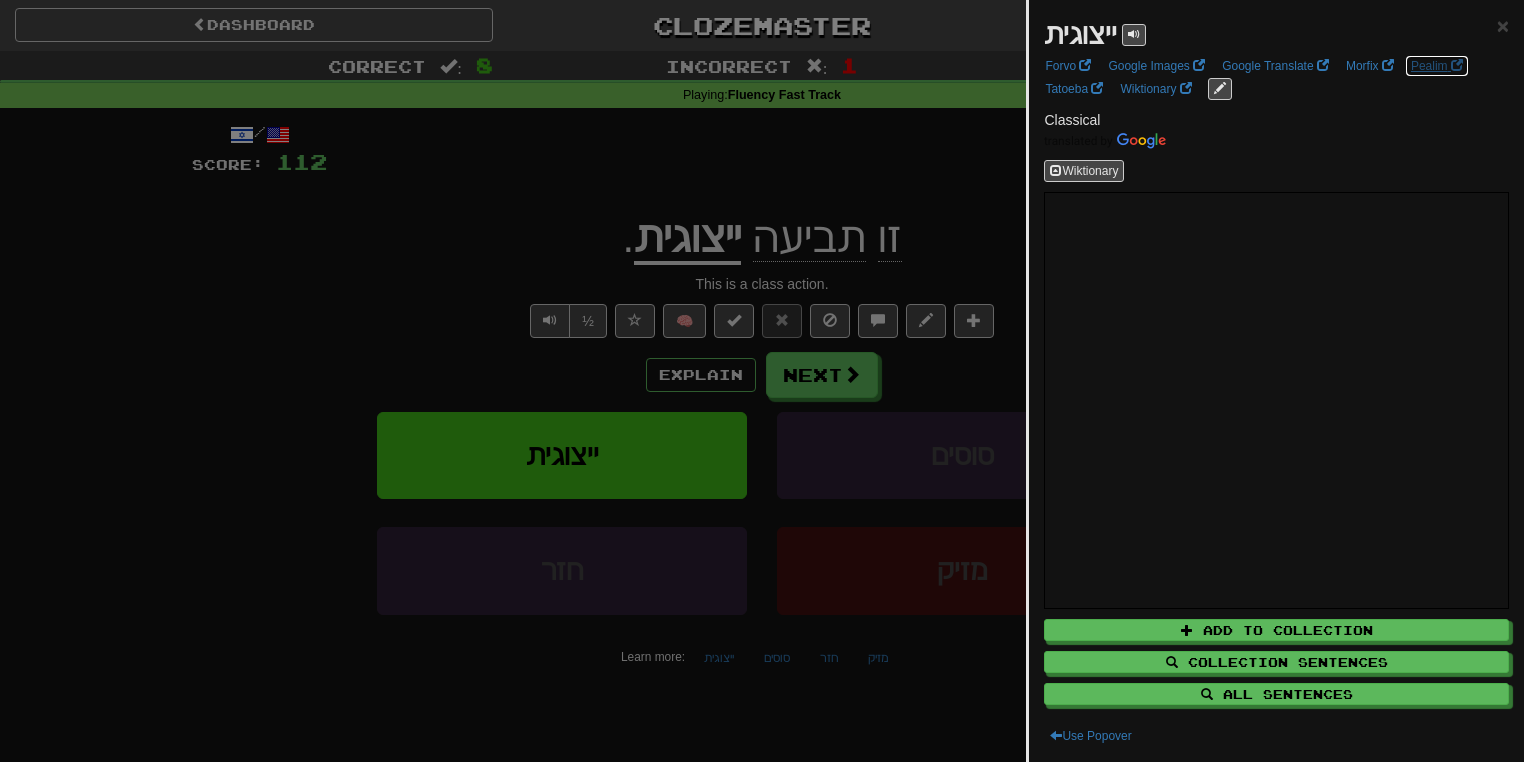click on "Pealim" at bounding box center (1437, 66) 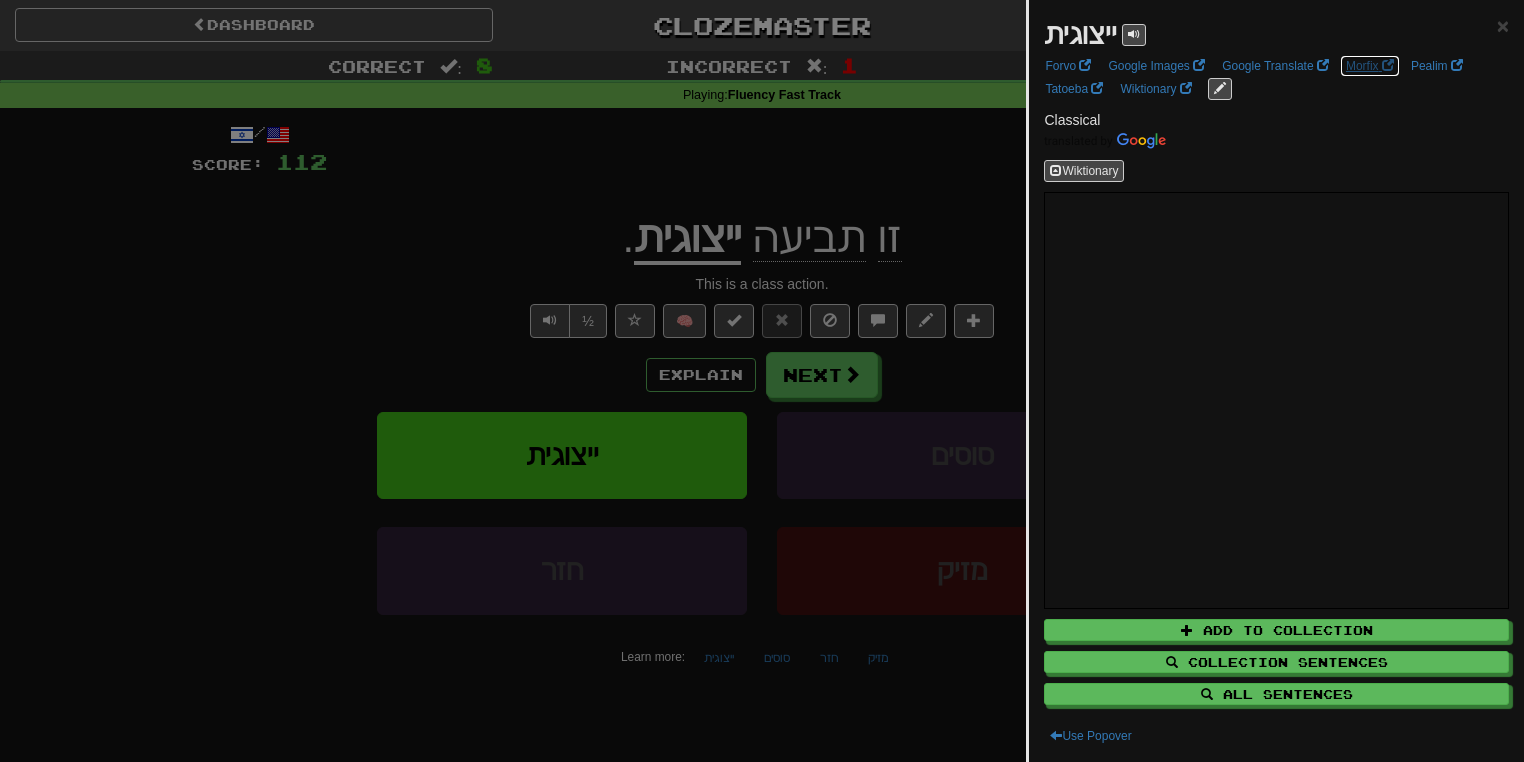 click on "Morfix" at bounding box center (1370, 66) 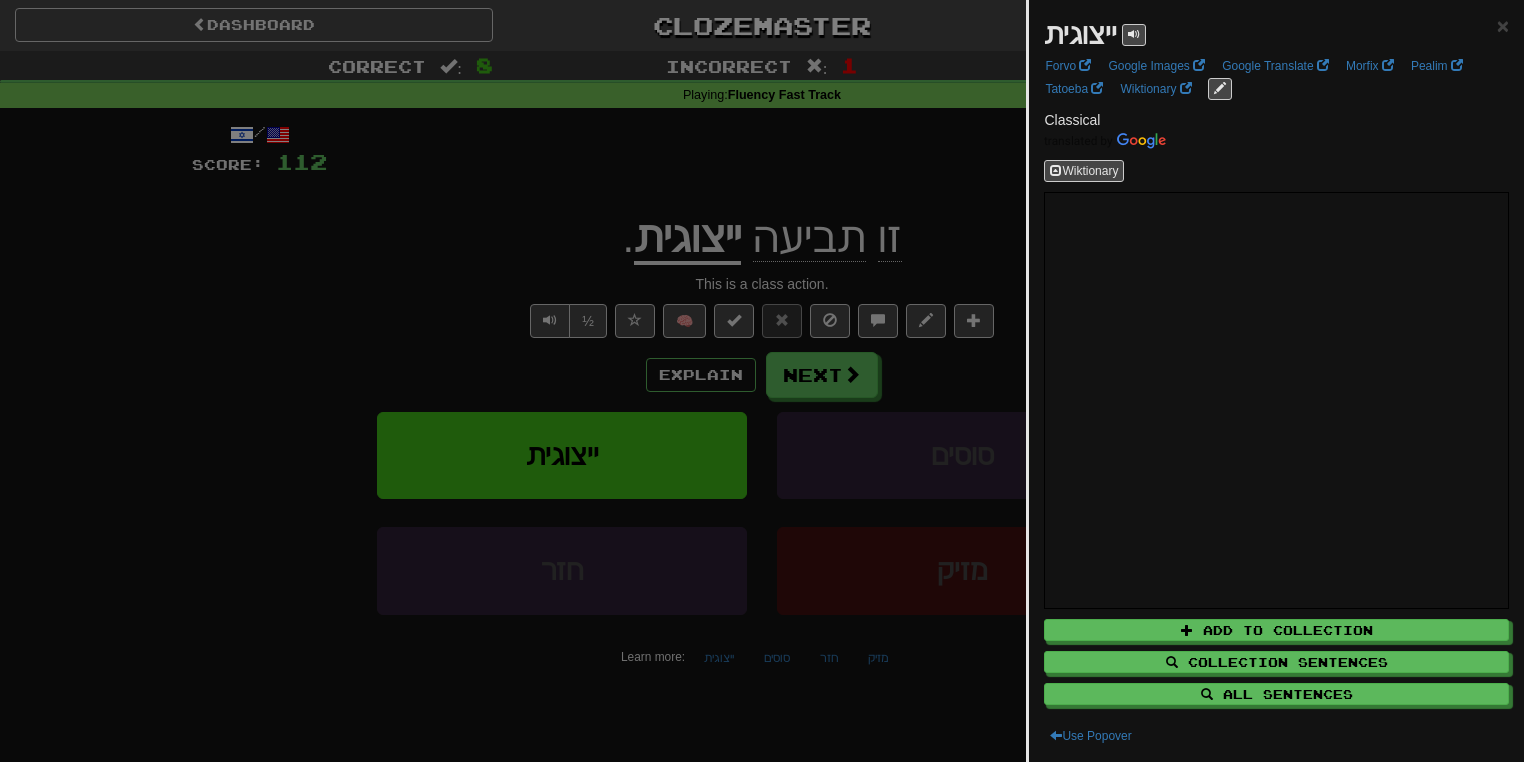 click at bounding box center [762, 381] 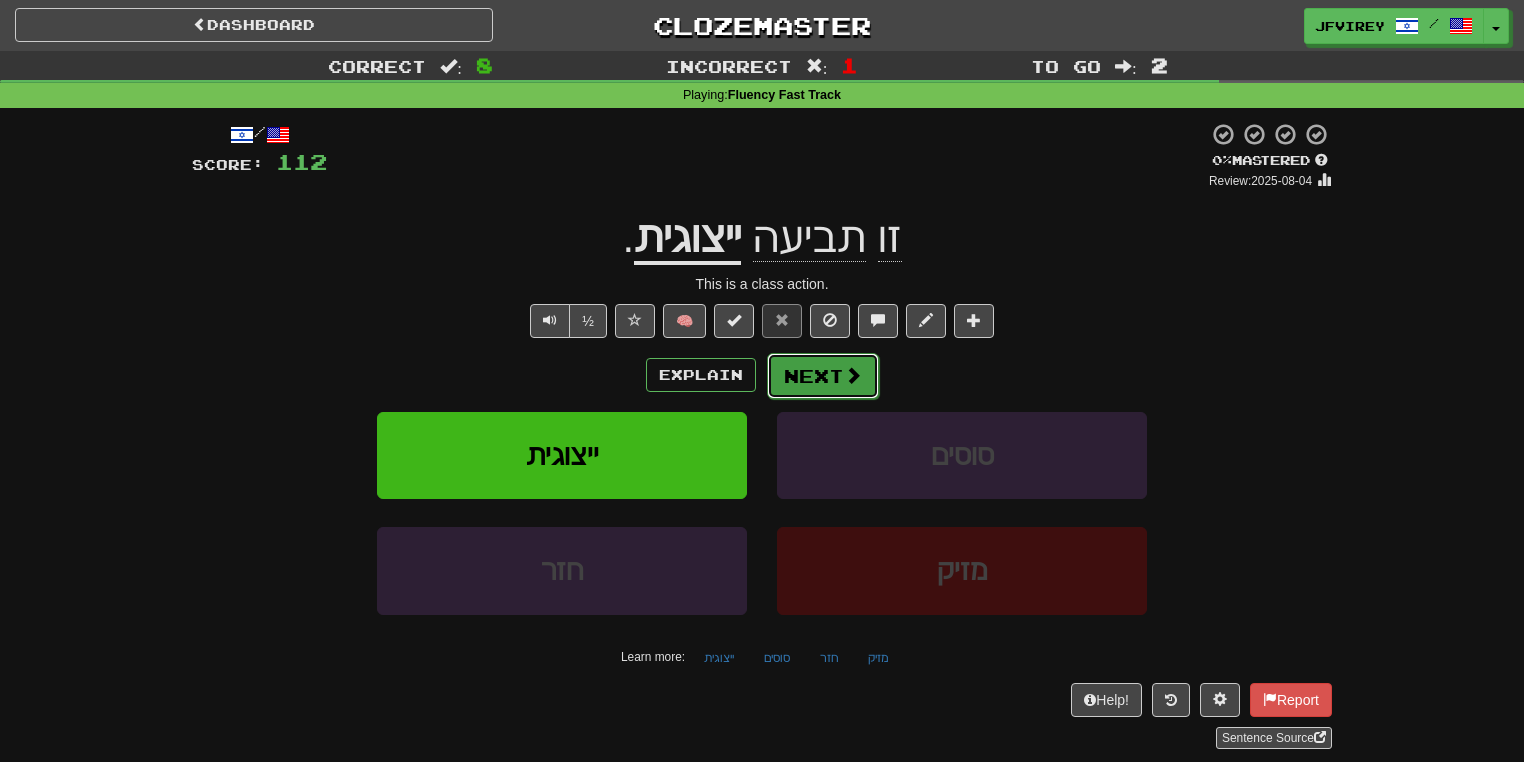 click on "Next" at bounding box center [823, 376] 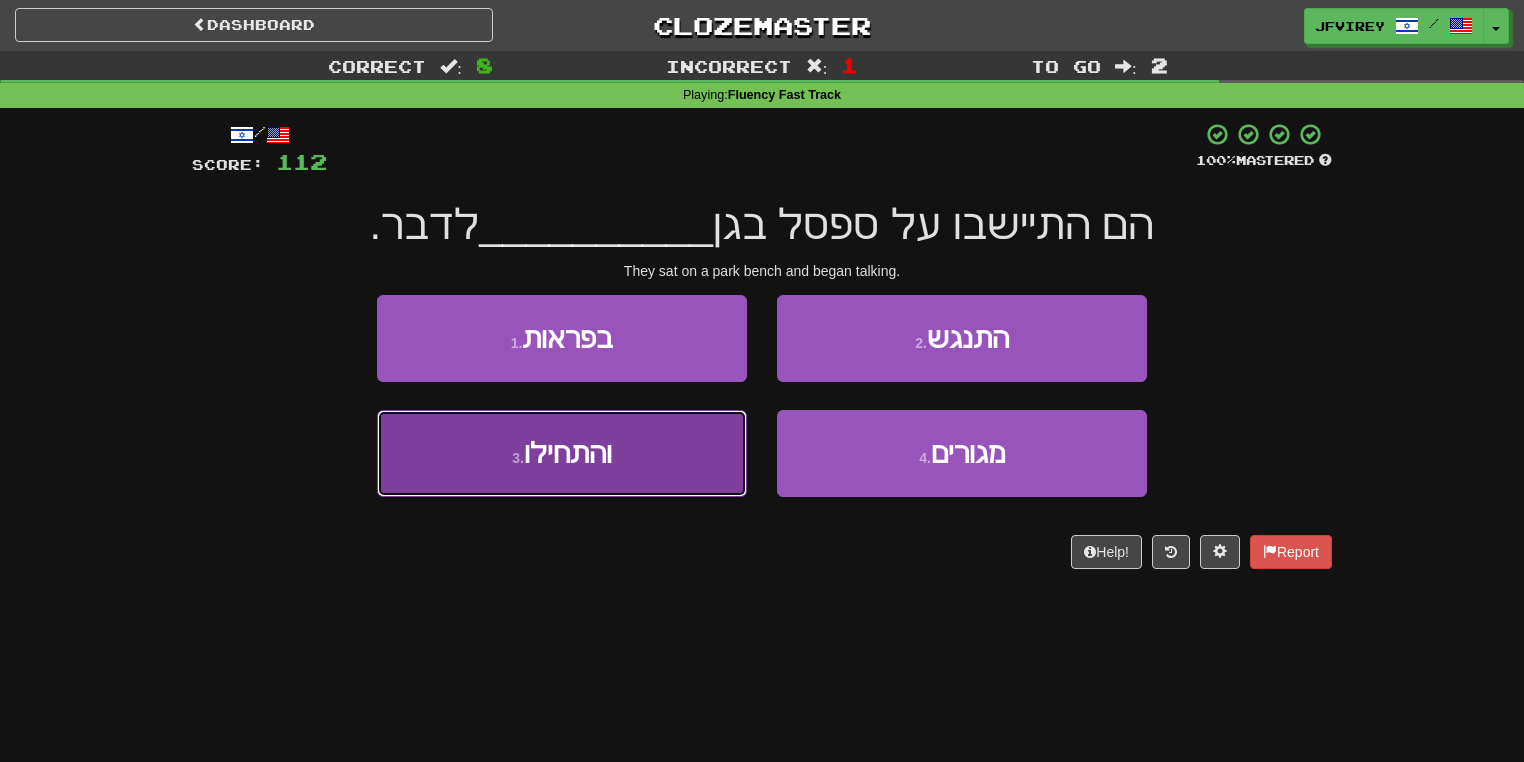 click on "והתחילו" at bounding box center (568, 453) 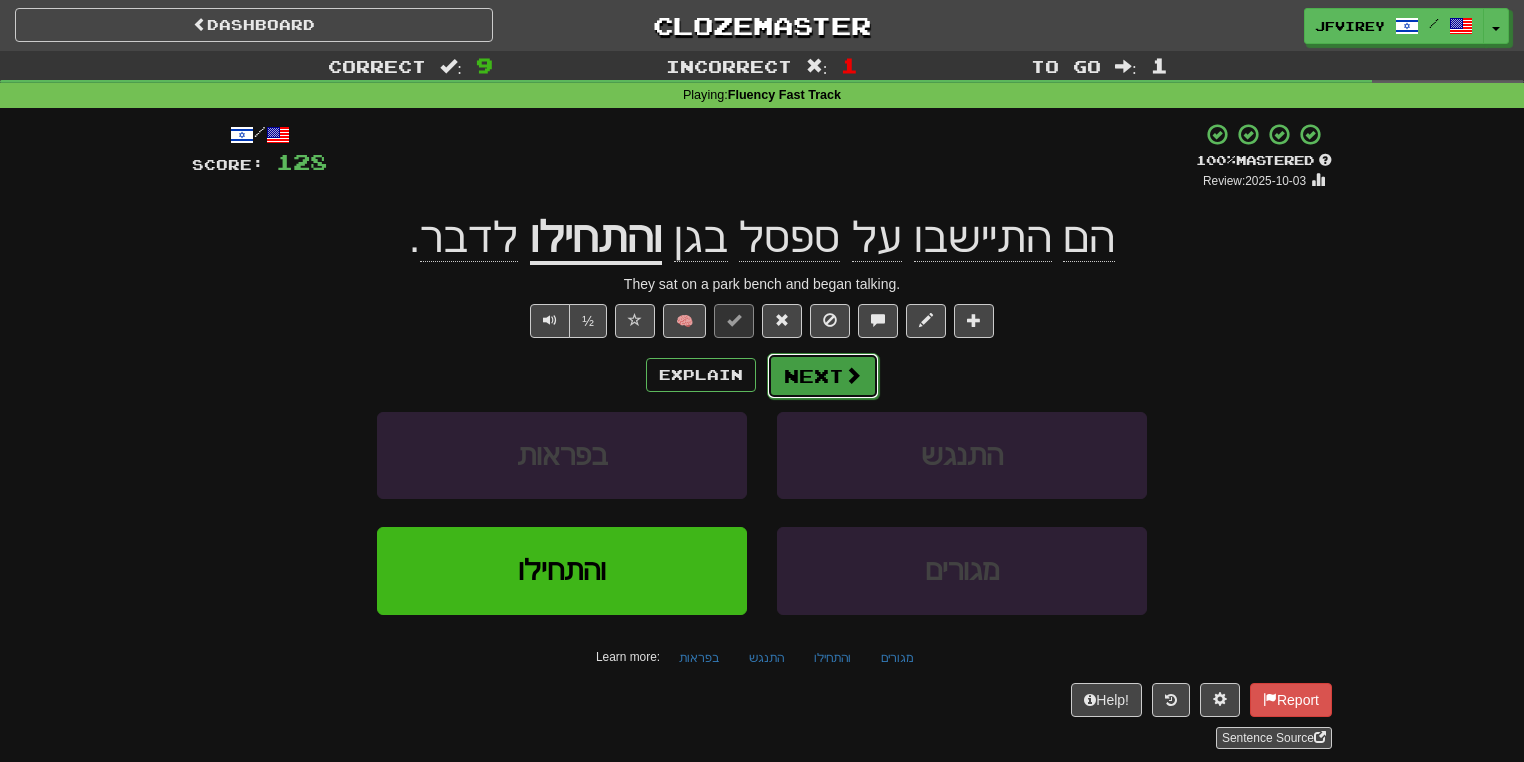 click on "Next" at bounding box center (823, 376) 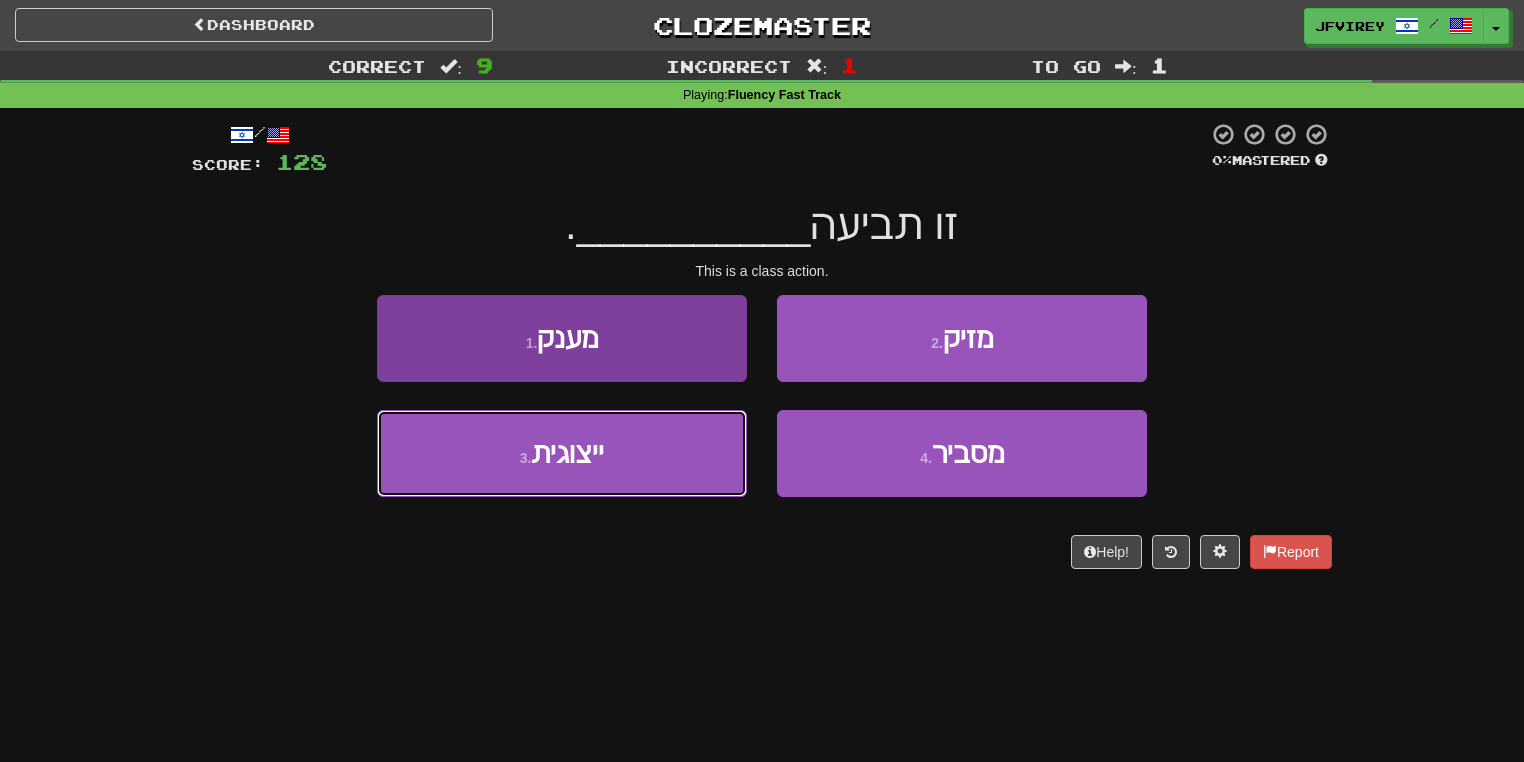 click on "3 .  ייצוגית" at bounding box center (562, 453) 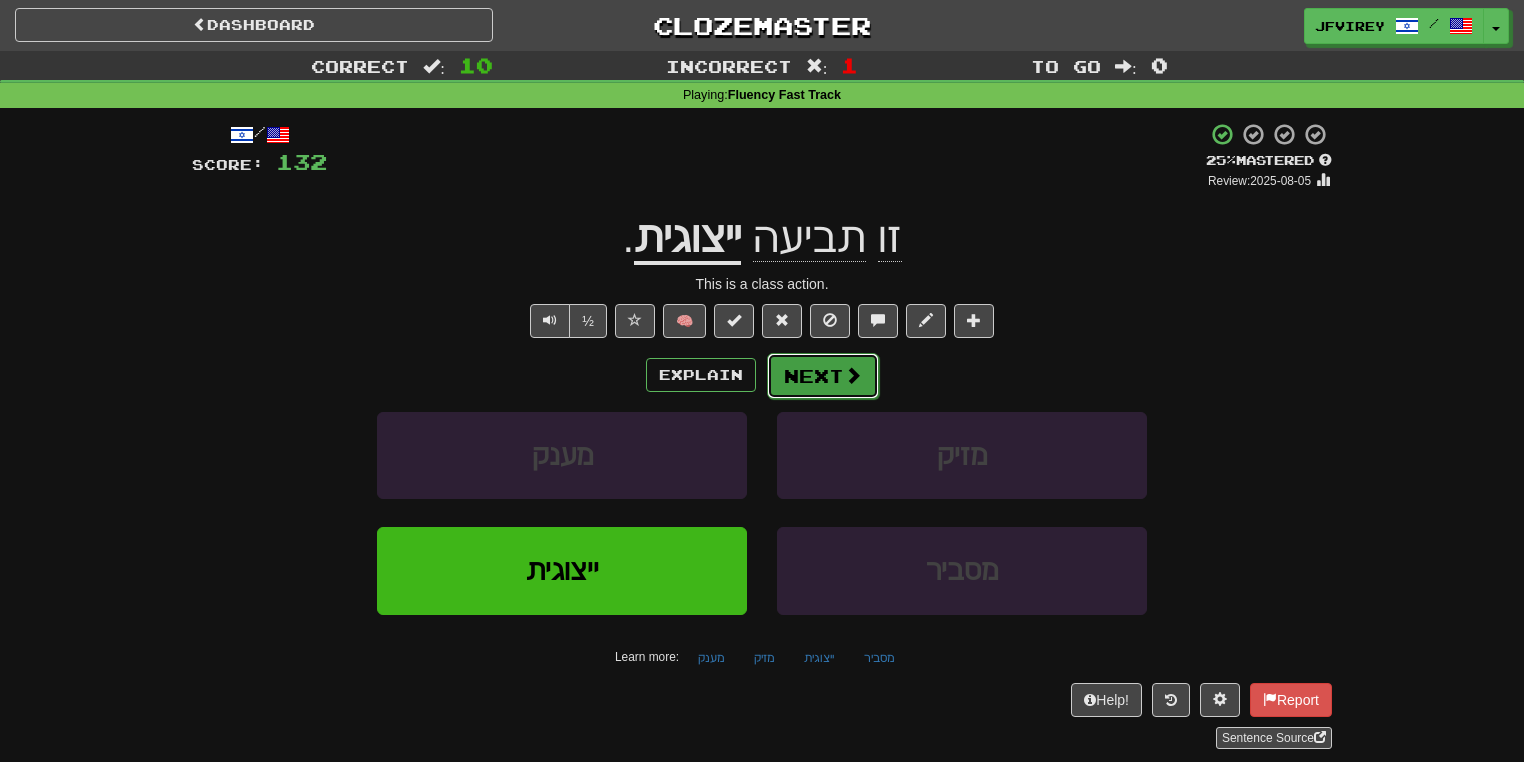 click on "Next" at bounding box center (823, 376) 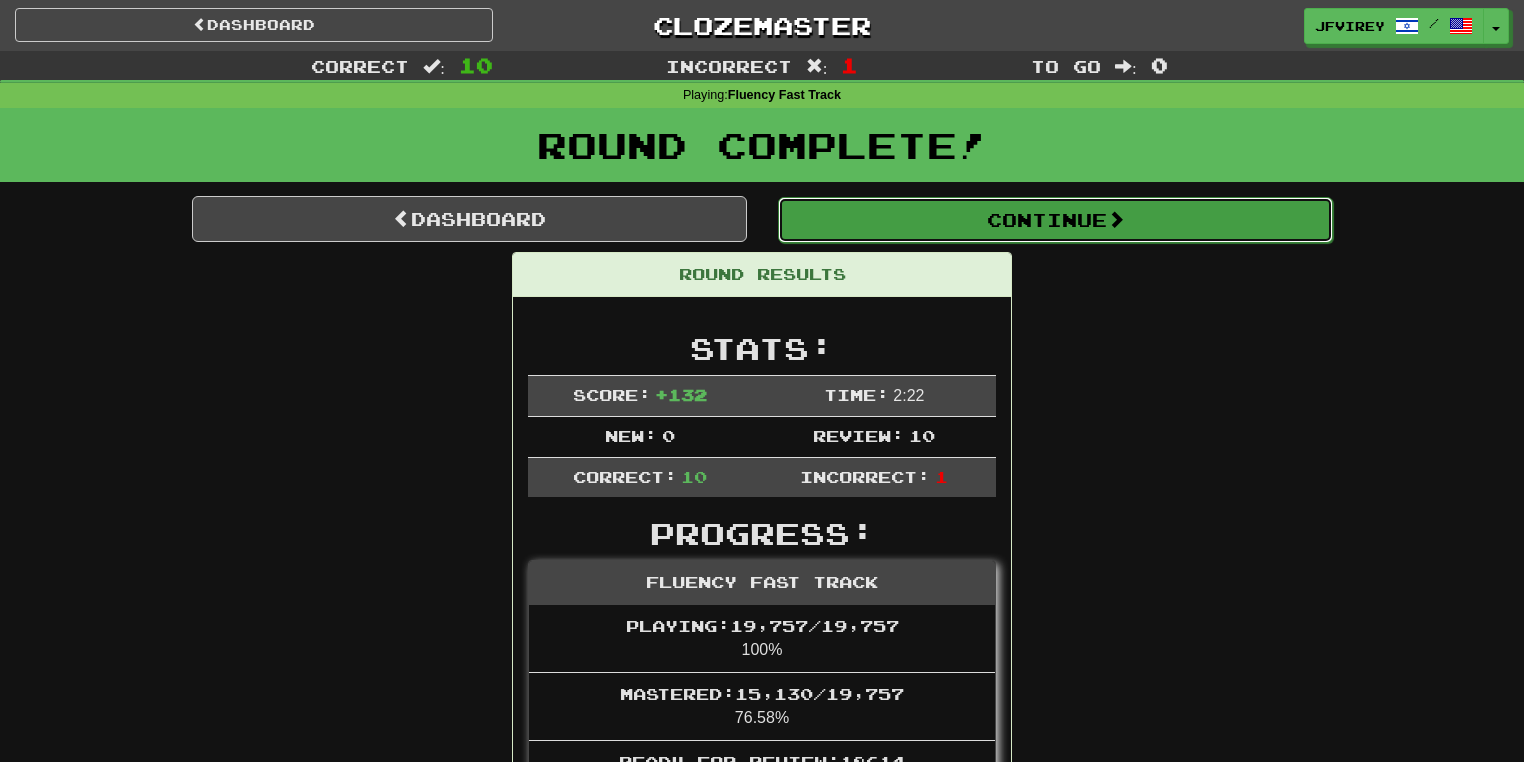 click on "Continue" at bounding box center [1055, 220] 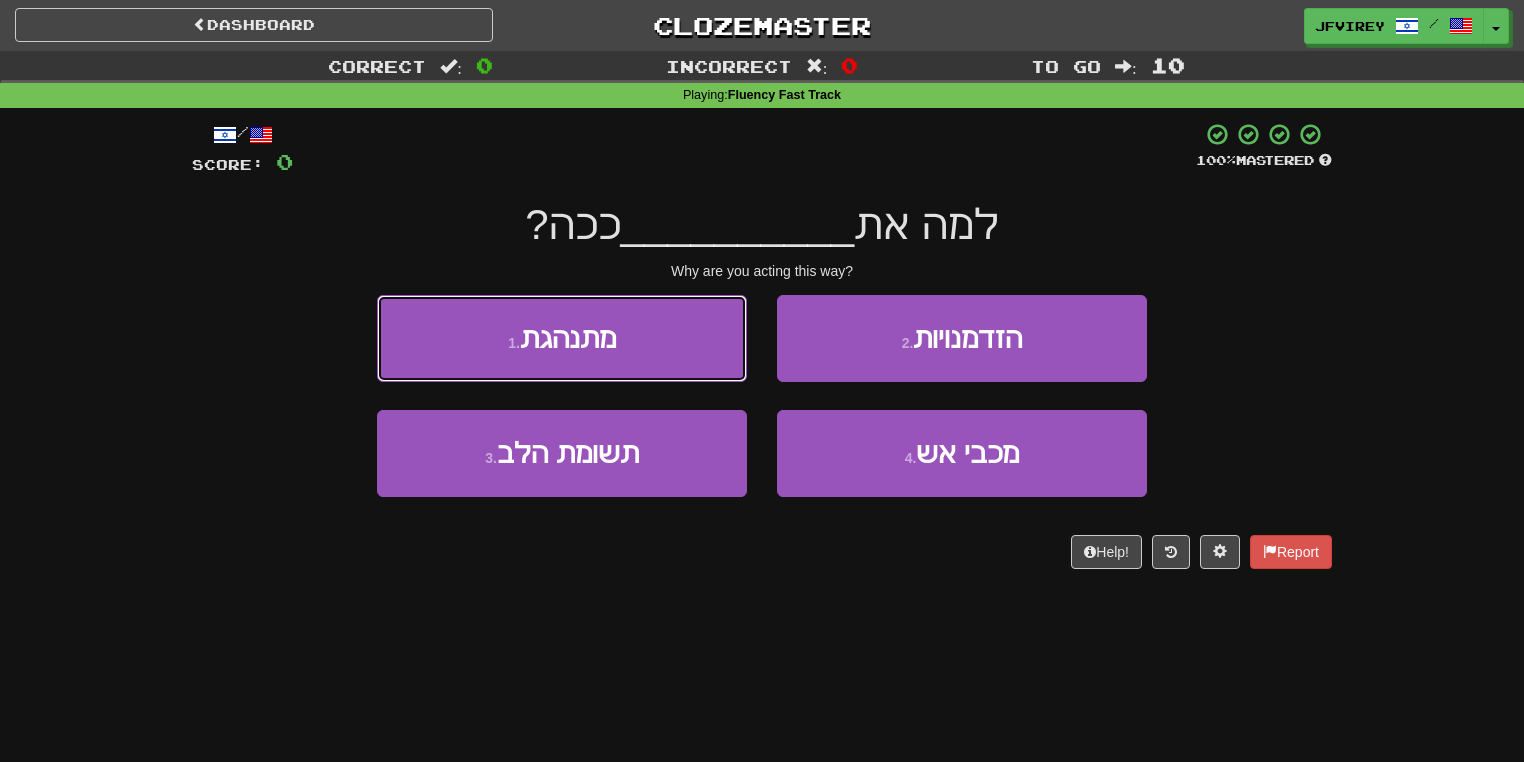 click on "מתנהגת" at bounding box center (568, 338) 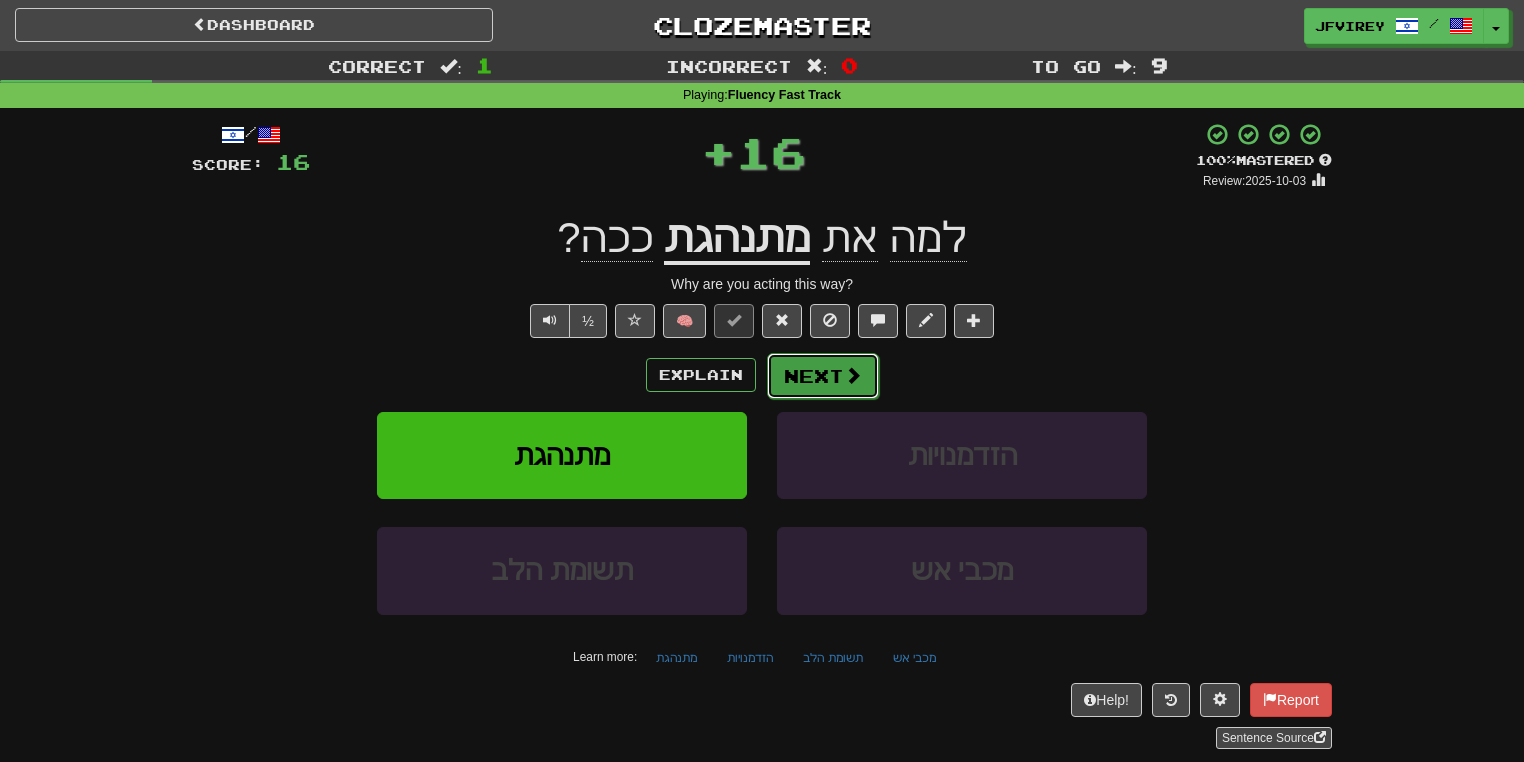 click on "Next" at bounding box center [823, 376] 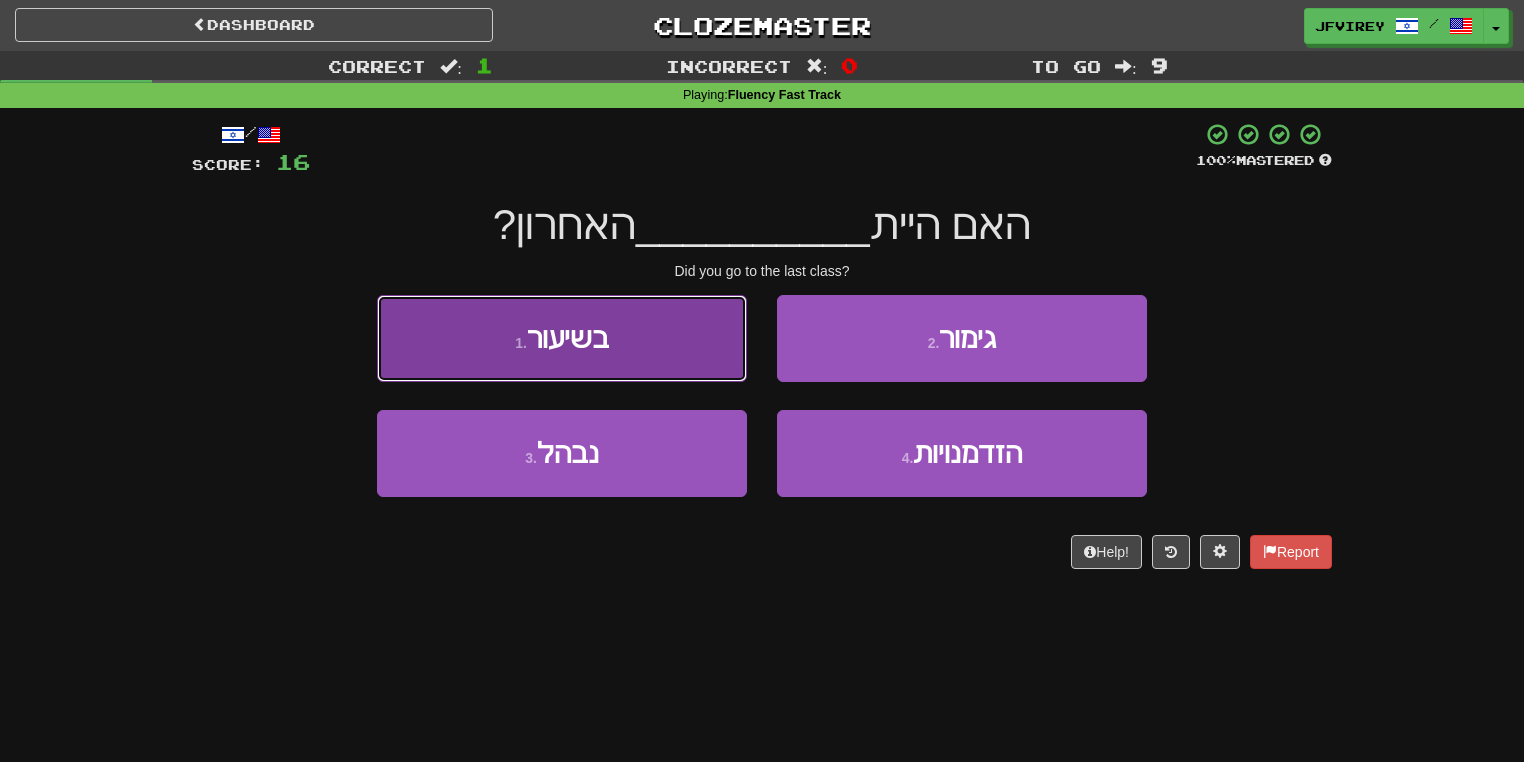 click on "1 .  בשיעור" at bounding box center (562, 338) 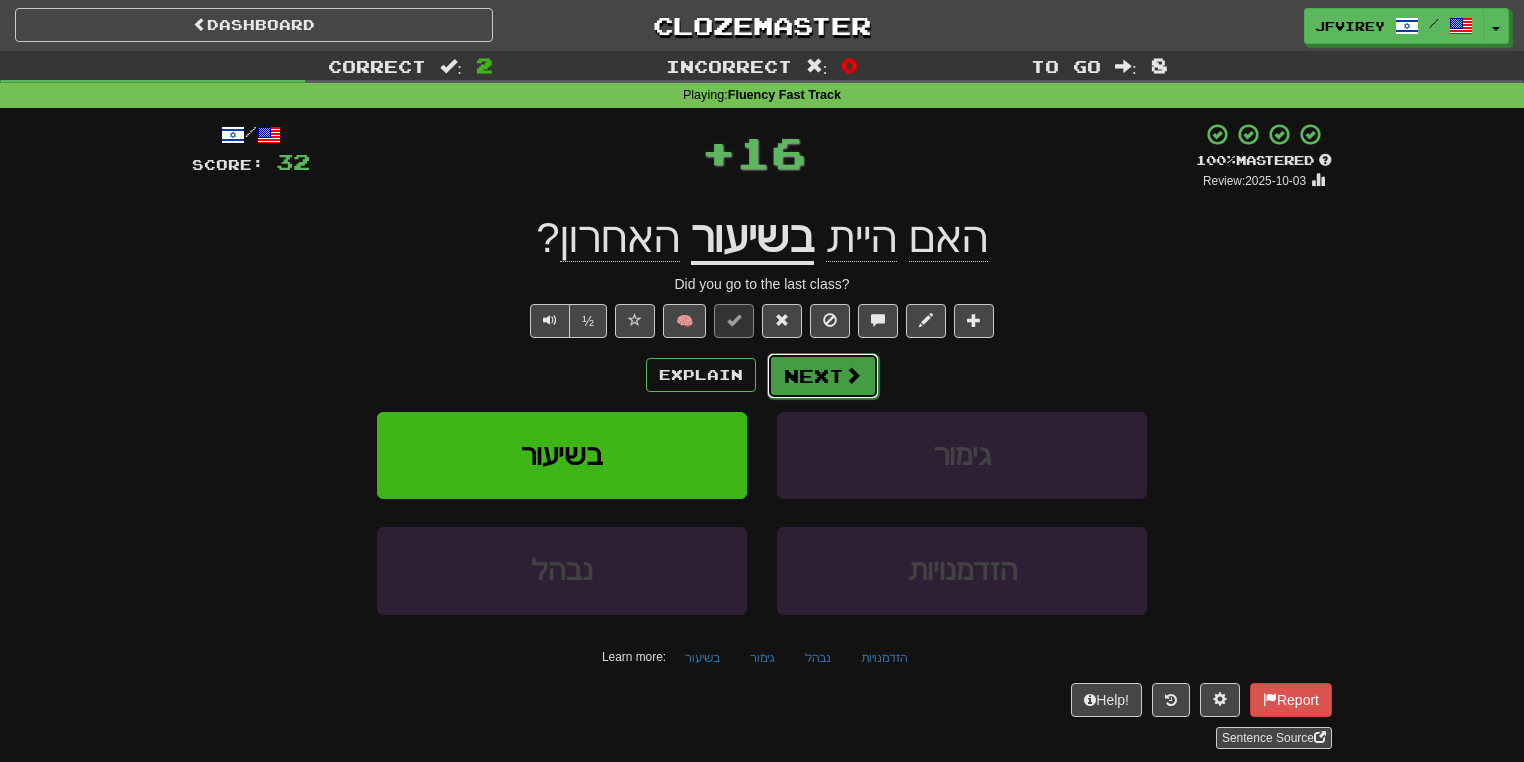 click on "Next" at bounding box center [823, 376] 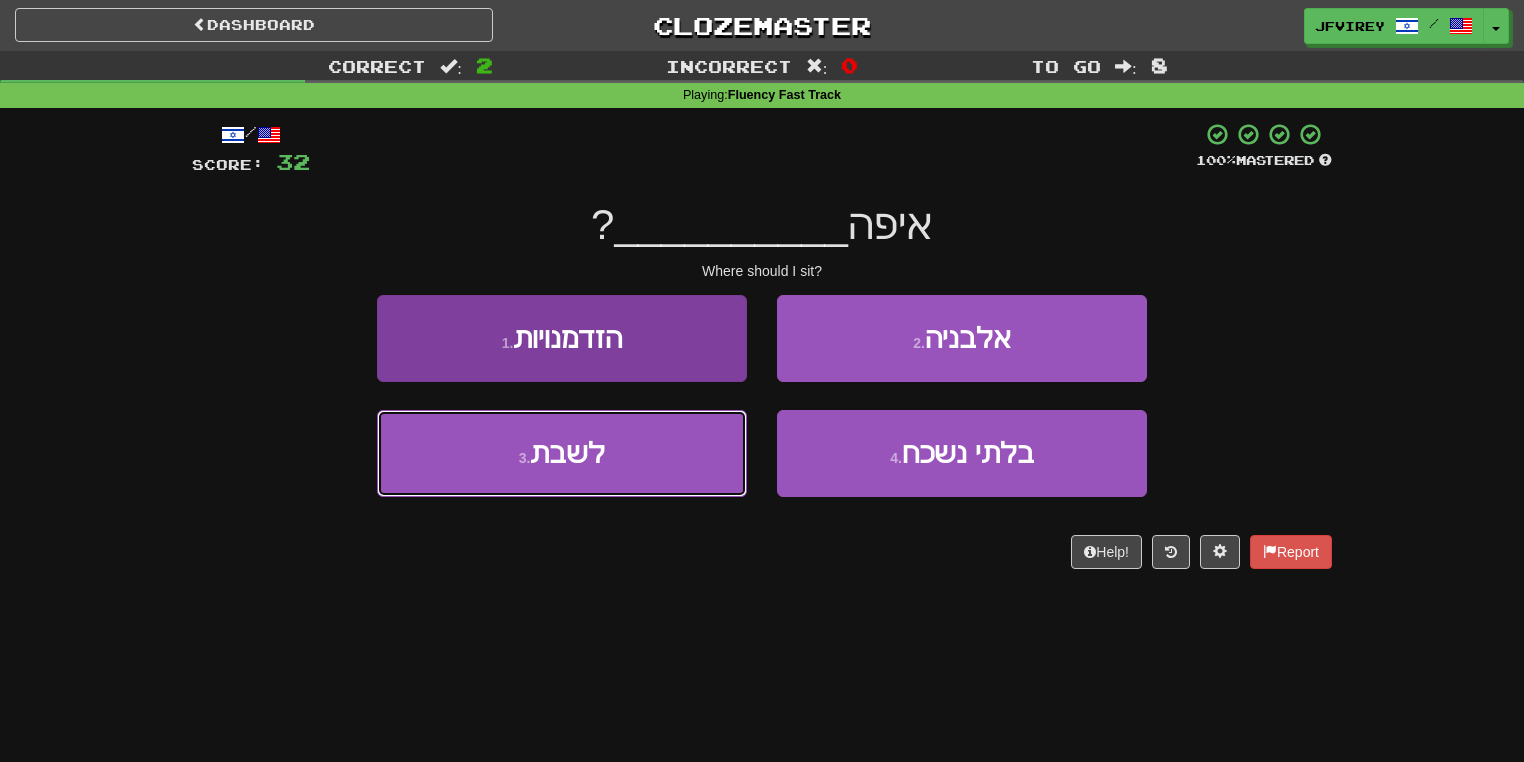 click on "3 .  לשבת" at bounding box center (562, 453) 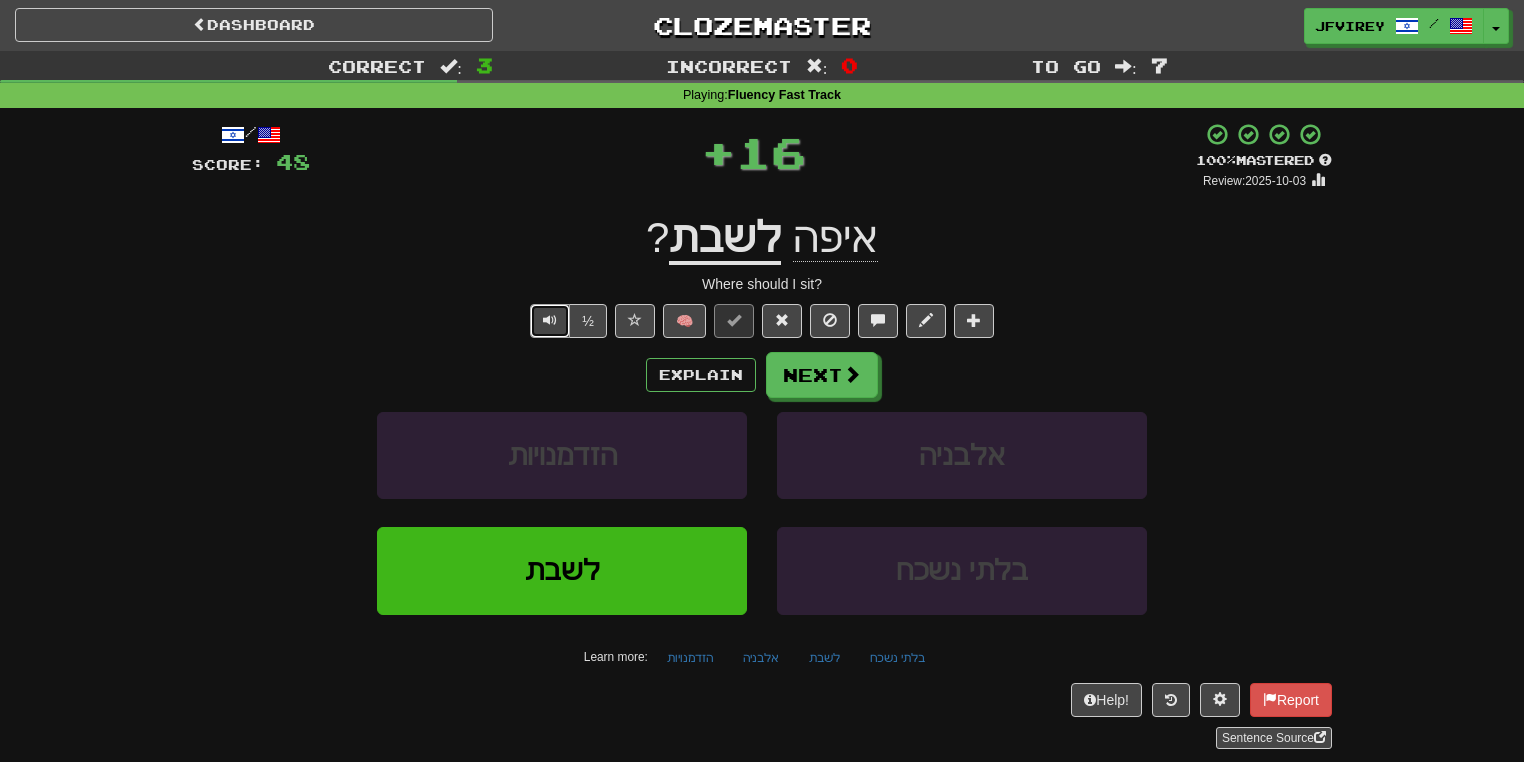 click at bounding box center (550, 321) 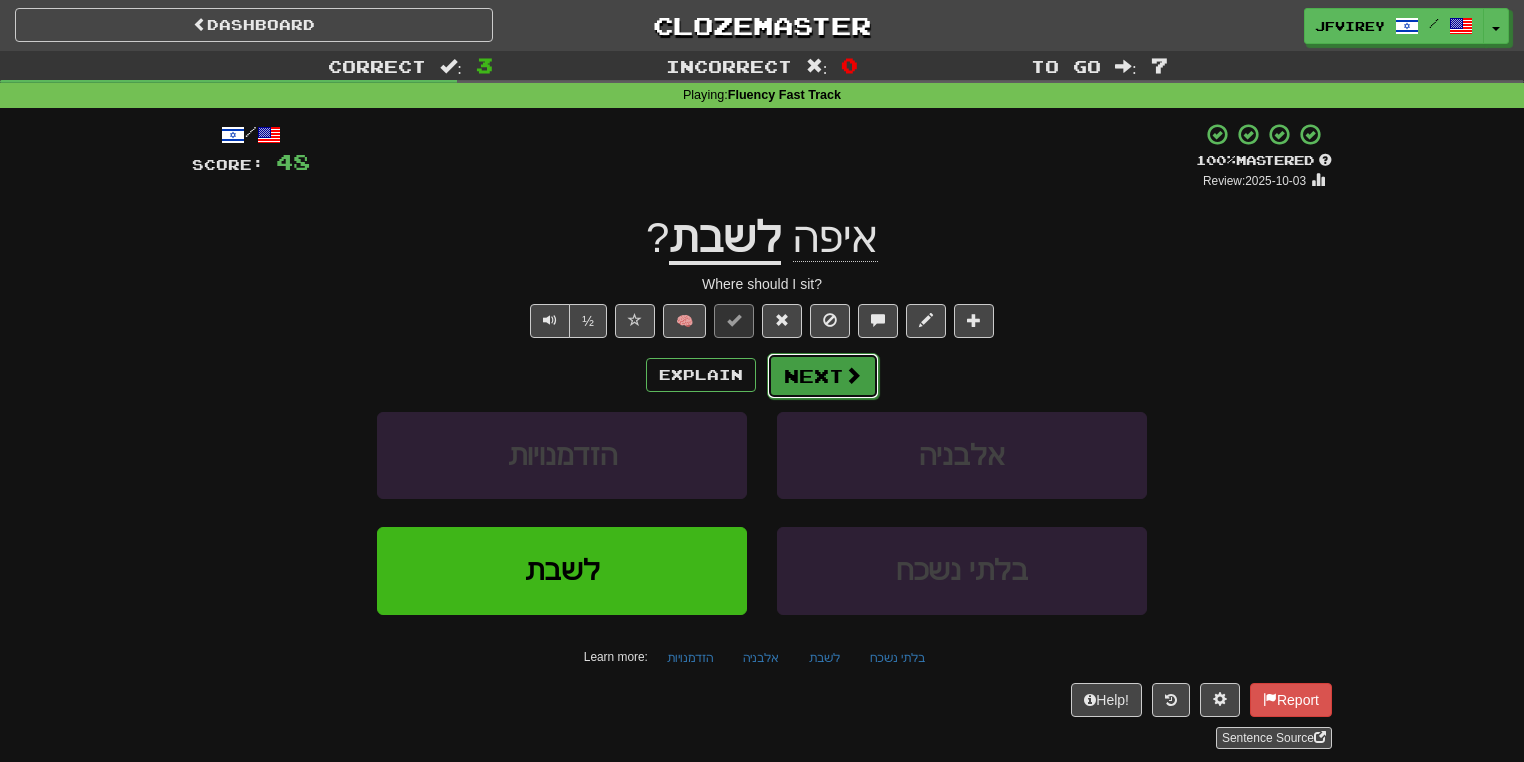 click on "Next" at bounding box center (823, 376) 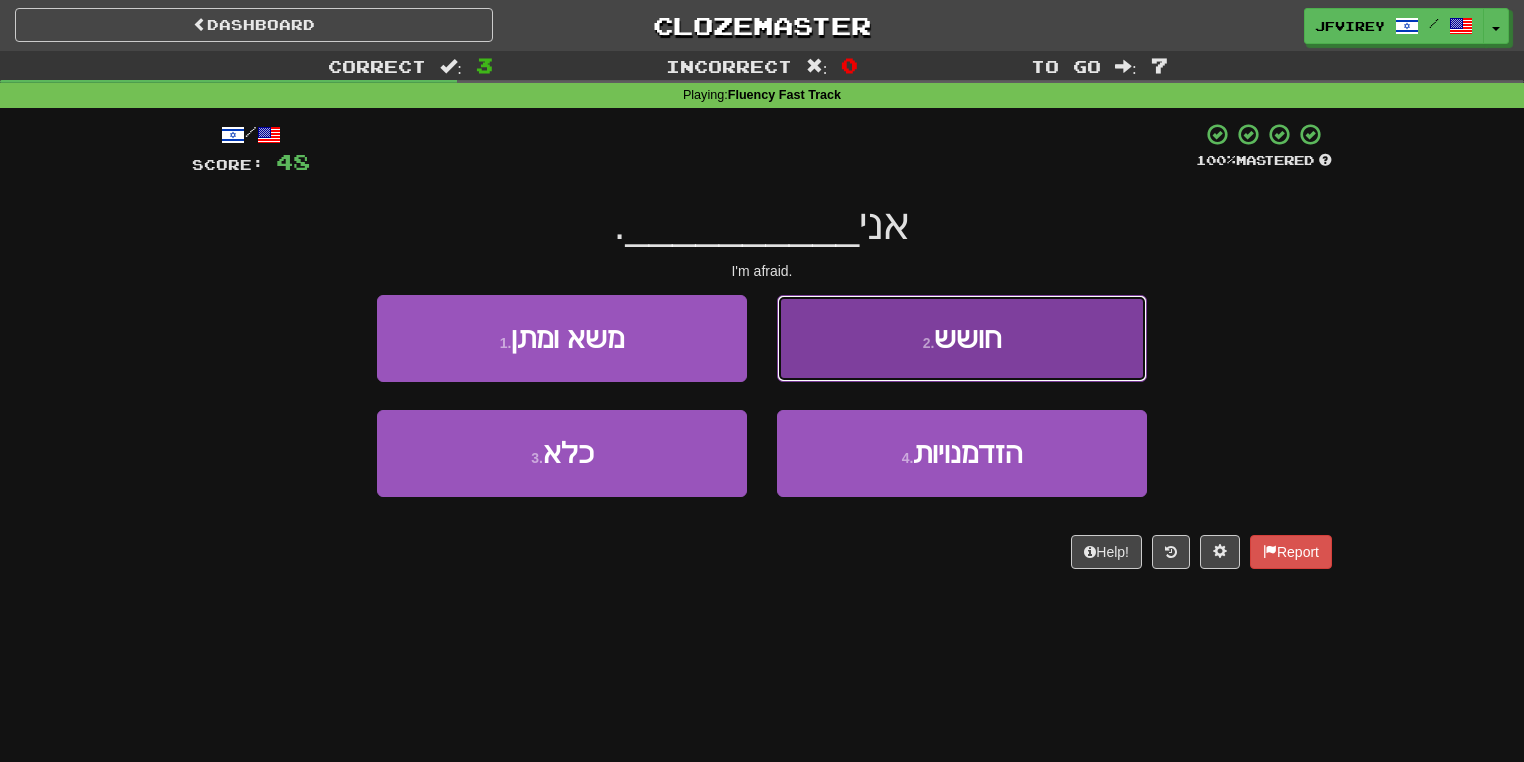 click on "2 .  חושש" at bounding box center (962, 338) 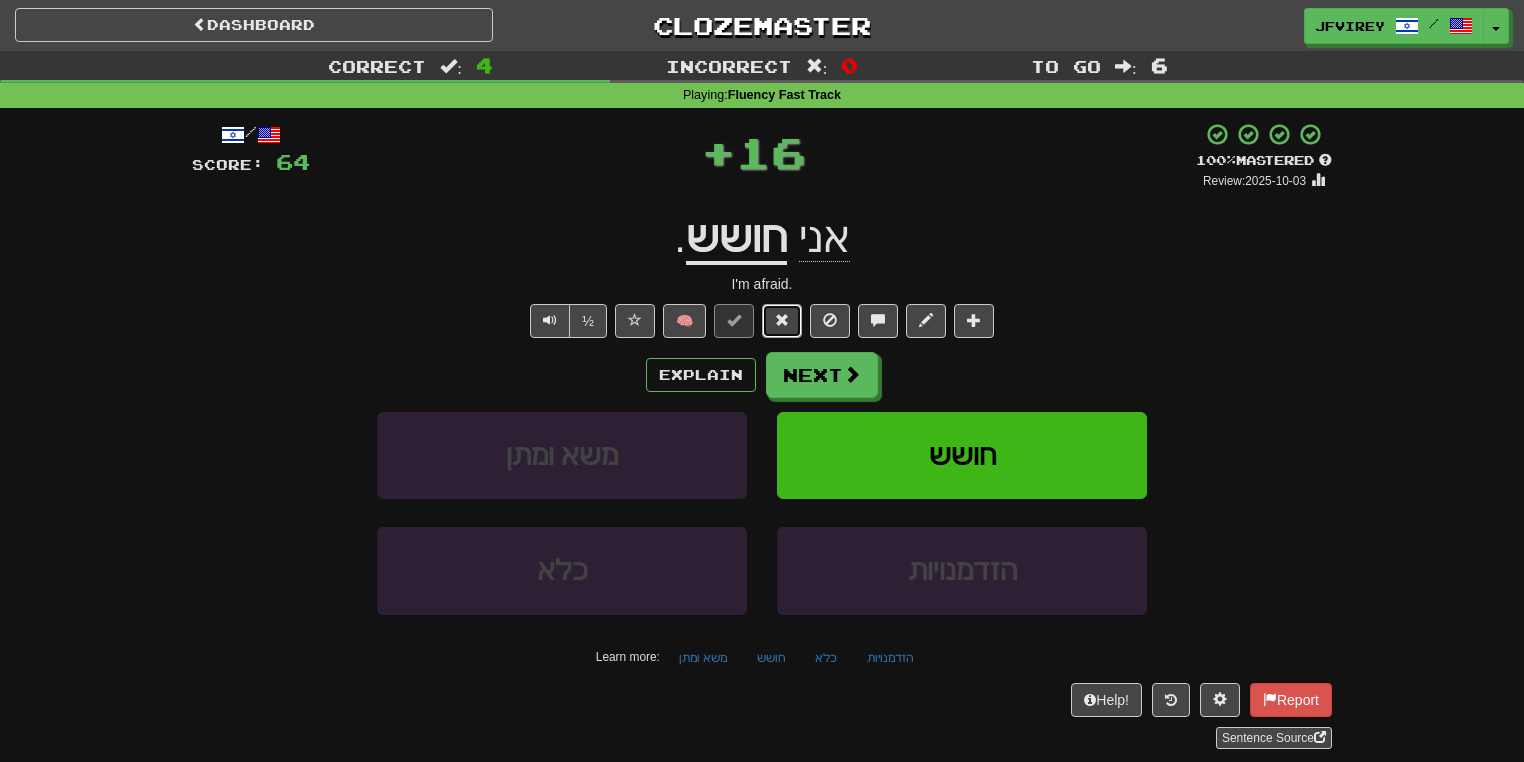 click at bounding box center (782, 320) 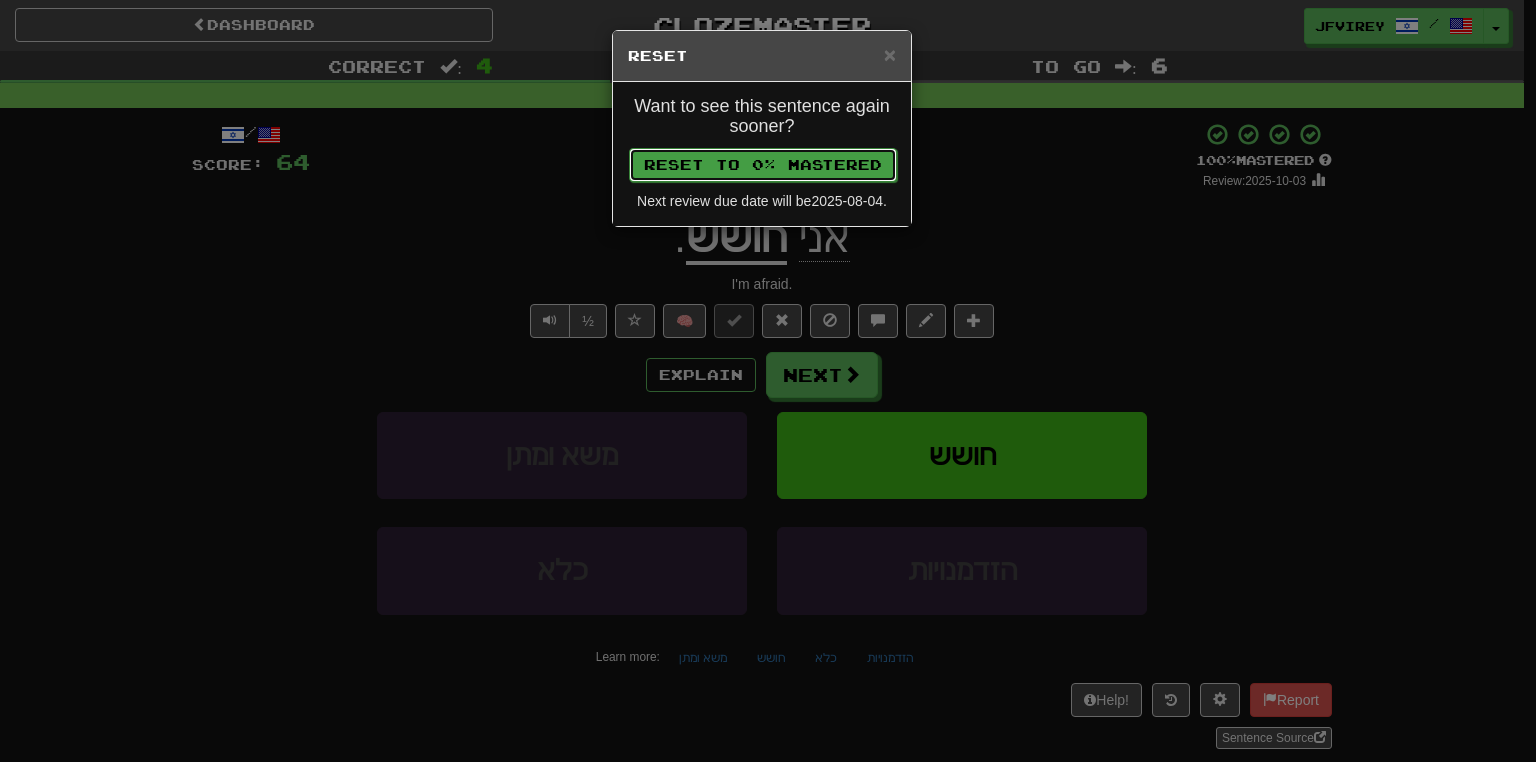 click on "Reset to 0% Mastered" at bounding box center (763, 165) 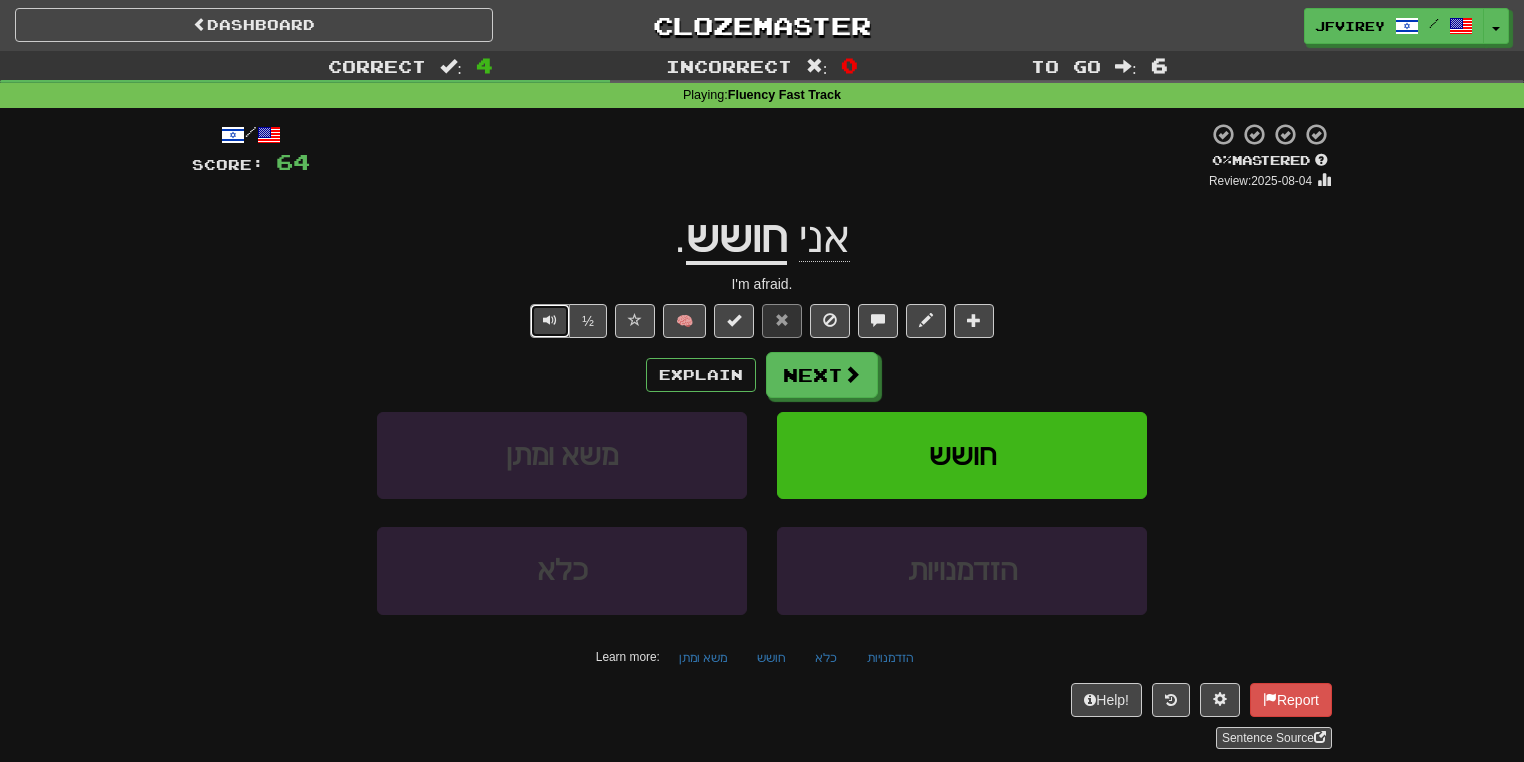 click at bounding box center [550, 320] 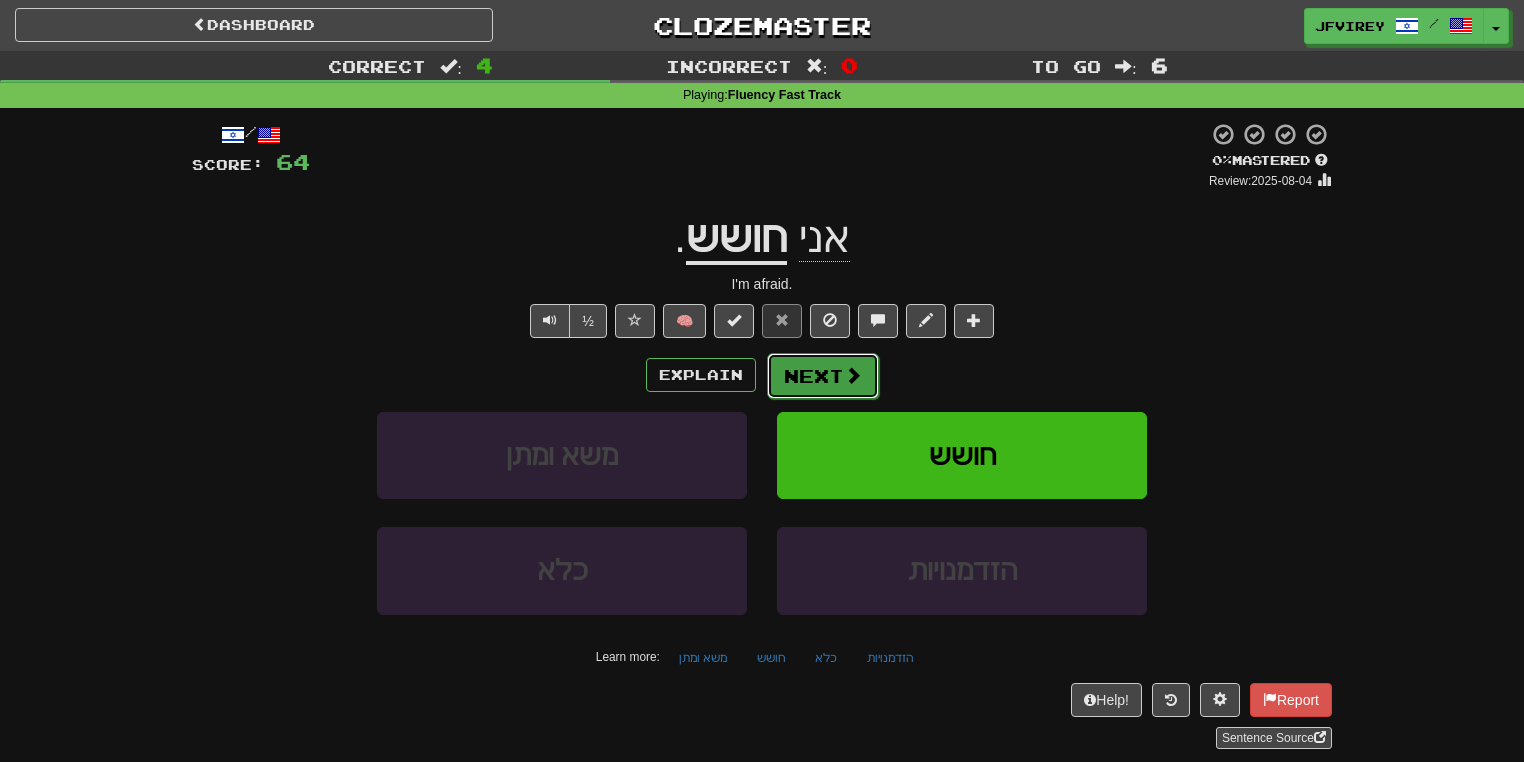 click at bounding box center (853, 375) 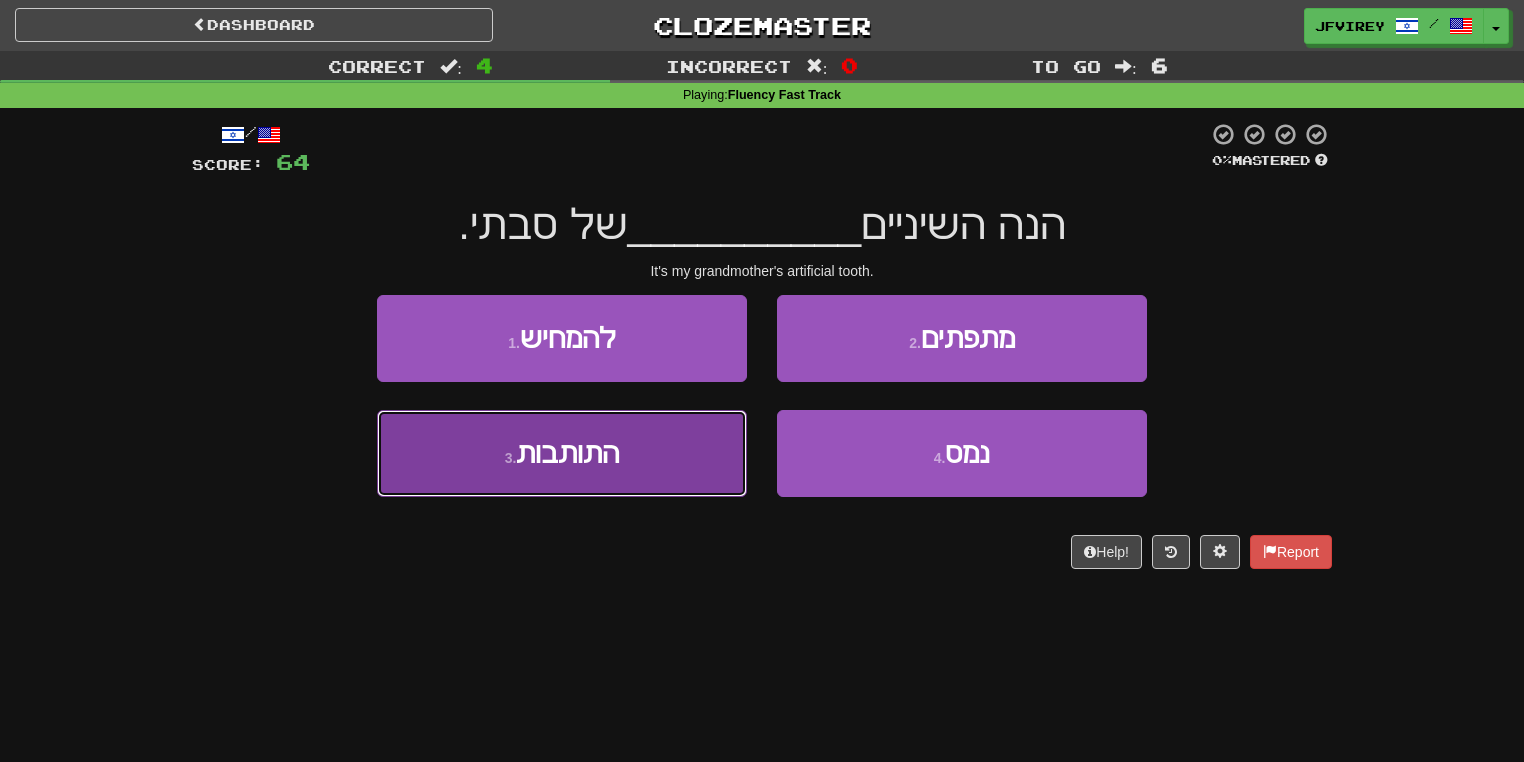 click on "3 .  התותבות" at bounding box center (562, 453) 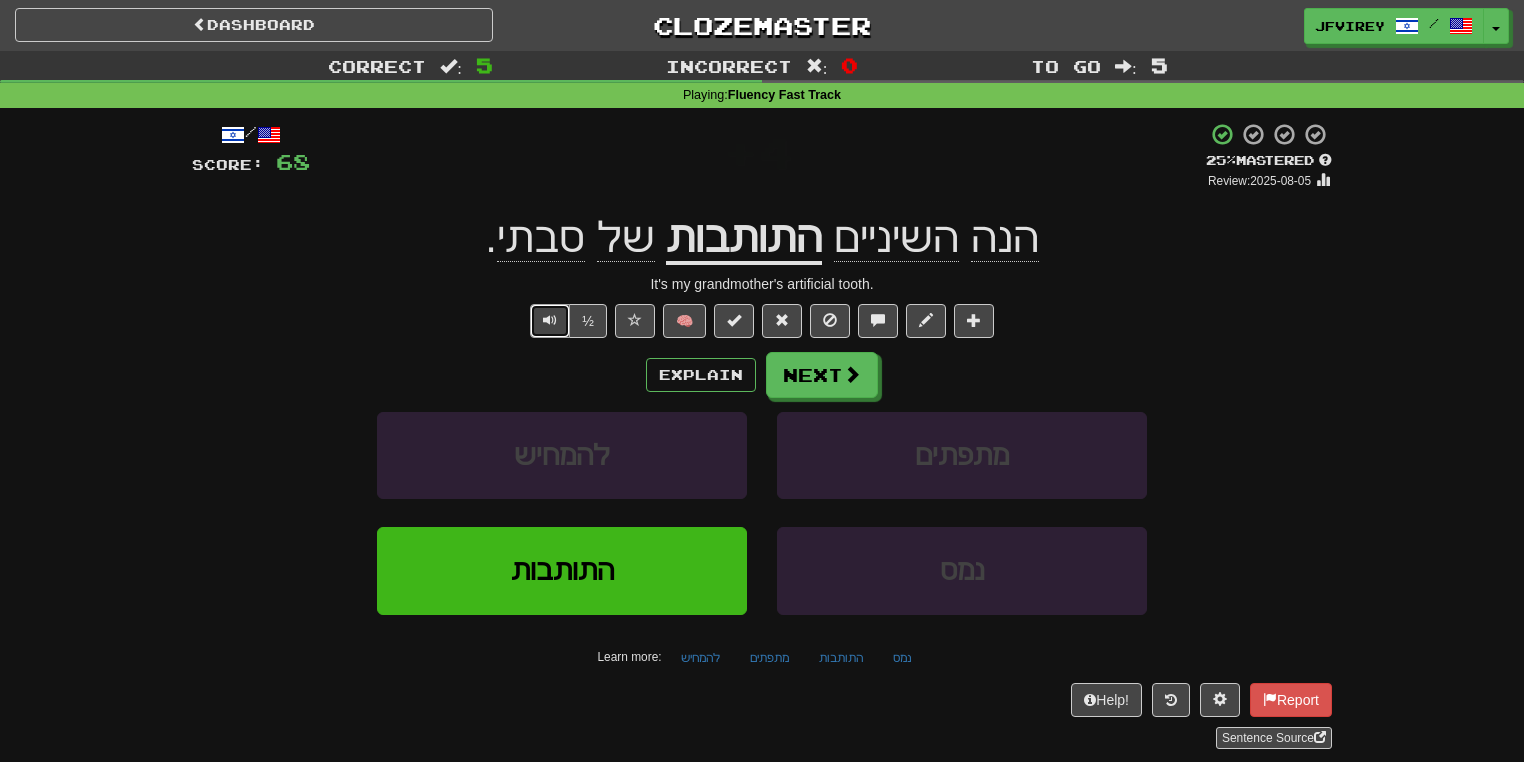 click at bounding box center [550, 321] 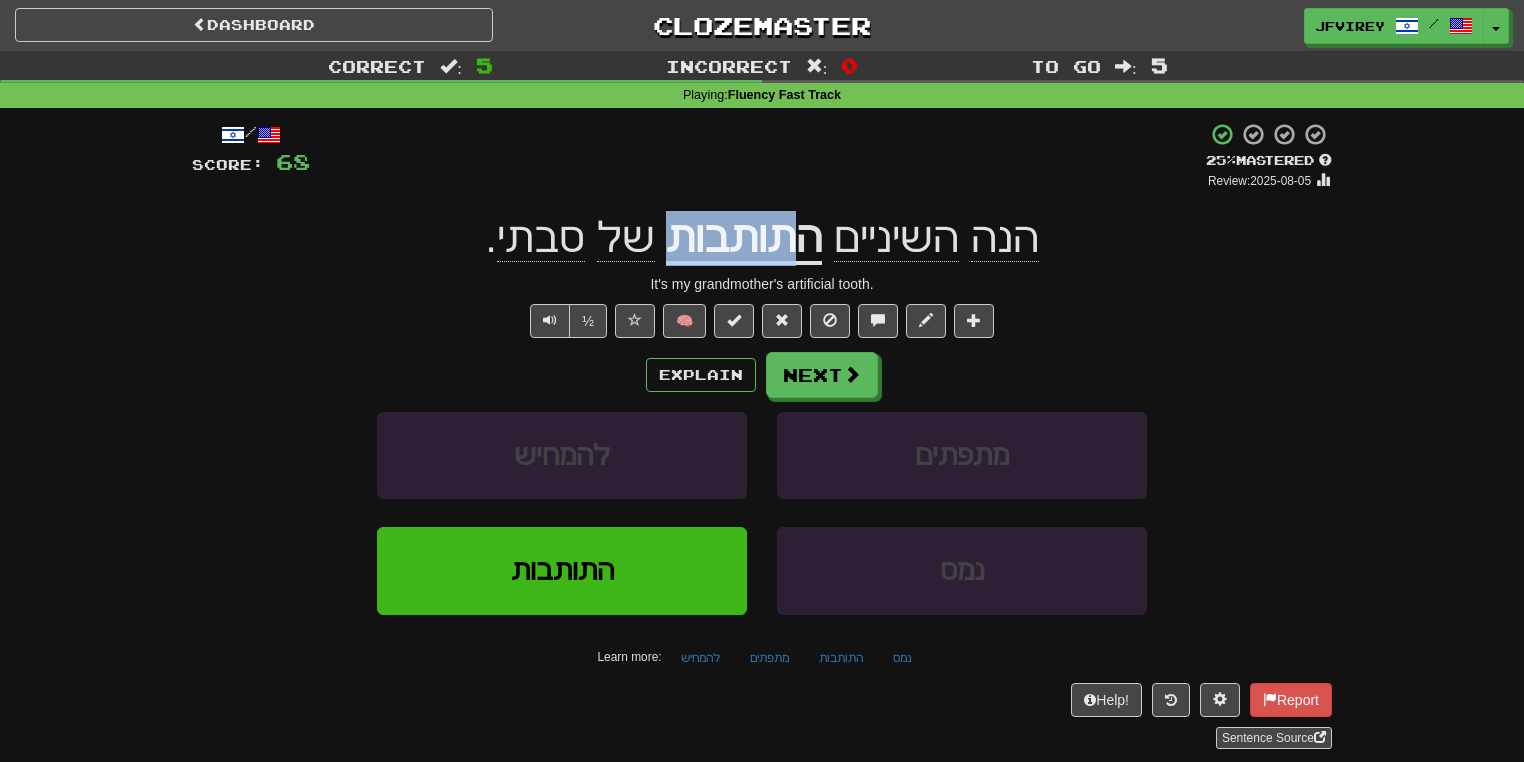 drag, startPoint x: 790, startPoint y: 245, endPoint x: 662, endPoint y: 256, distance: 128.47179 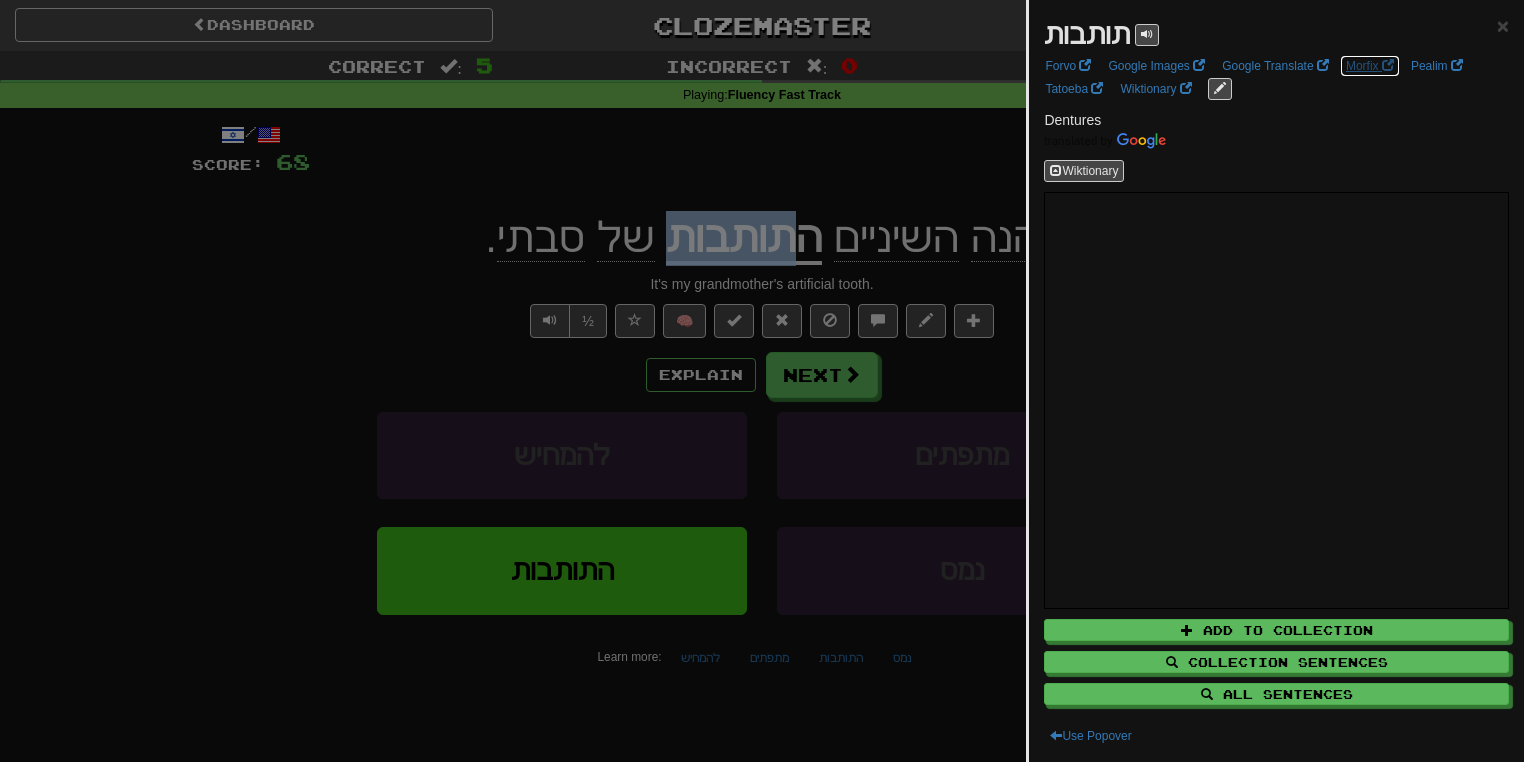 click on "Morfix" at bounding box center [1370, 66] 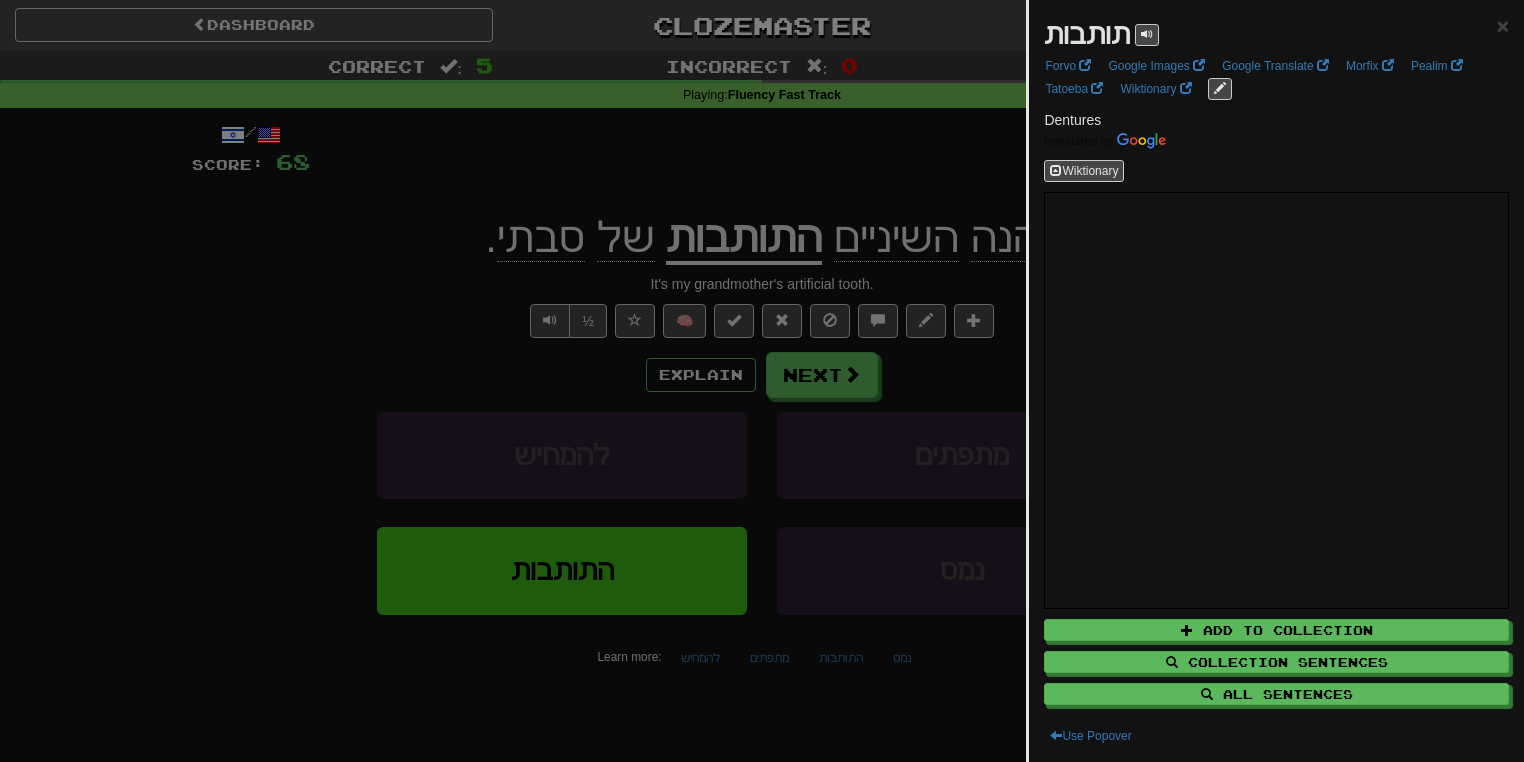 click at bounding box center (762, 381) 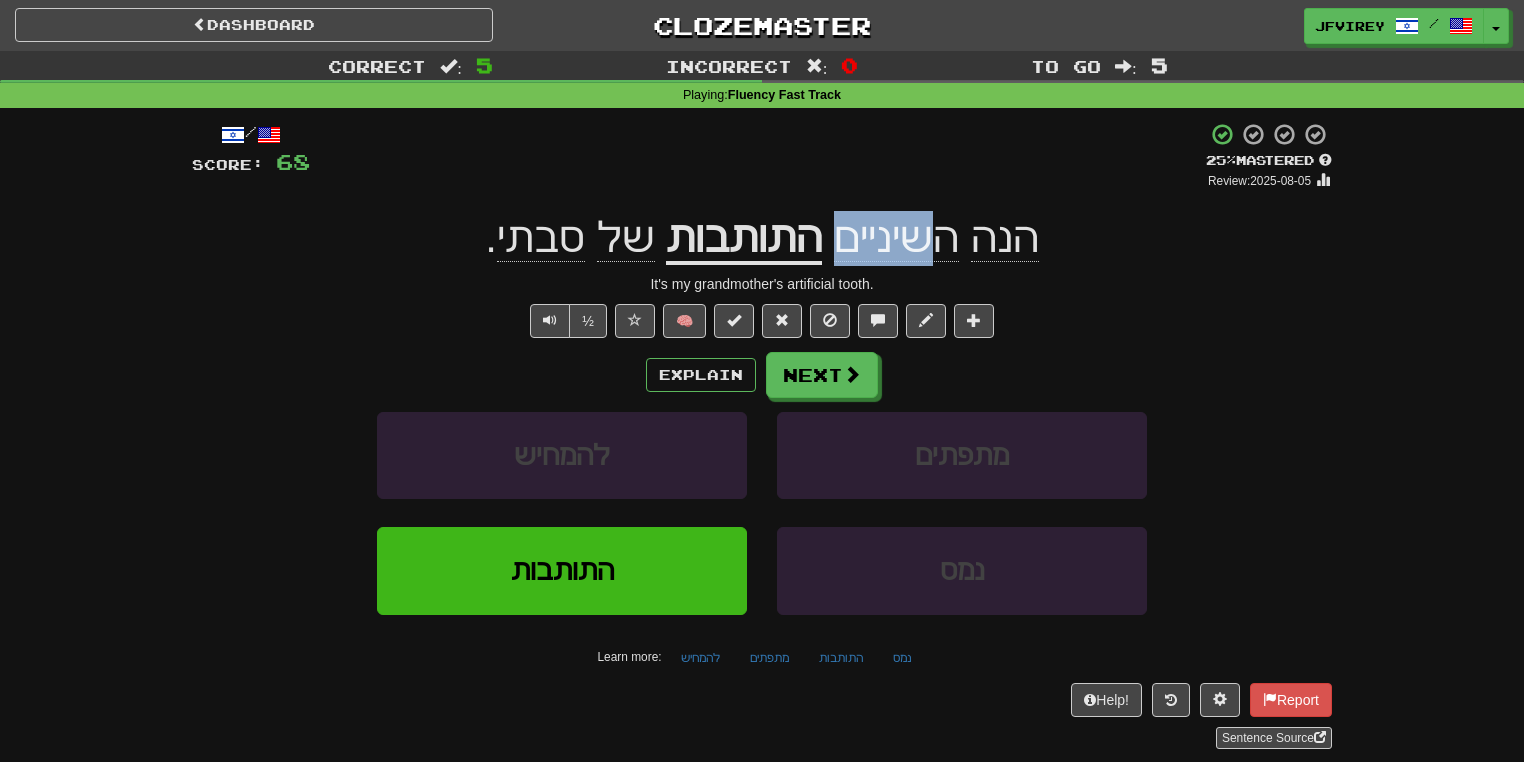 drag, startPoint x: 931, startPoint y: 248, endPoint x: 834, endPoint y: 248, distance: 97 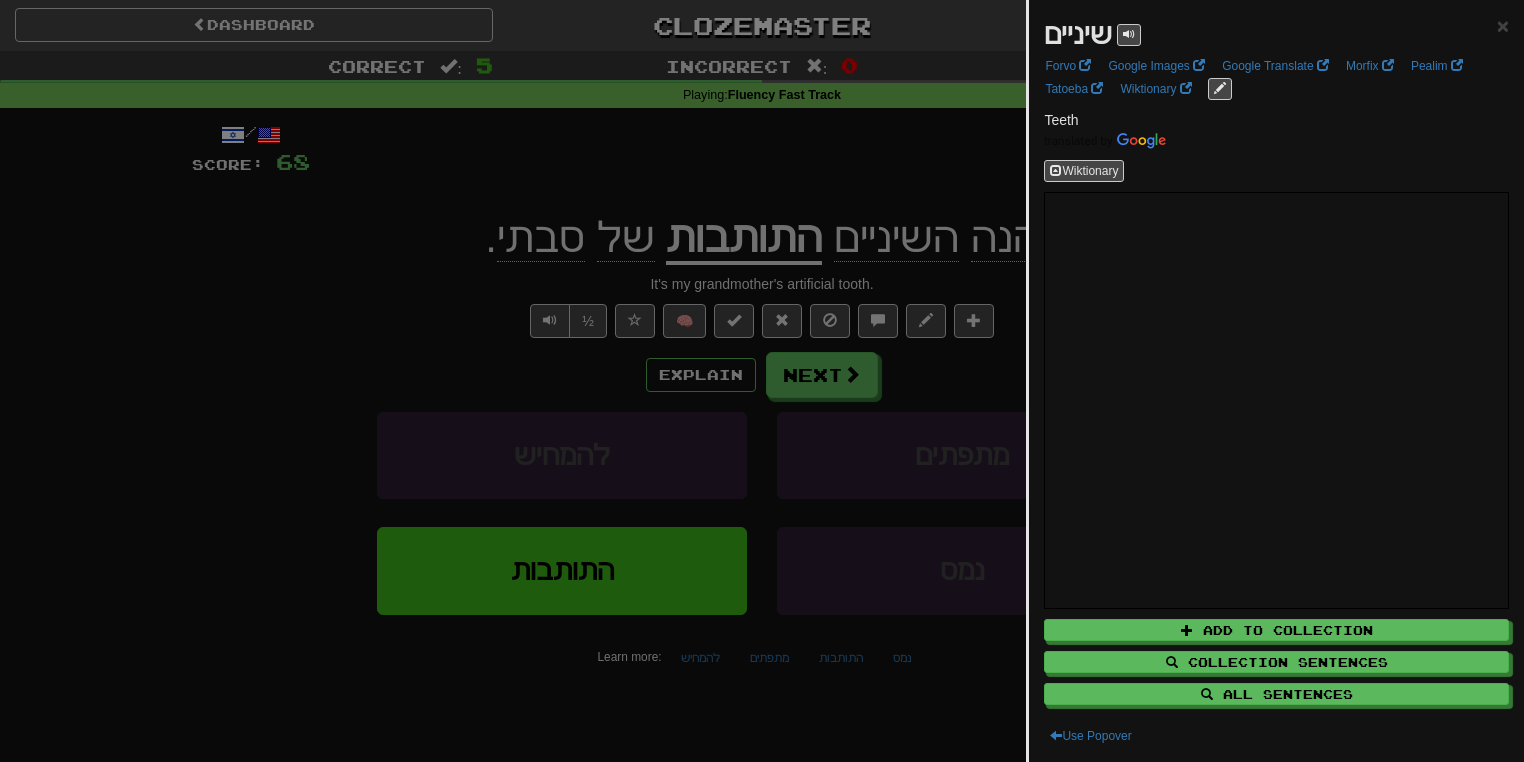 click at bounding box center (762, 381) 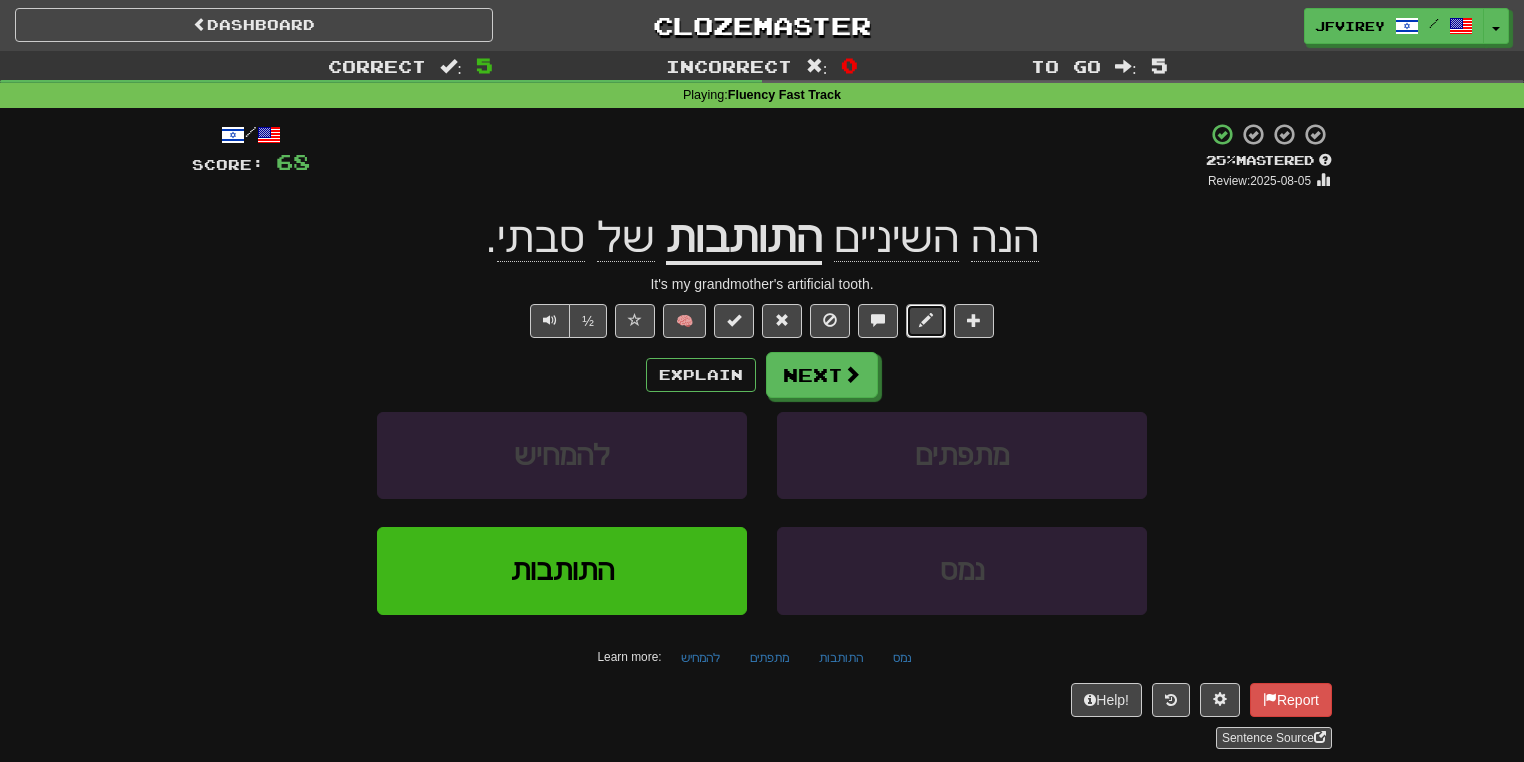 click at bounding box center (926, 320) 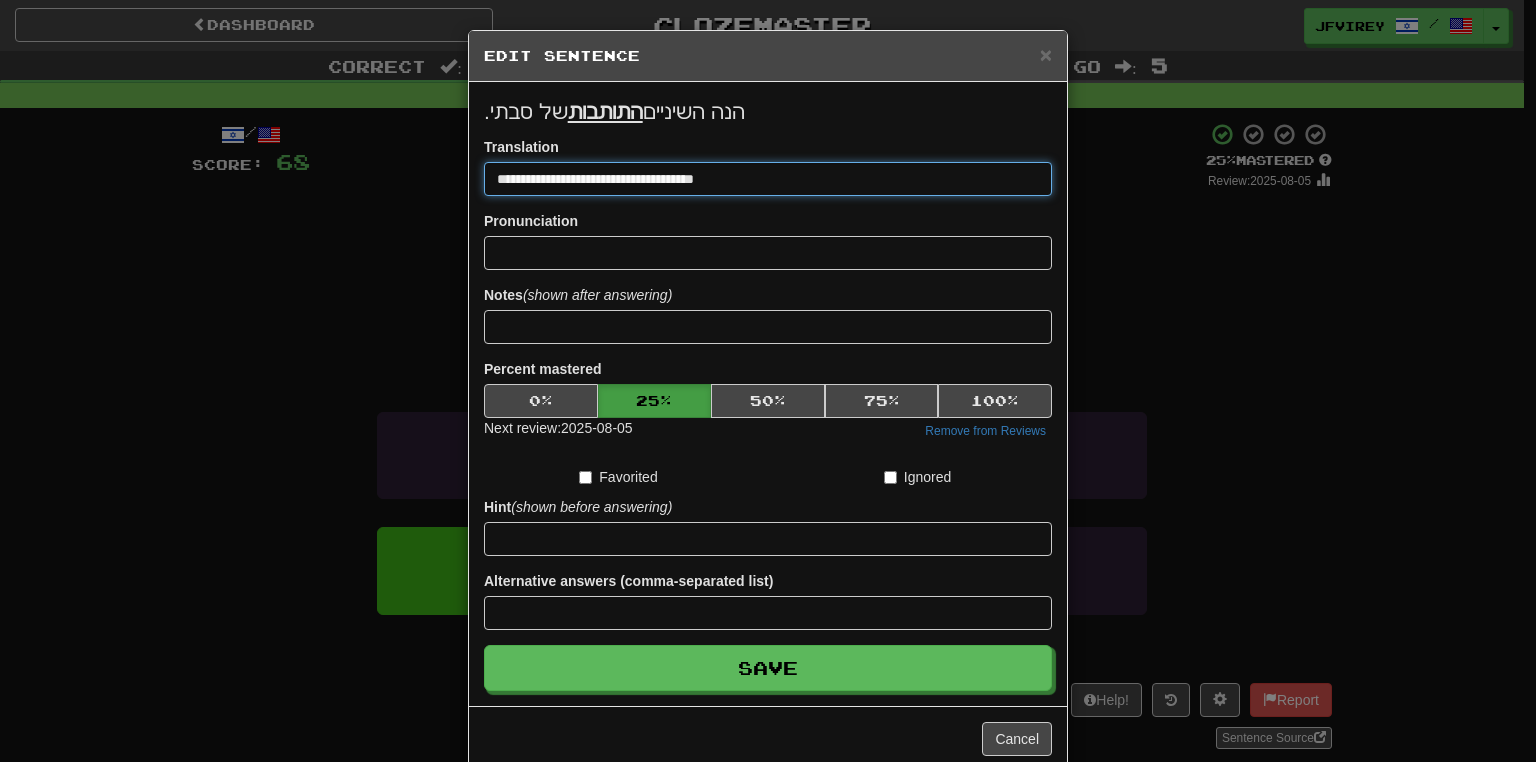 click on "**********" at bounding box center (768, 179) 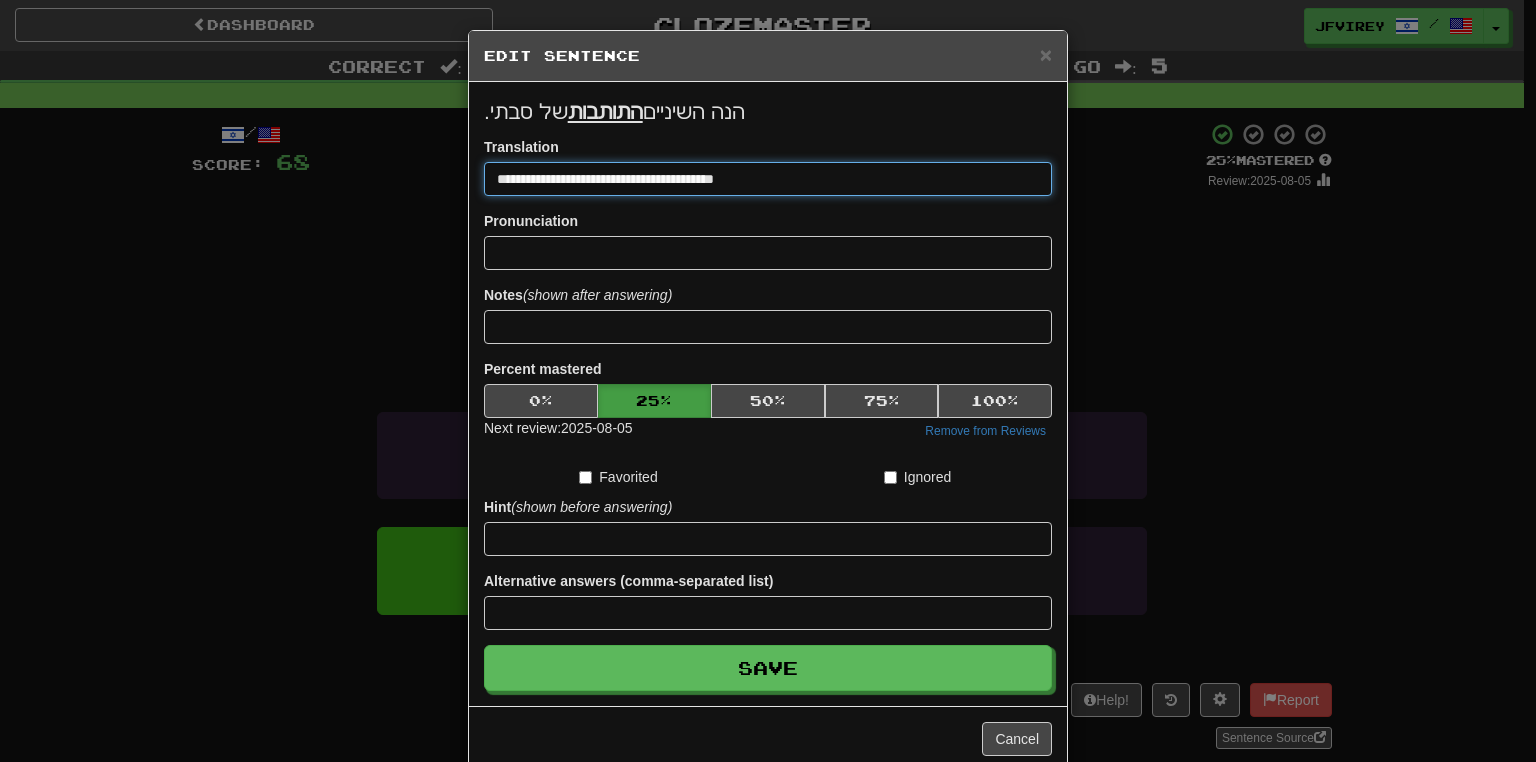 type on "**********" 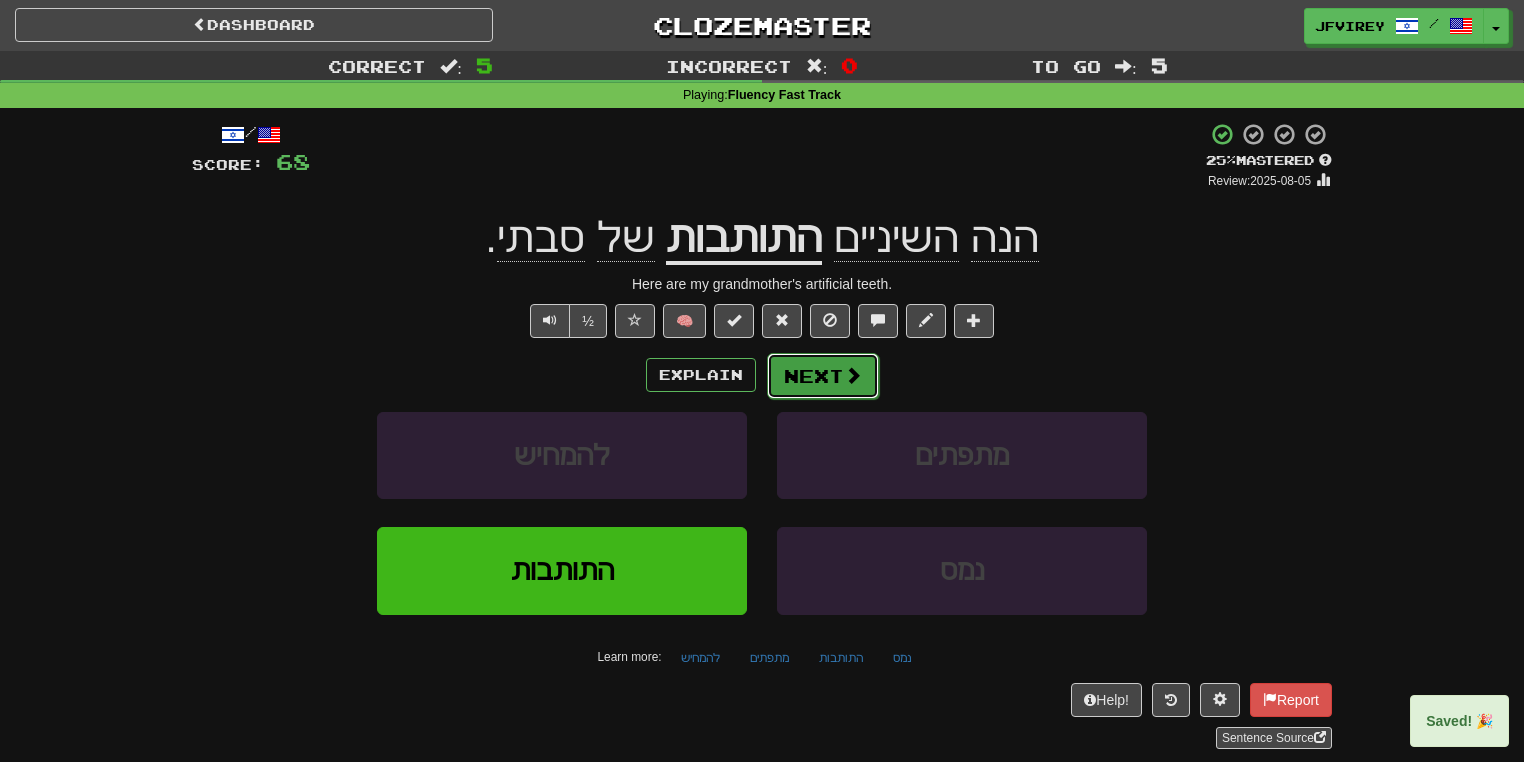 click on "Next" at bounding box center (823, 376) 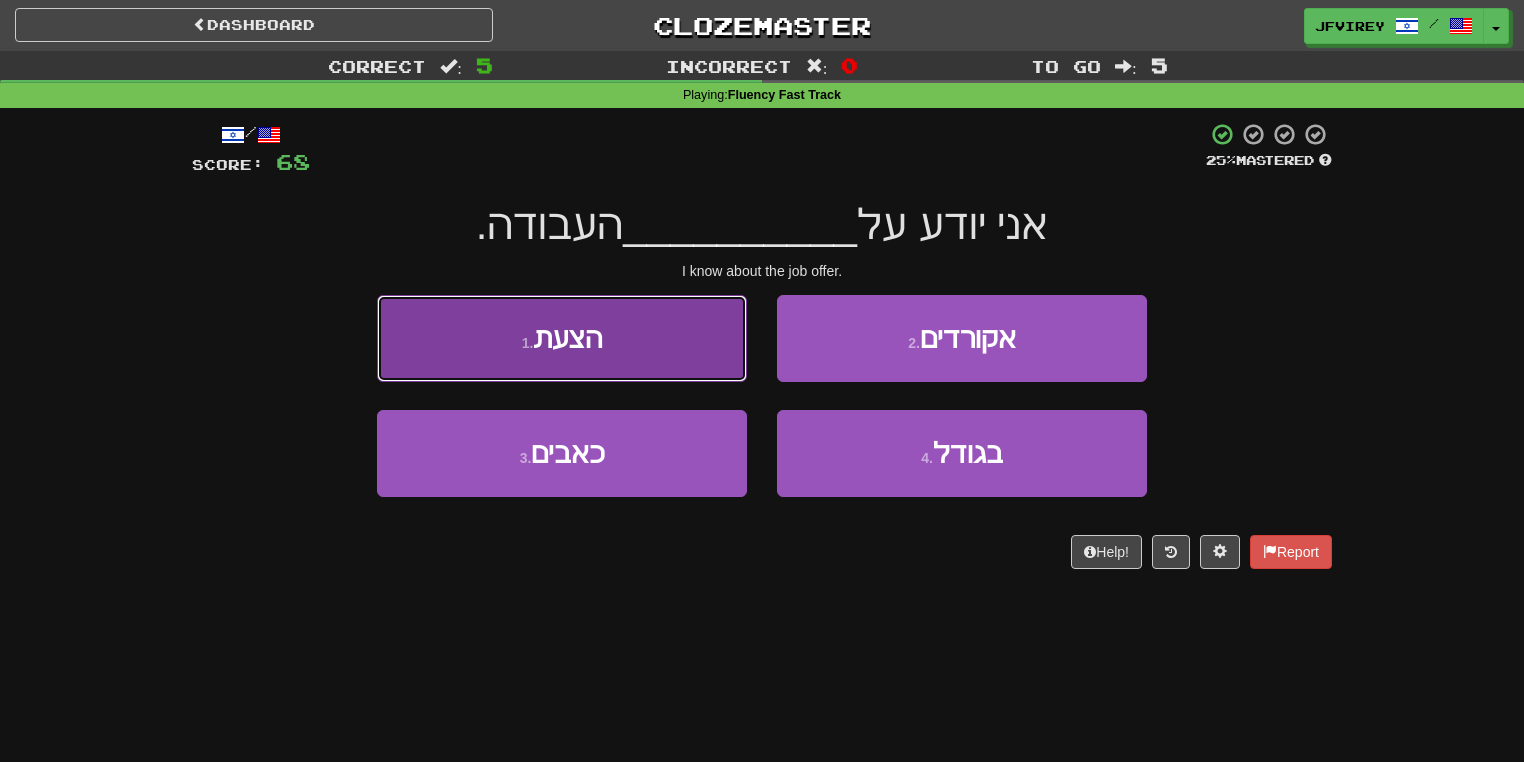 click on "1 .  הצעת" at bounding box center (562, 338) 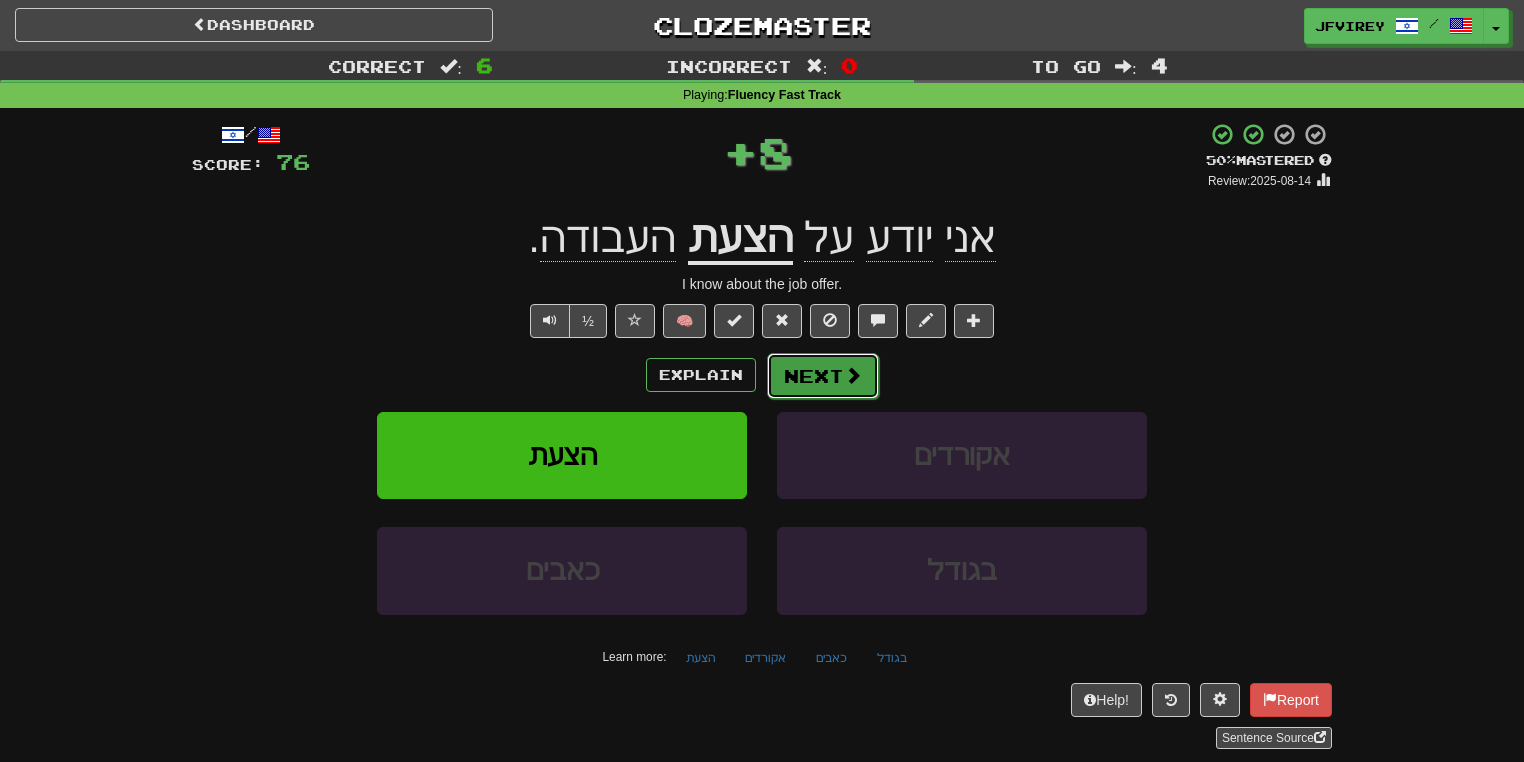 click on "Next" at bounding box center [823, 376] 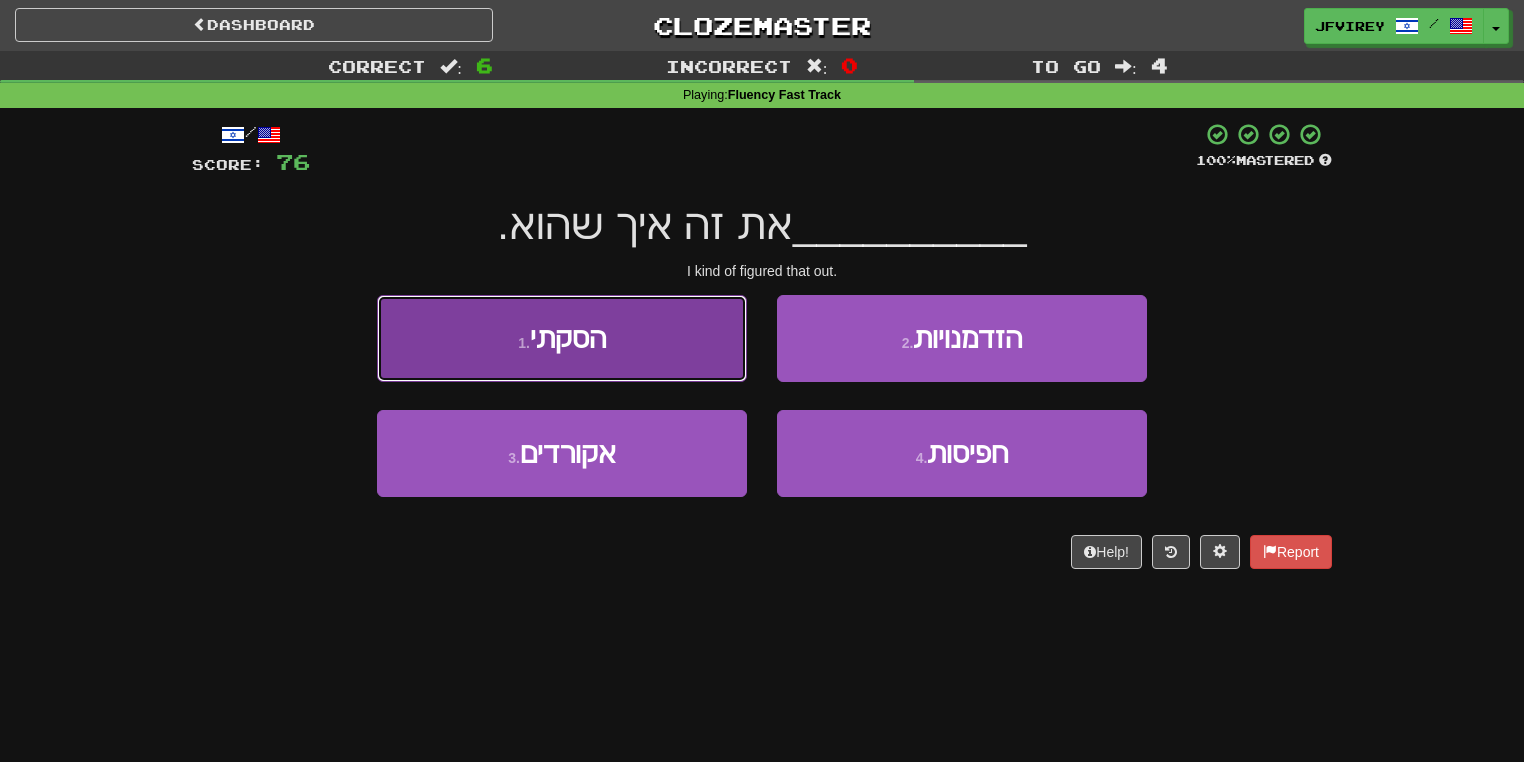 click on "1 .  הסקתי" at bounding box center [562, 338] 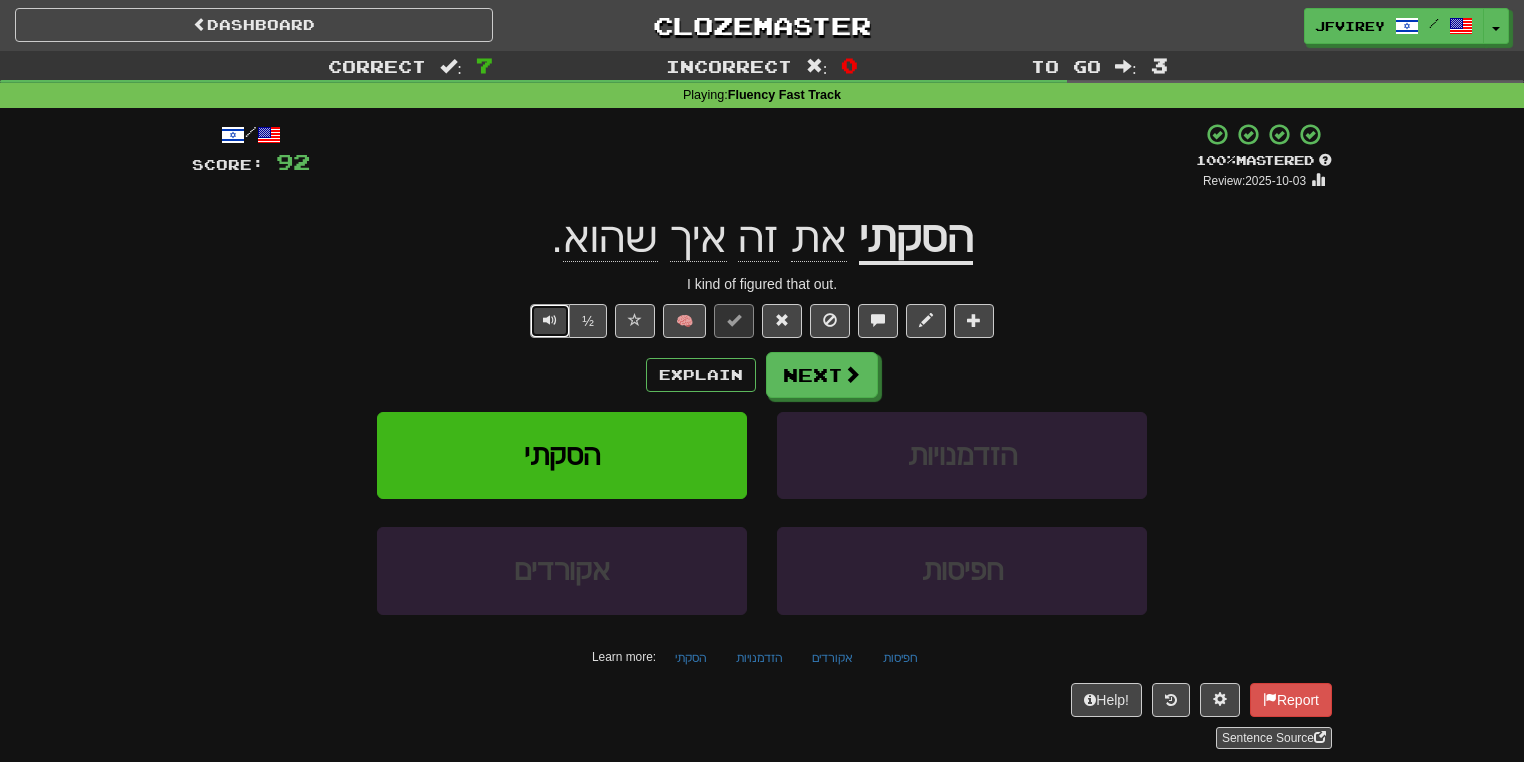 click at bounding box center [550, 321] 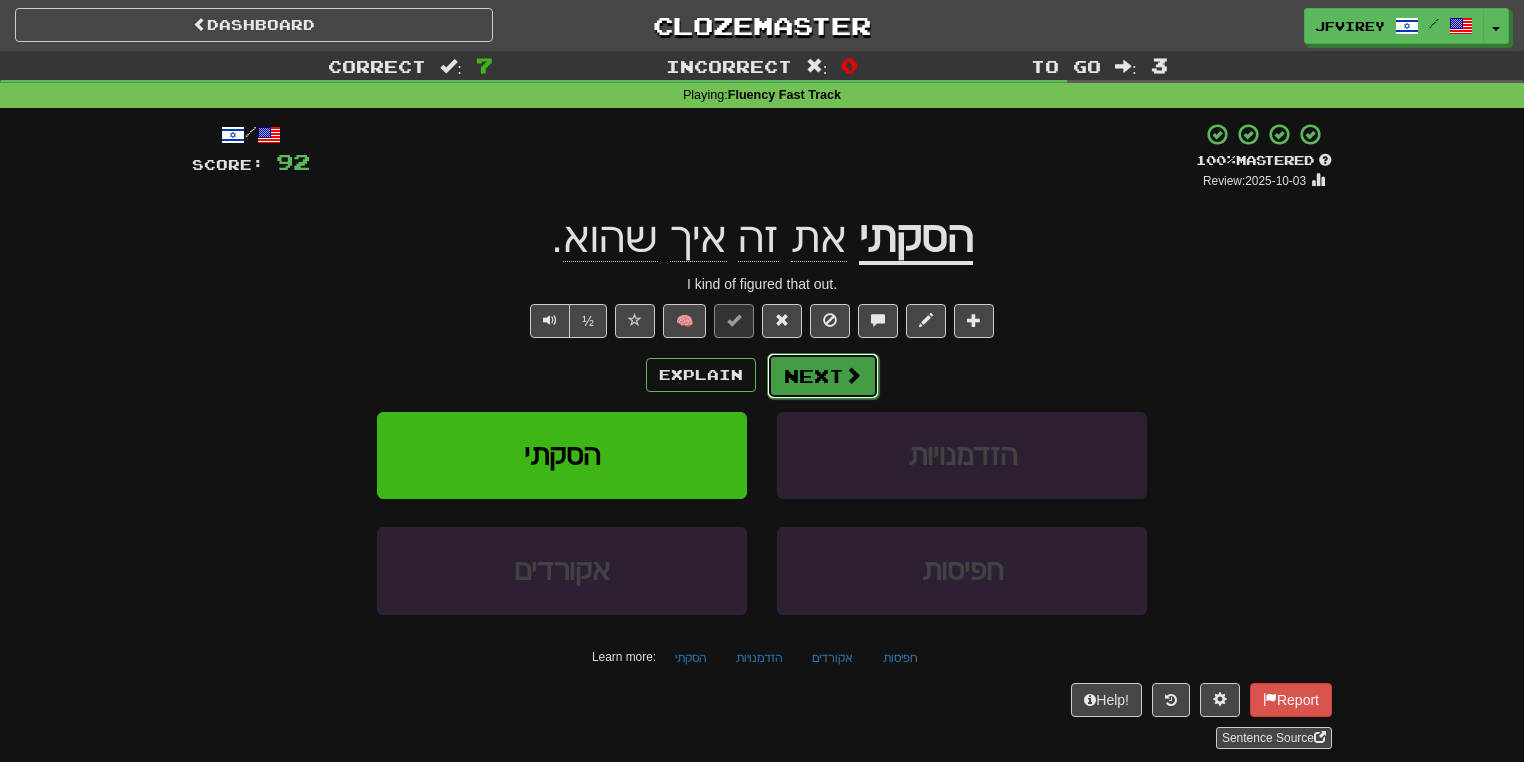 click on "Next" at bounding box center (823, 376) 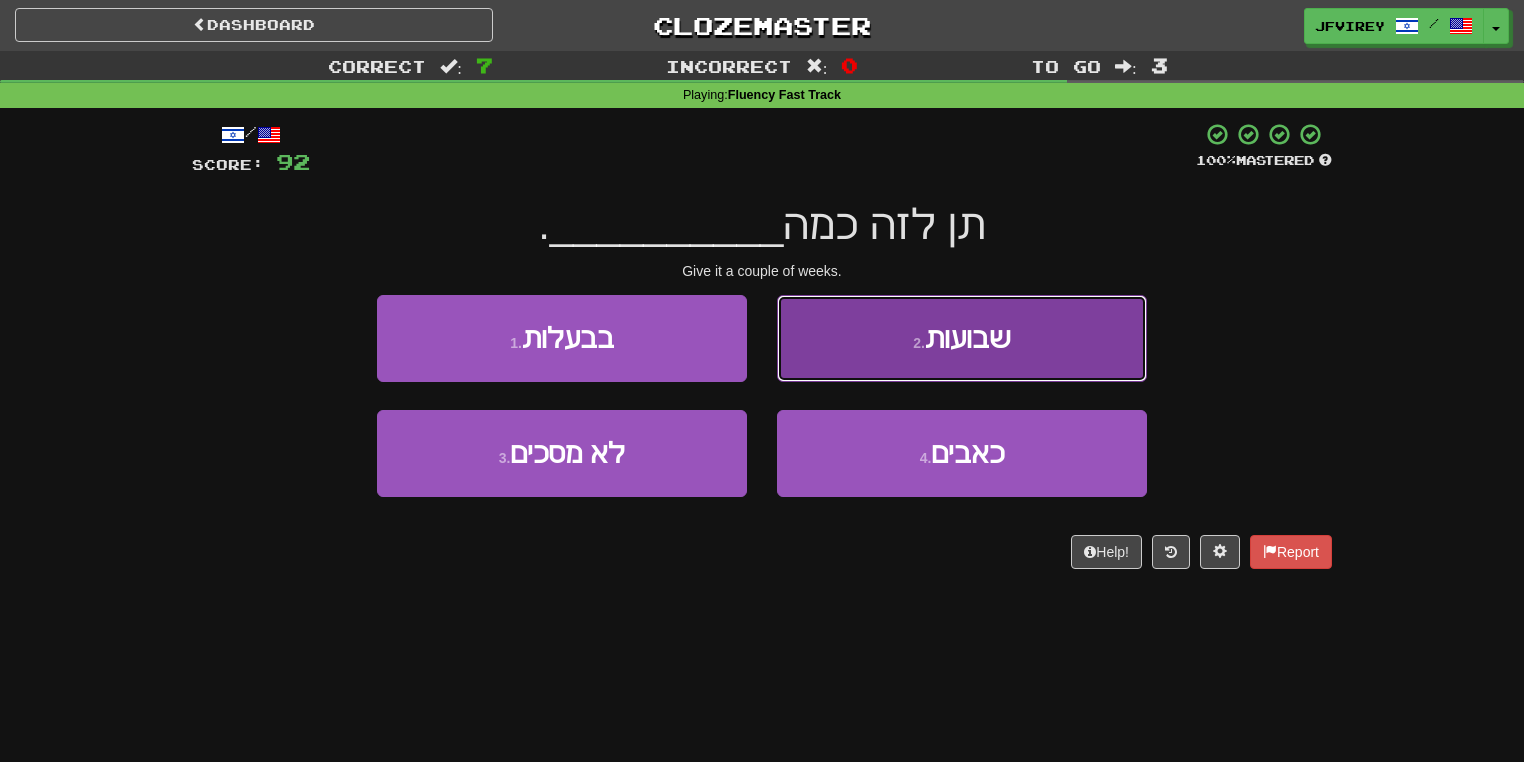 click on "2 .  שבועות" at bounding box center [962, 338] 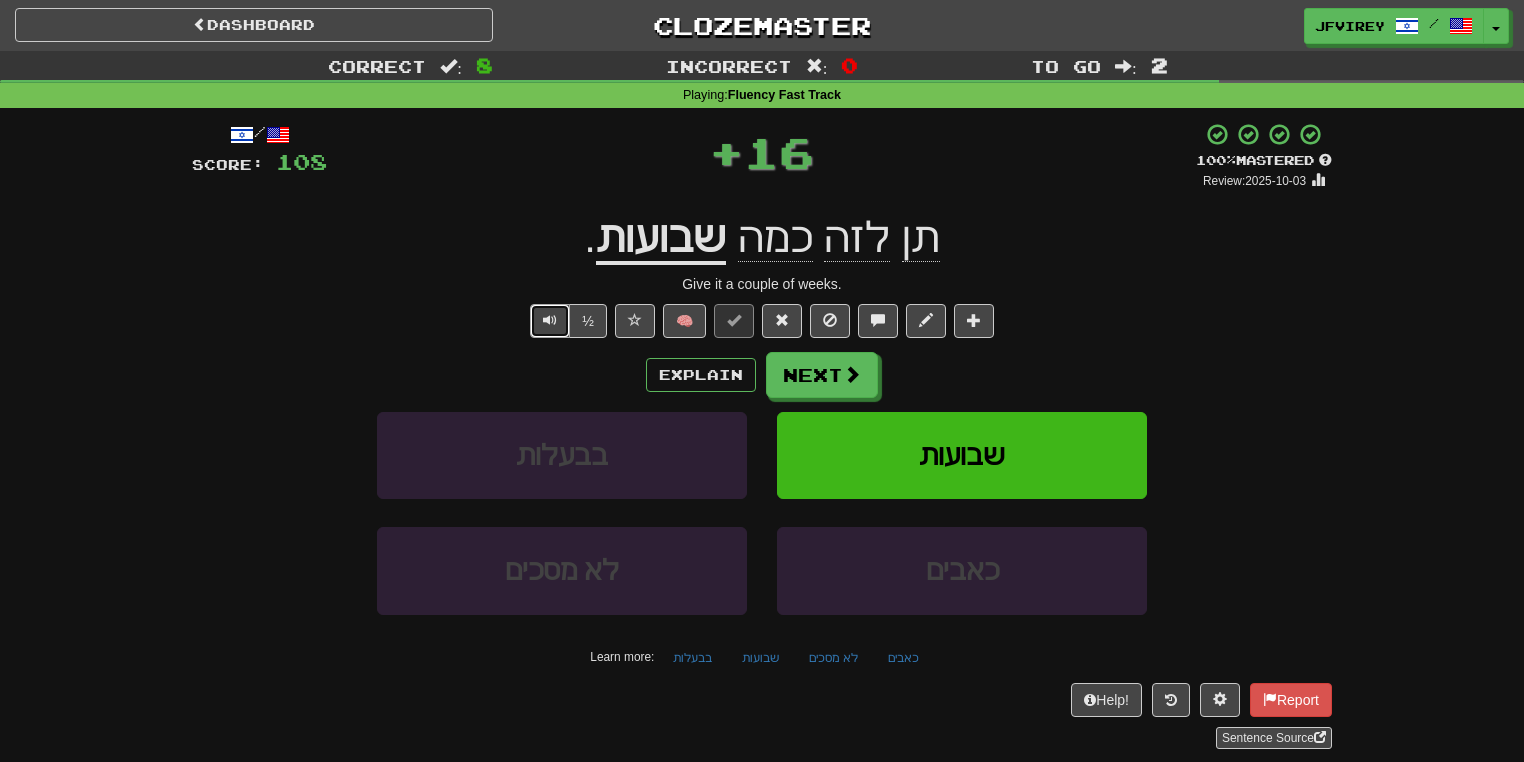 click at bounding box center [550, 321] 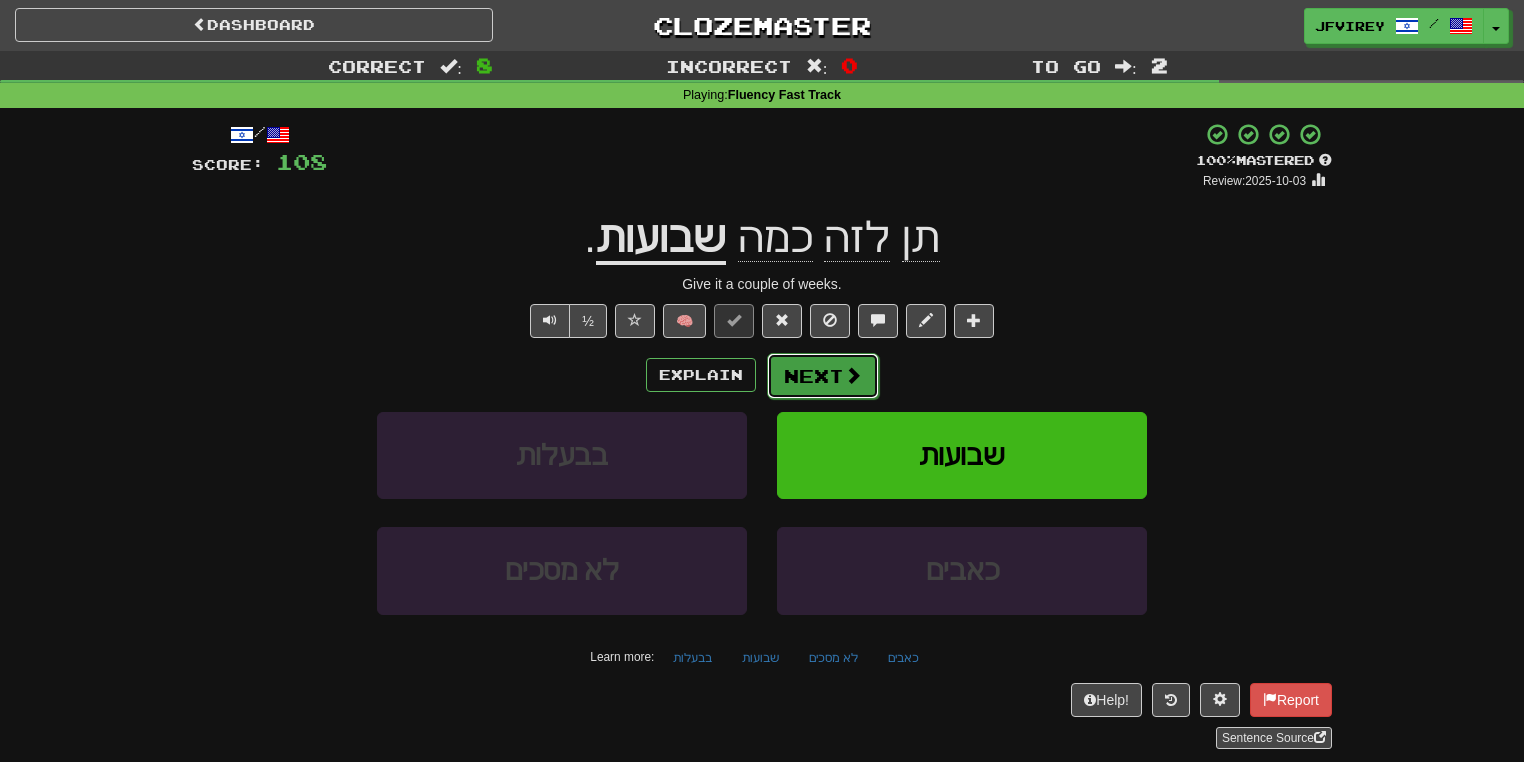 click on "Next" at bounding box center [823, 376] 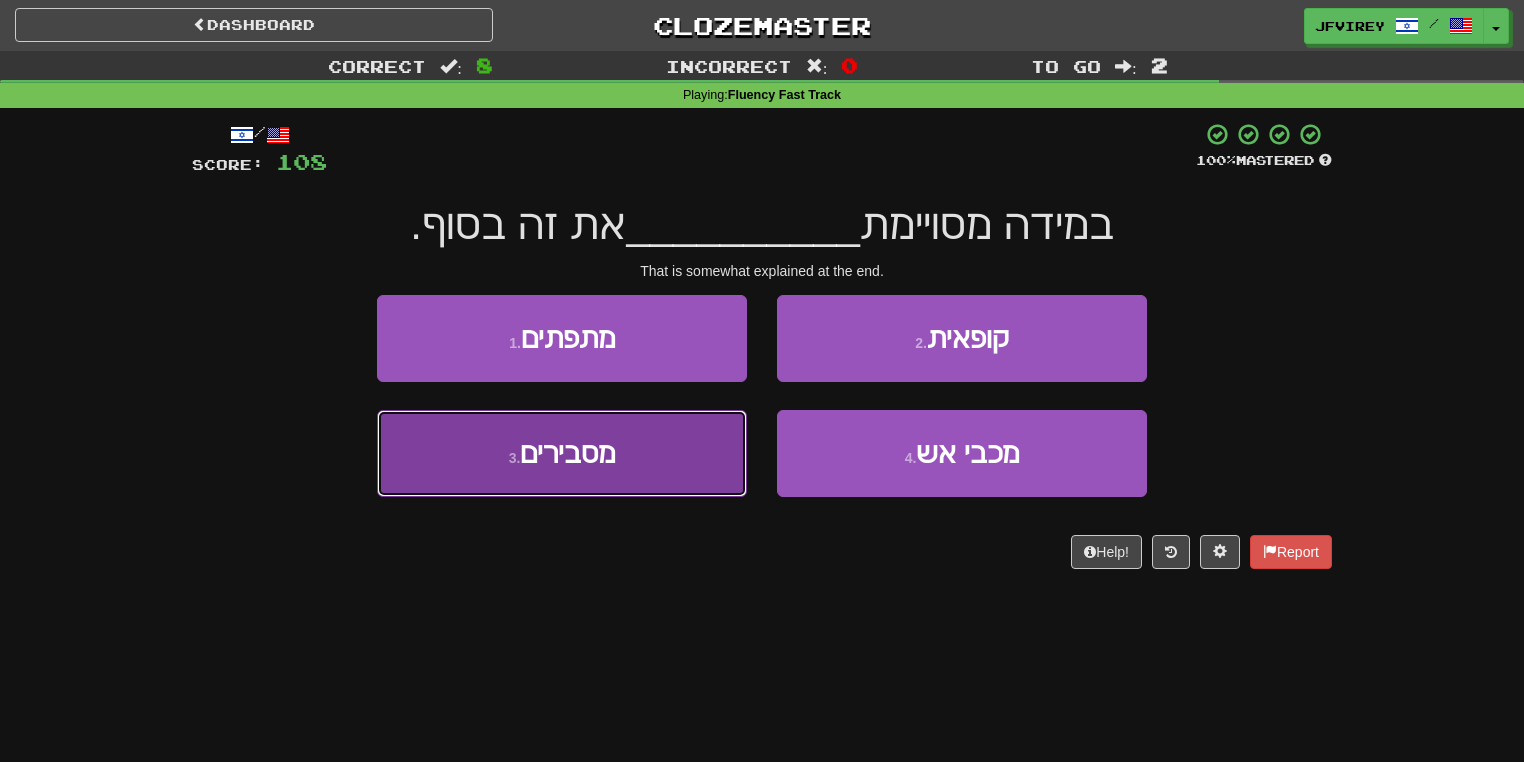 click on "3 .  מסבירים" at bounding box center (562, 453) 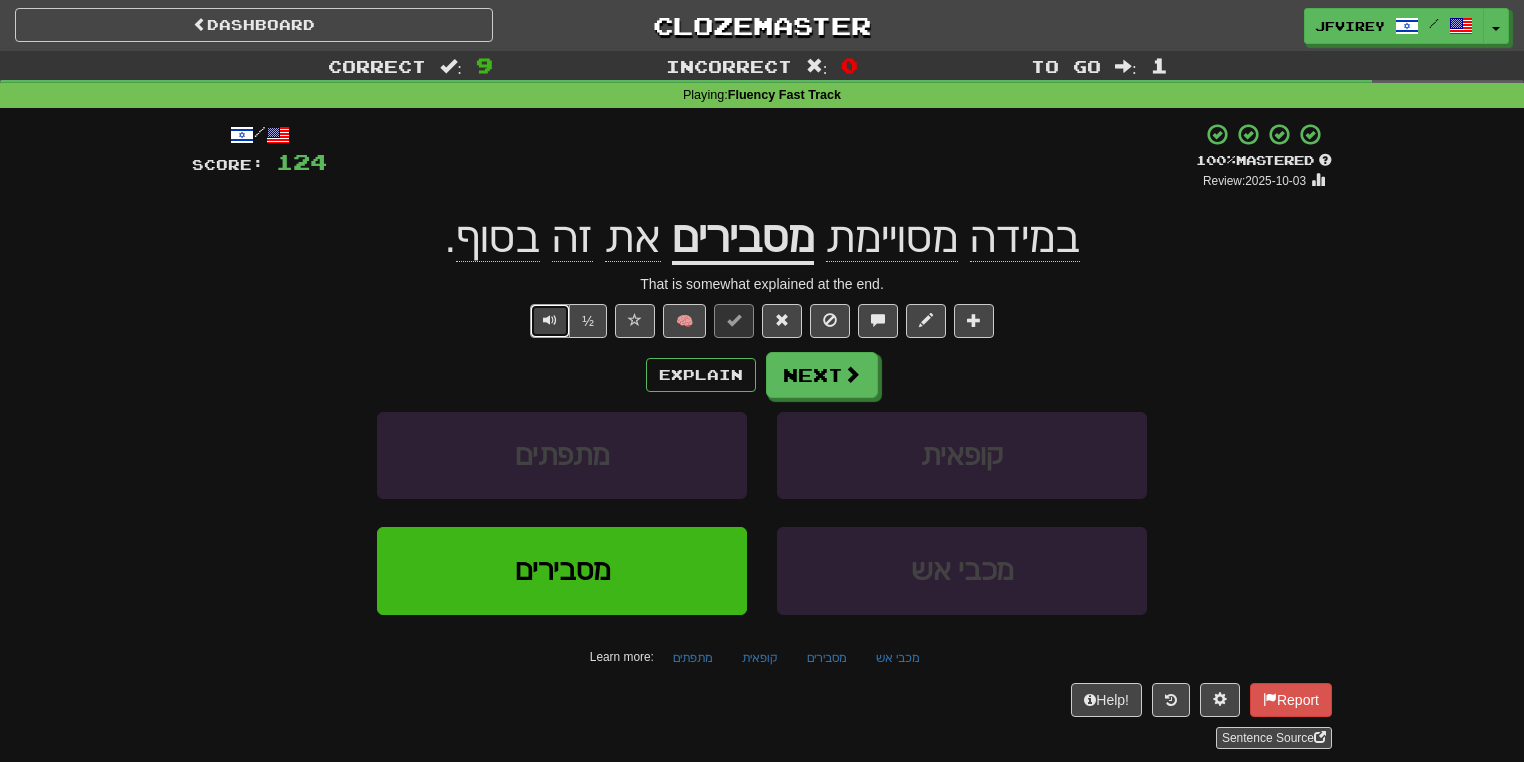 click at bounding box center (550, 321) 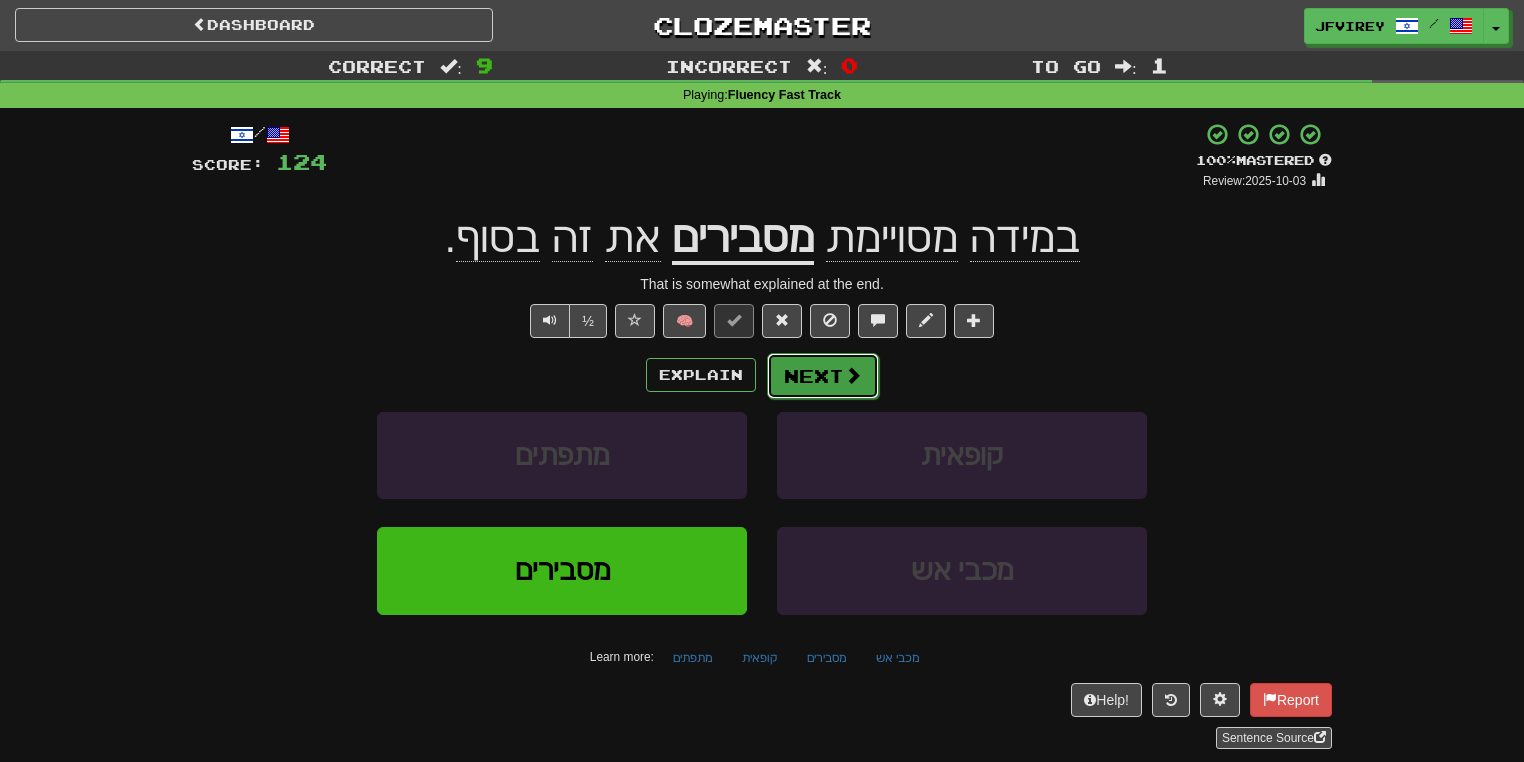 click on "Next" at bounding box center [823, 376] 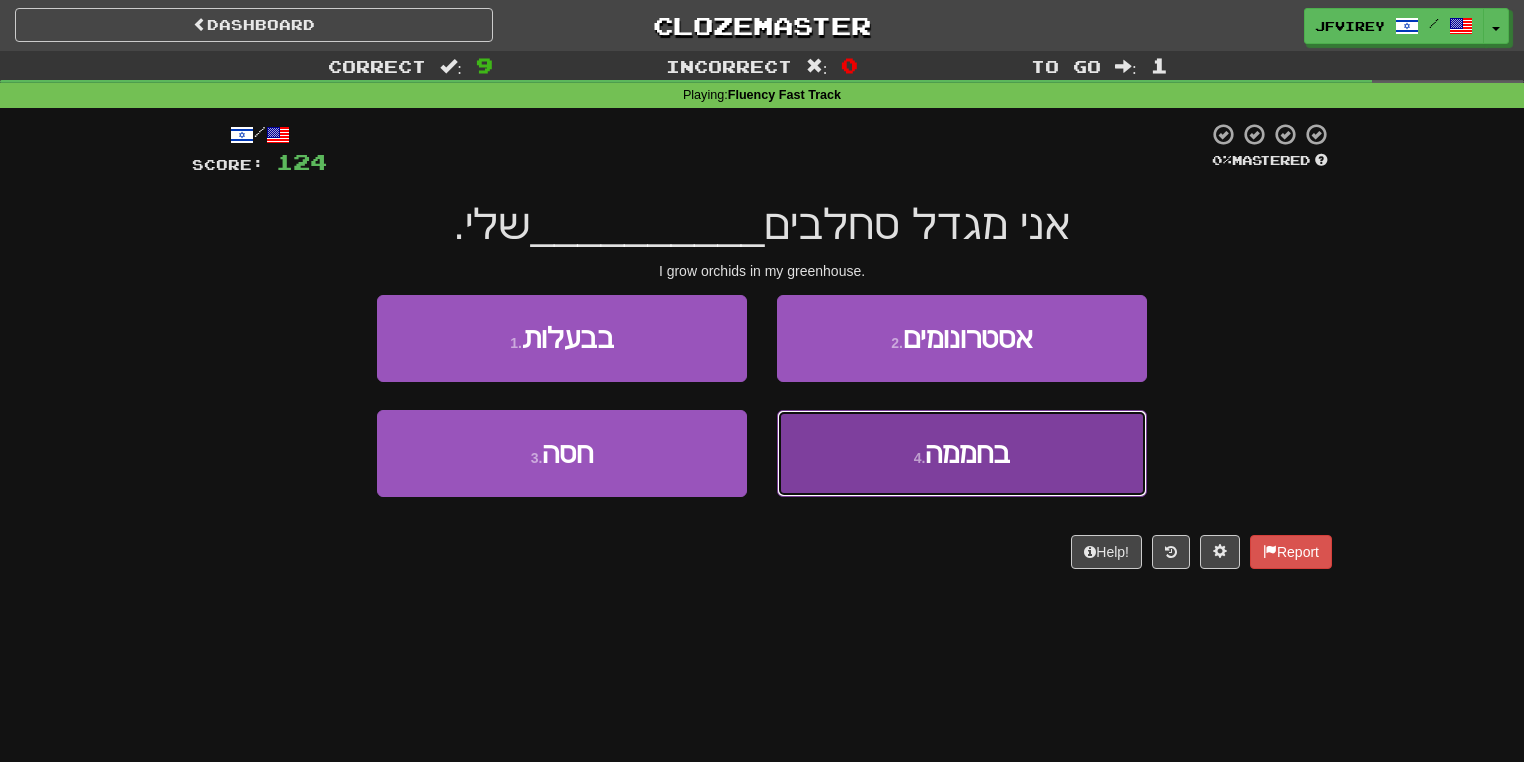 click on "4 .  בחממה" at bounding box center (962, 453) 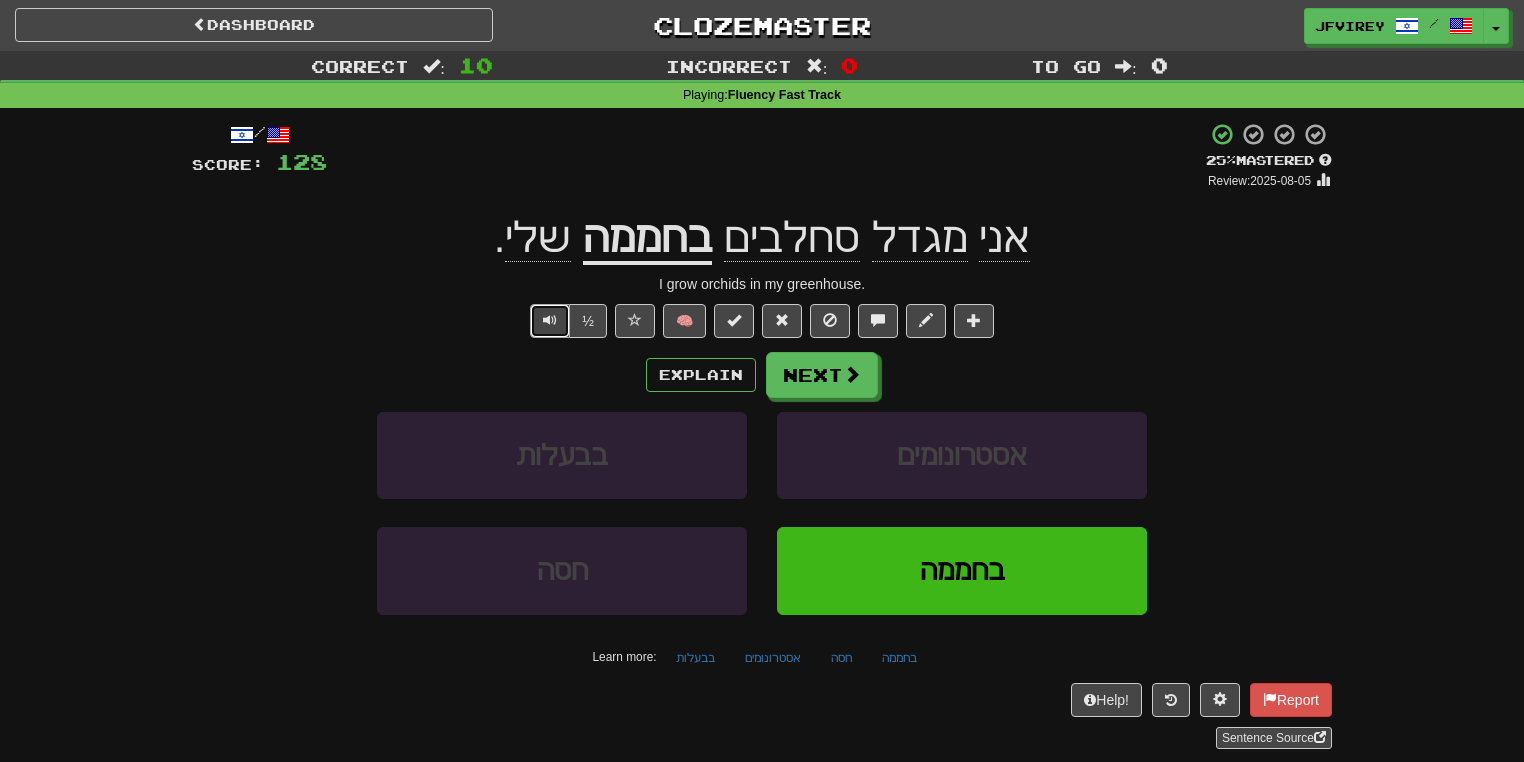 click at bounding box center [550, 321] 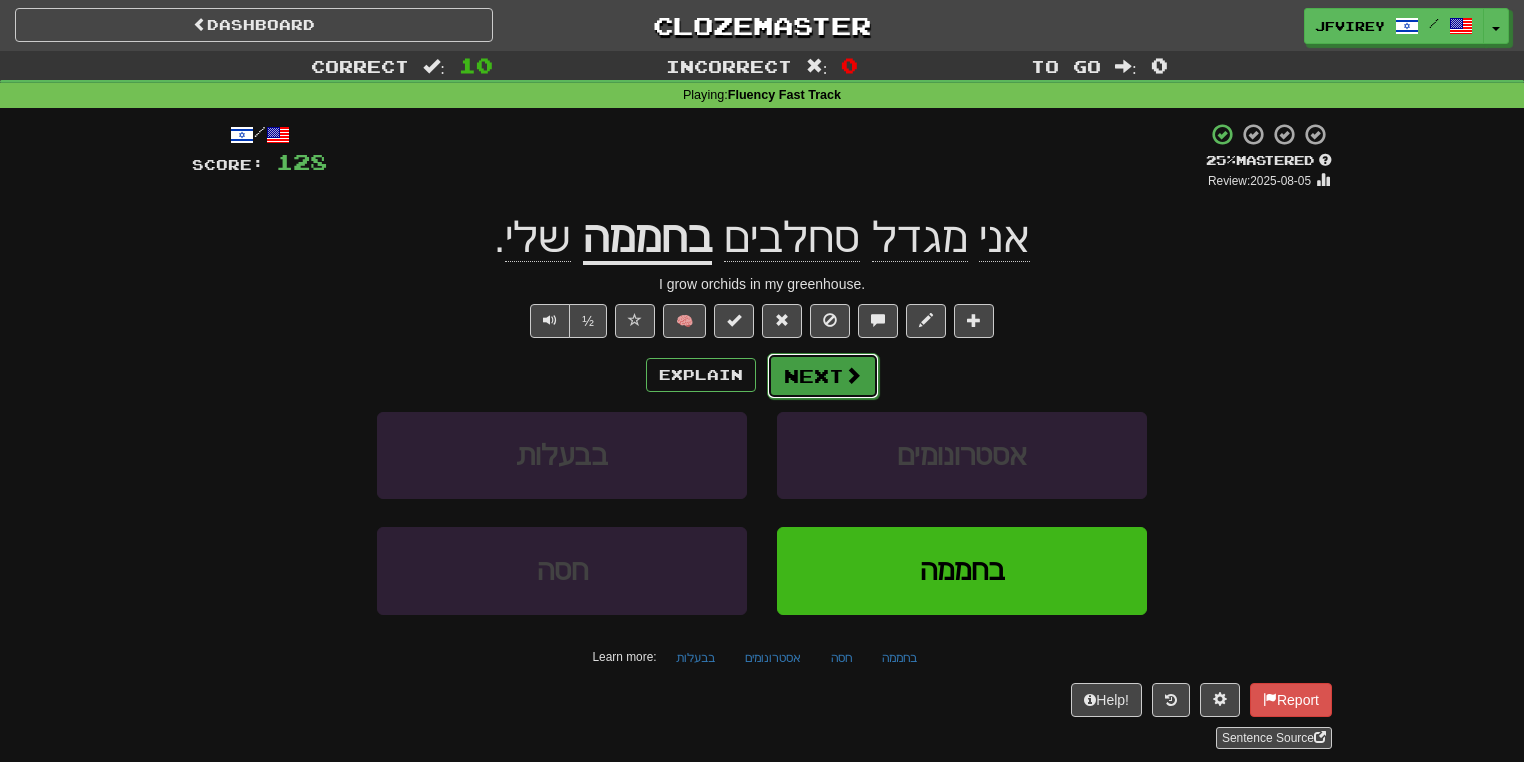 click on "Next" at bounding box center (823, 376) 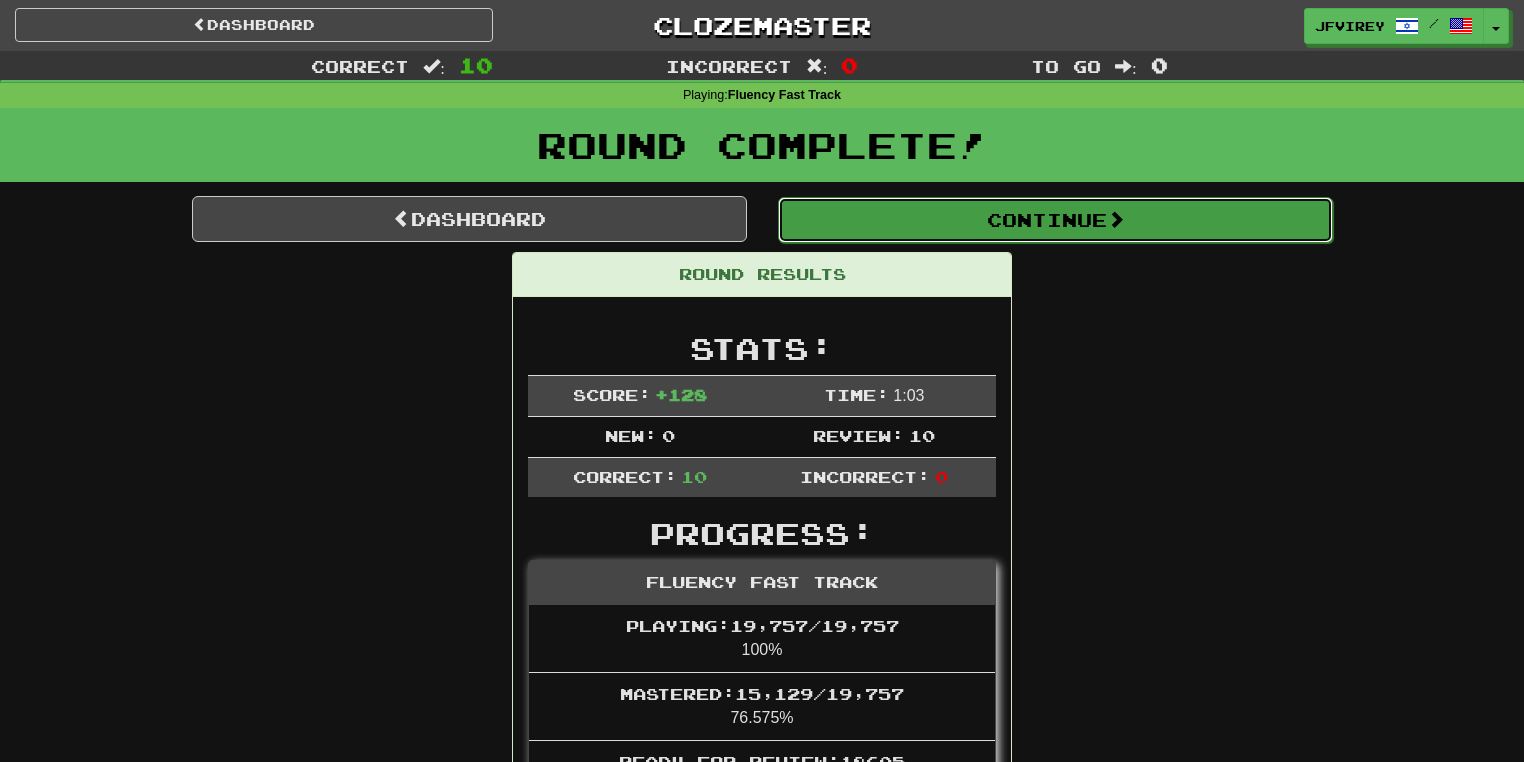 click on "Continue" at bounding box center (1055, 220) 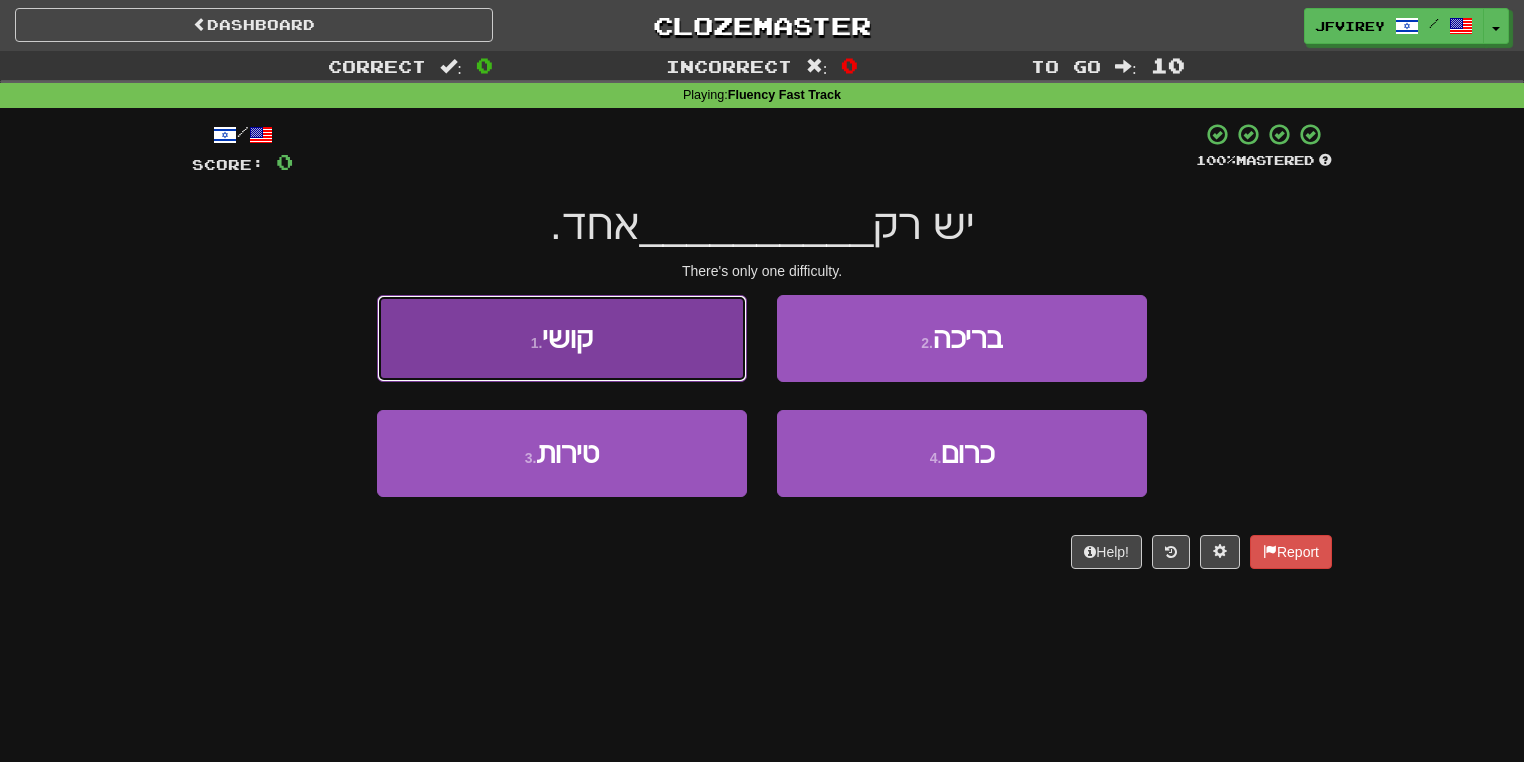 click on "1 .  קושי" at bounding box center (562, 338) 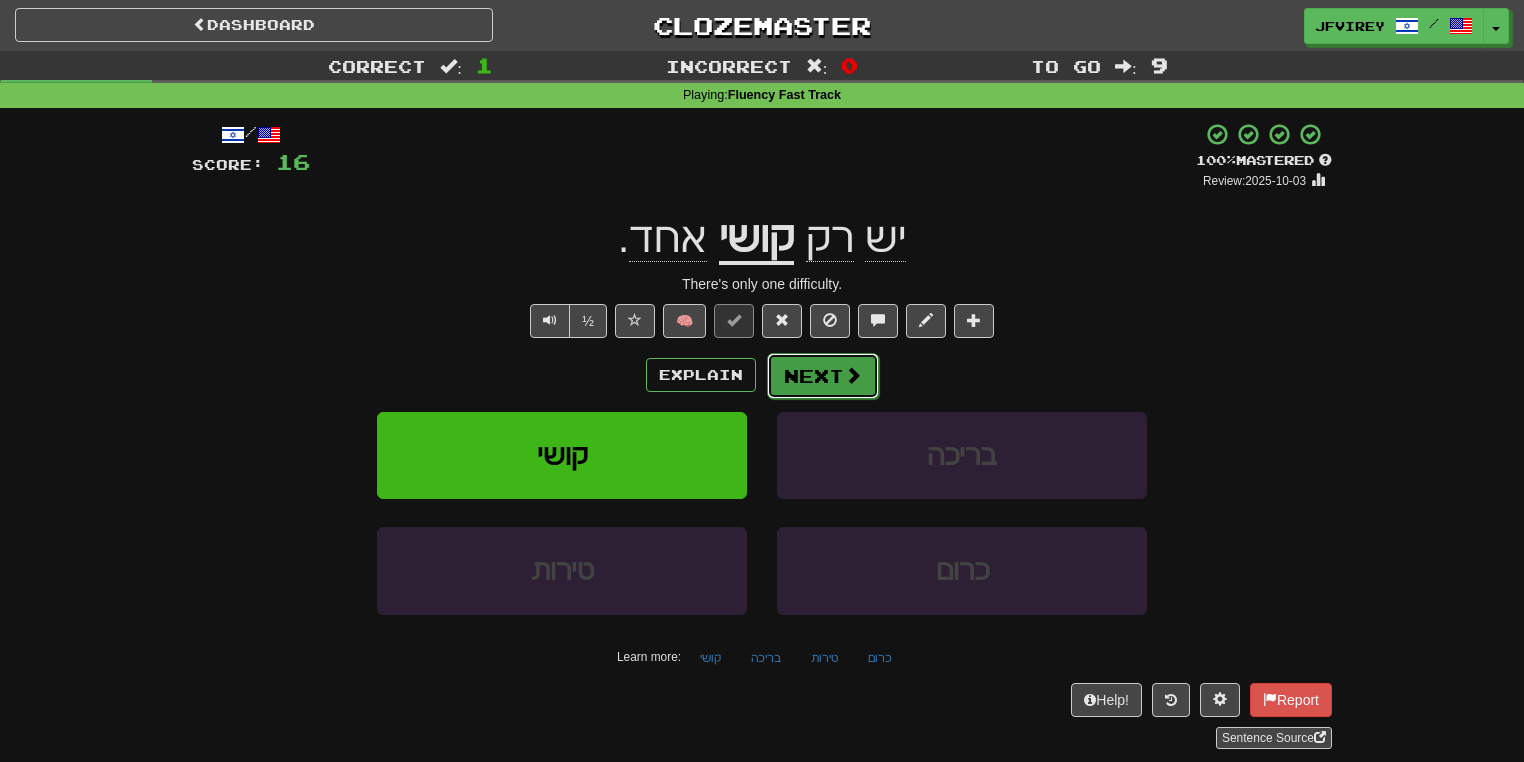 click on "Next" at bounding box center (823, 376) 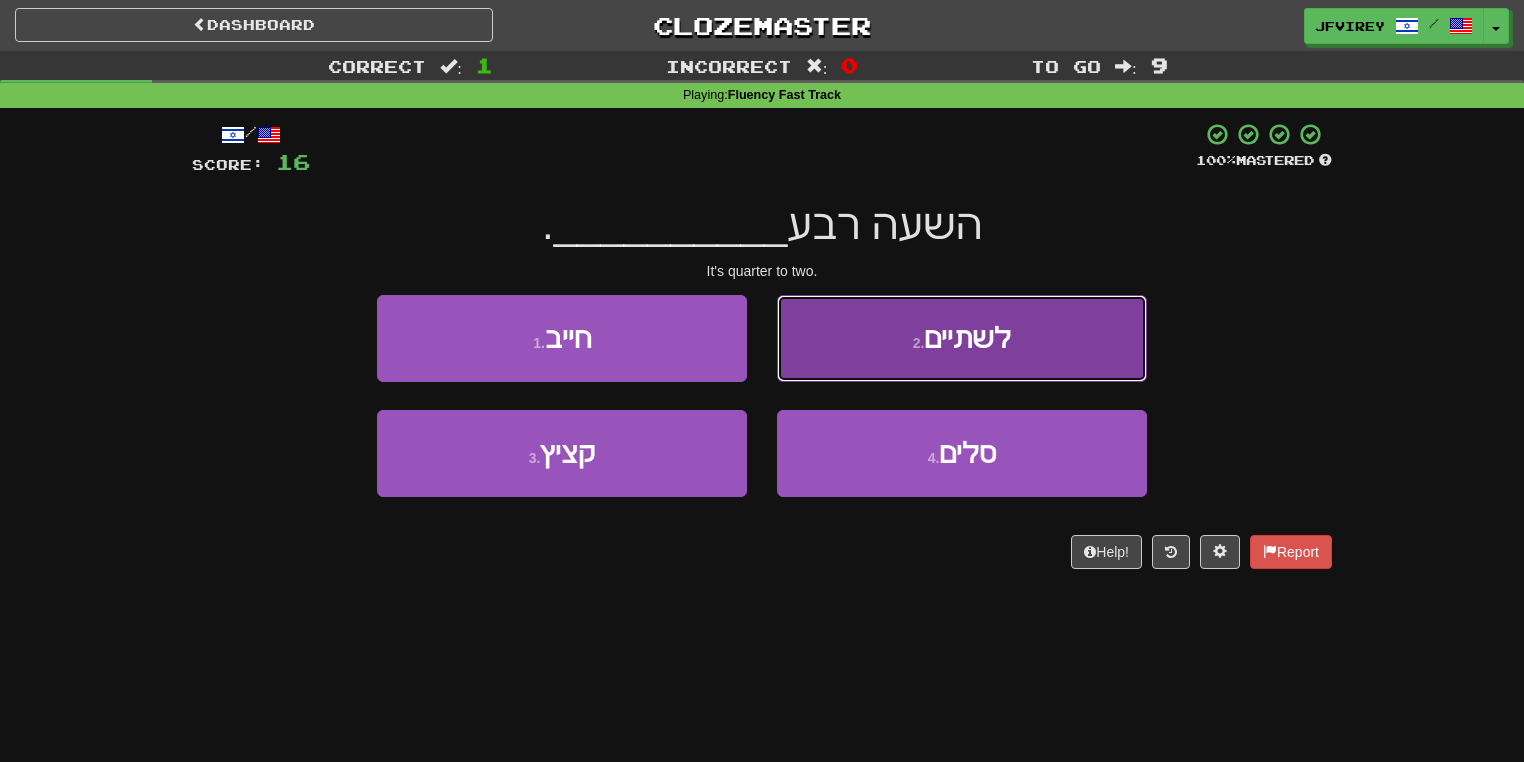click on "2 .  לשתיים" at bounding box center [962, 338] 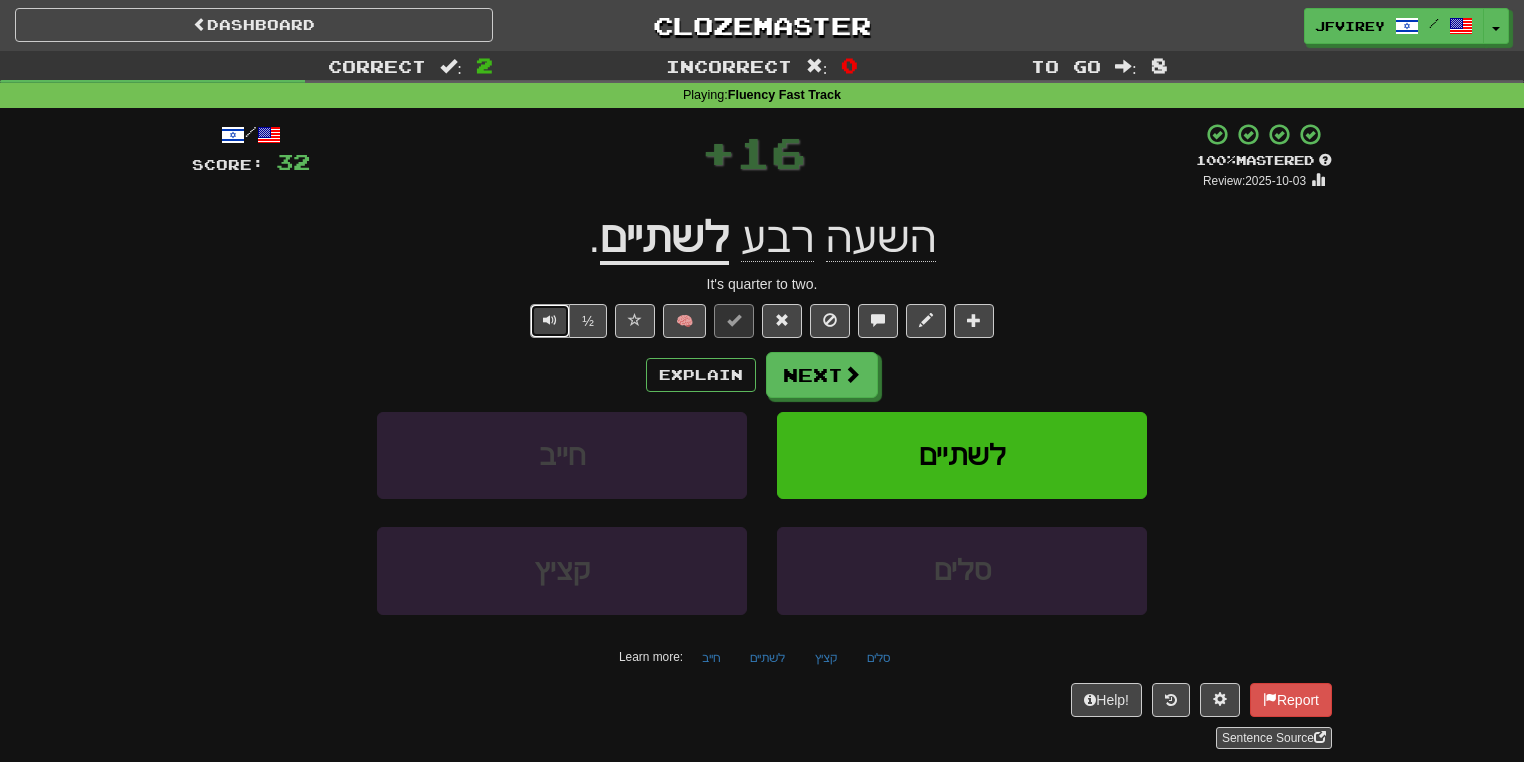 click at bounding box center [550, 320] 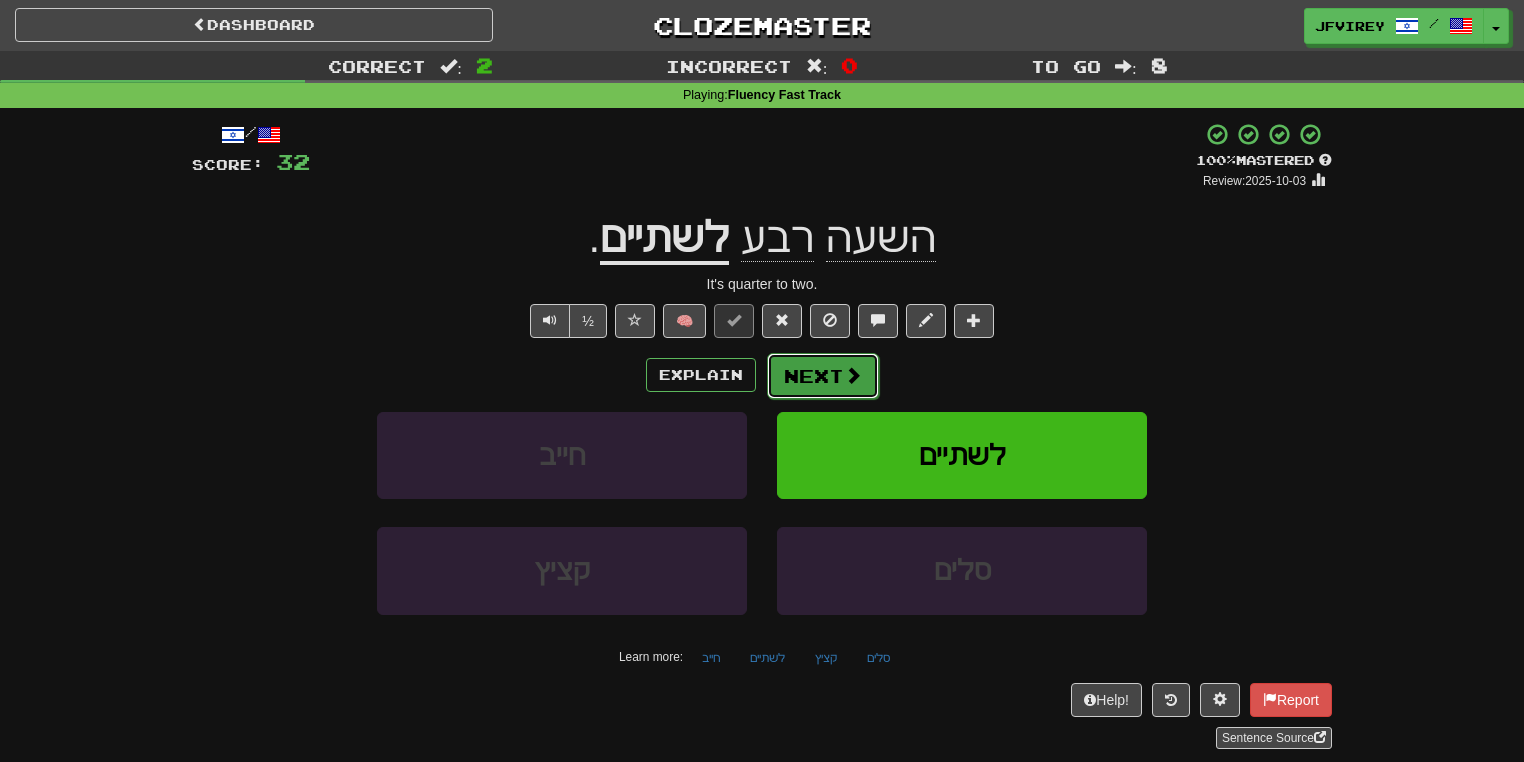 click on "Next" at bounding box center (823, 376) 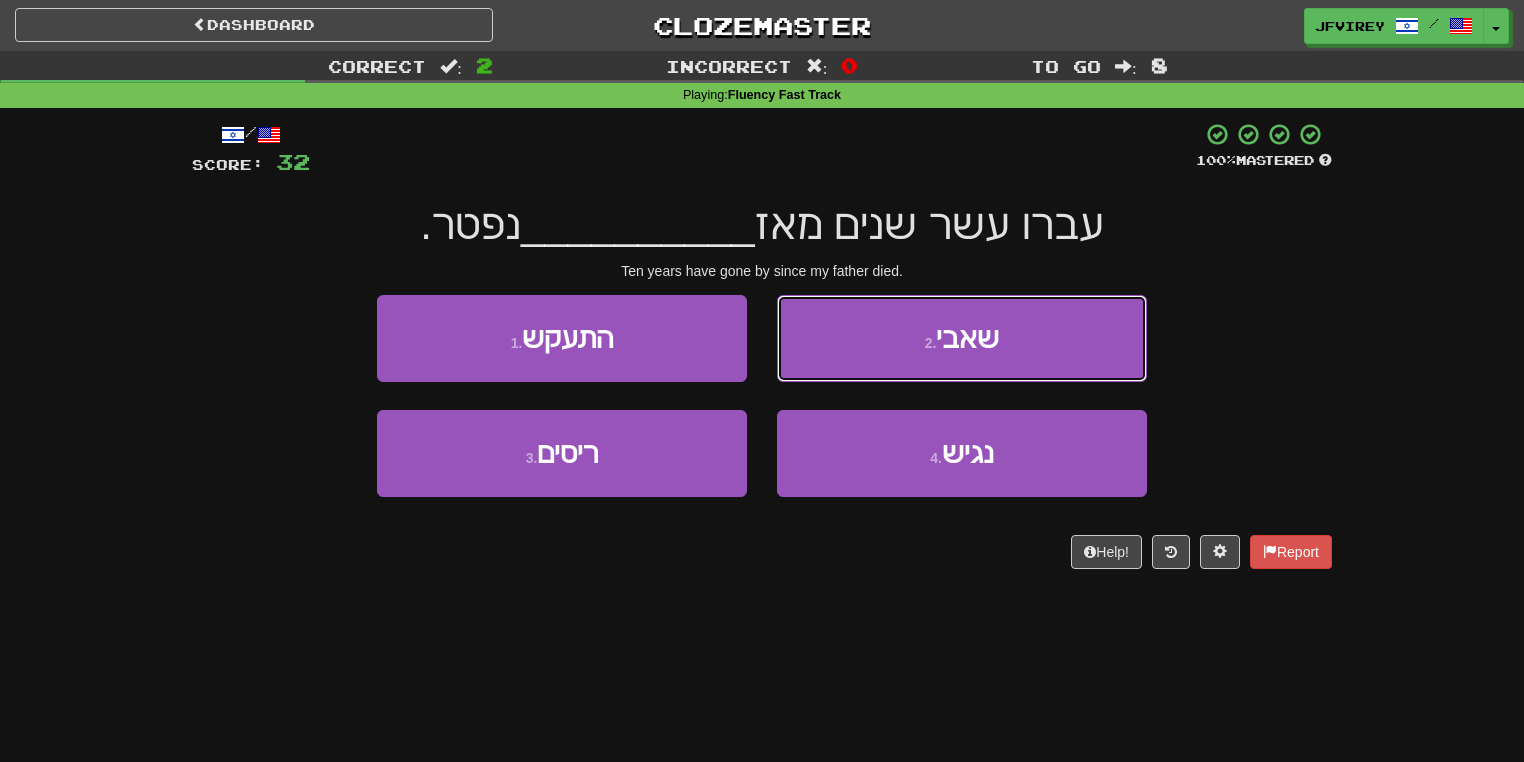 drag, startPoint x: 1116, startPoint y: 316, endPoint x: 1104, endPoint y: 327, distance: 16.27882 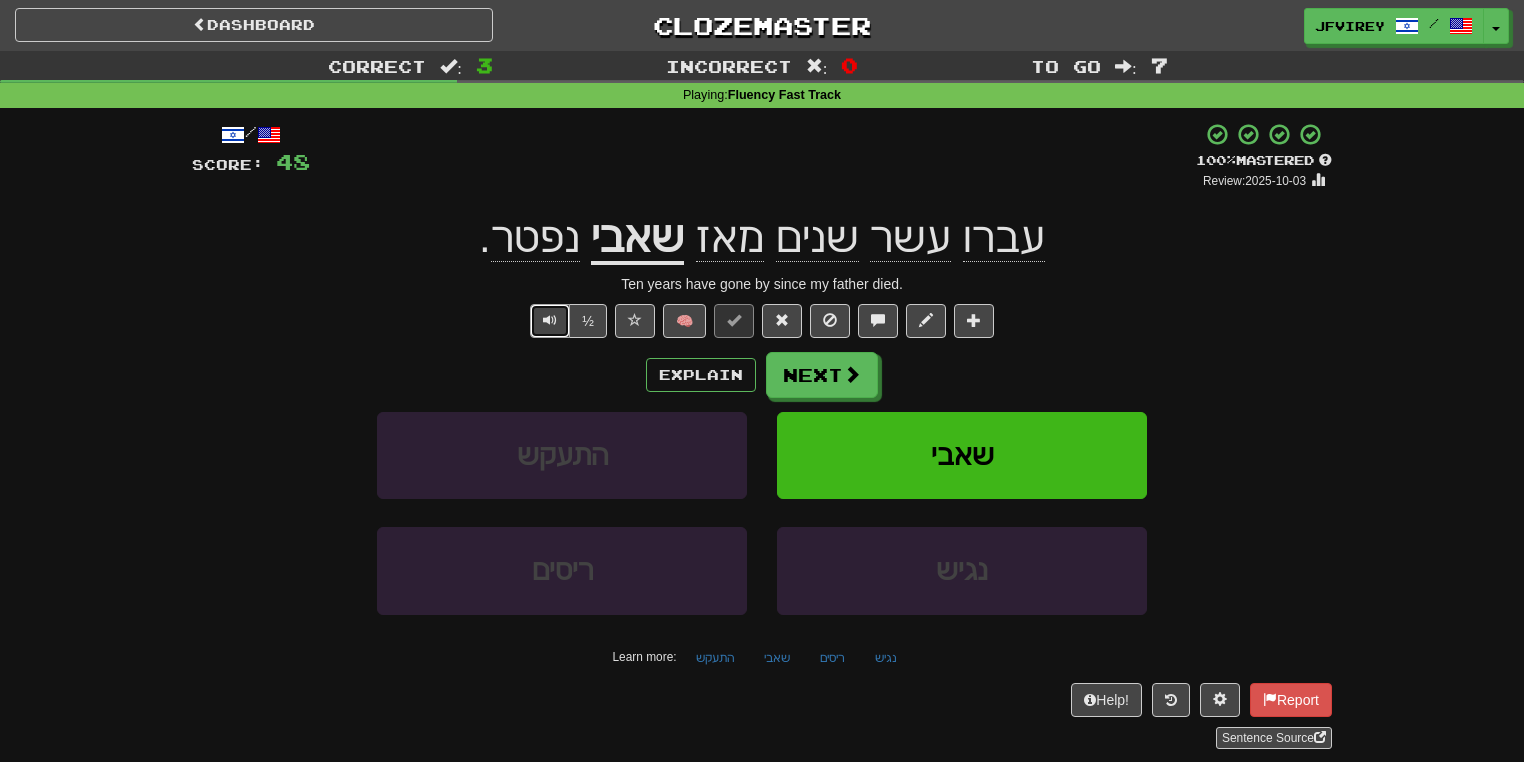 click at bounding box center [550, 321] 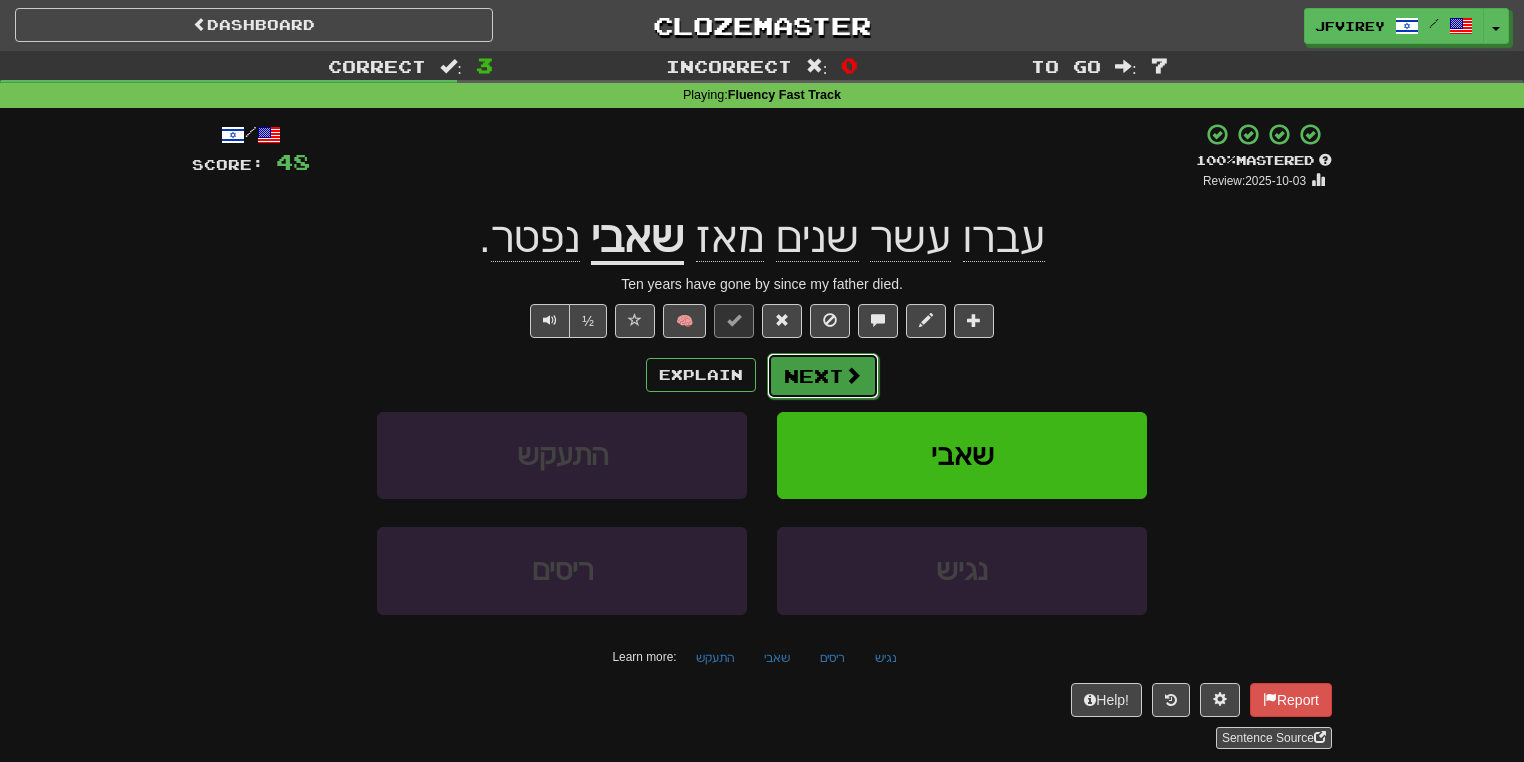 click on "Next" at bounding box center (823, 376) 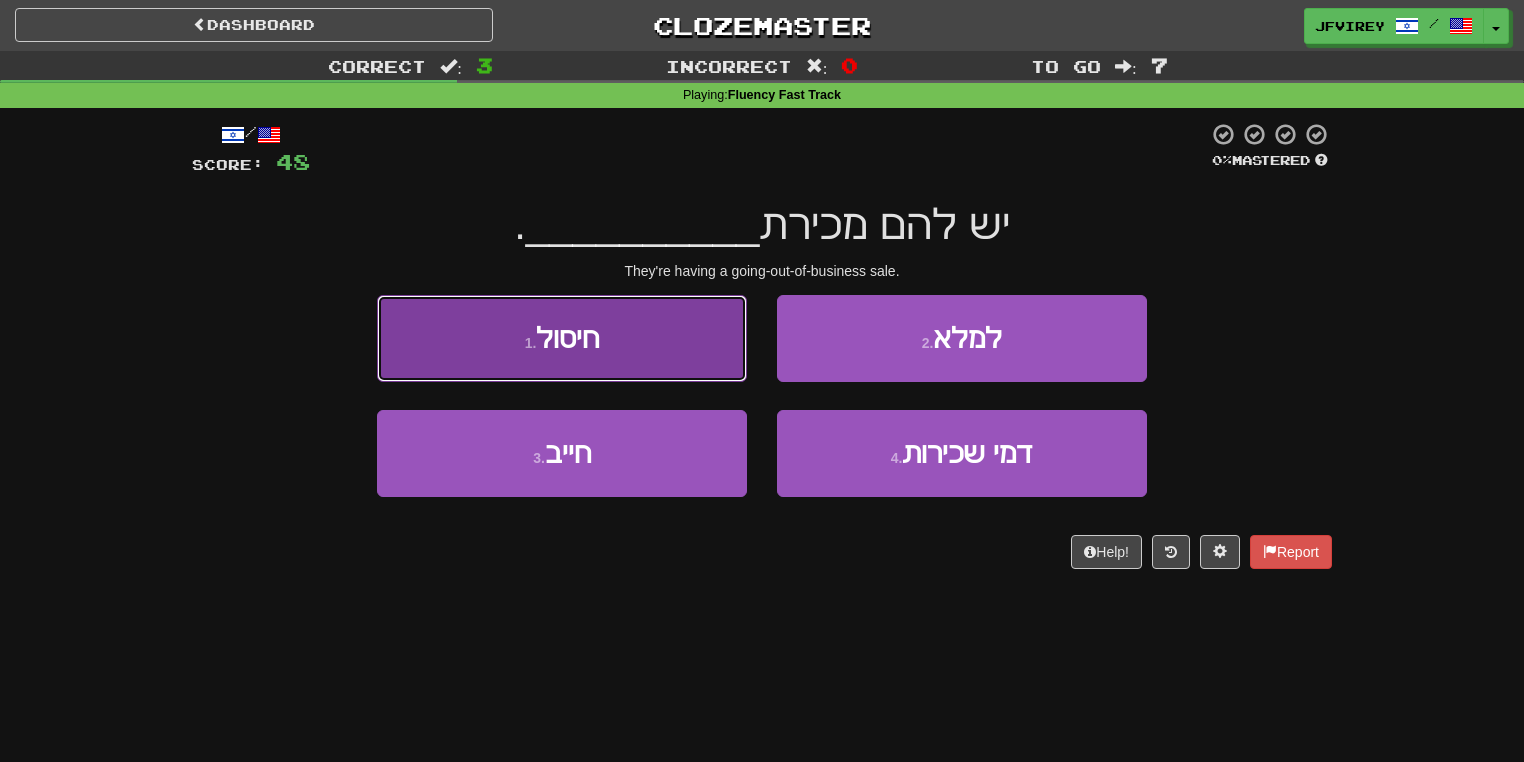 drag, startPoint x: 667, startPoint y: 347, endPoint x: 684, endPoint y: 341, distance: 18.027756 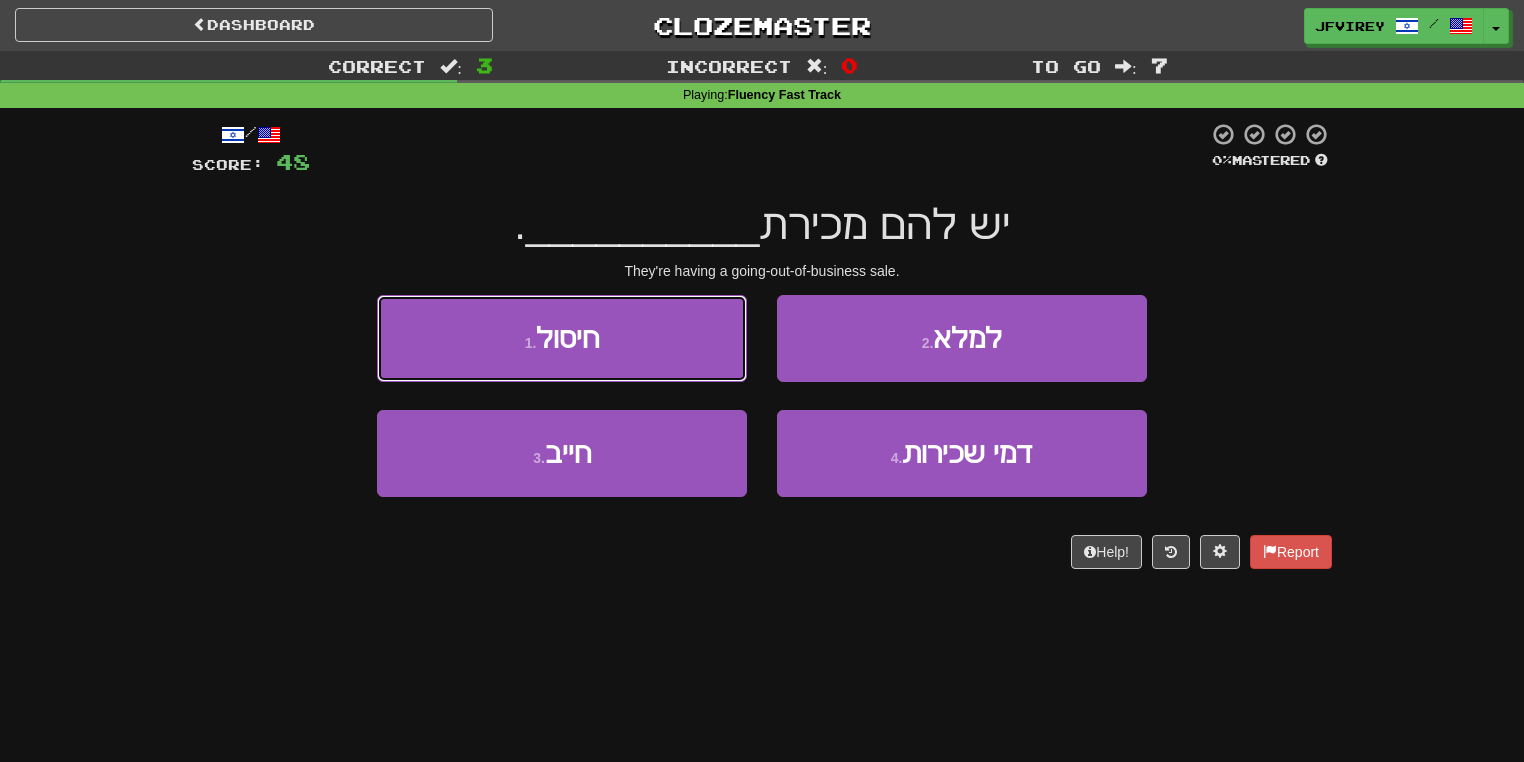 click on "1 .  חיסול" at bounding box center (562, 338) 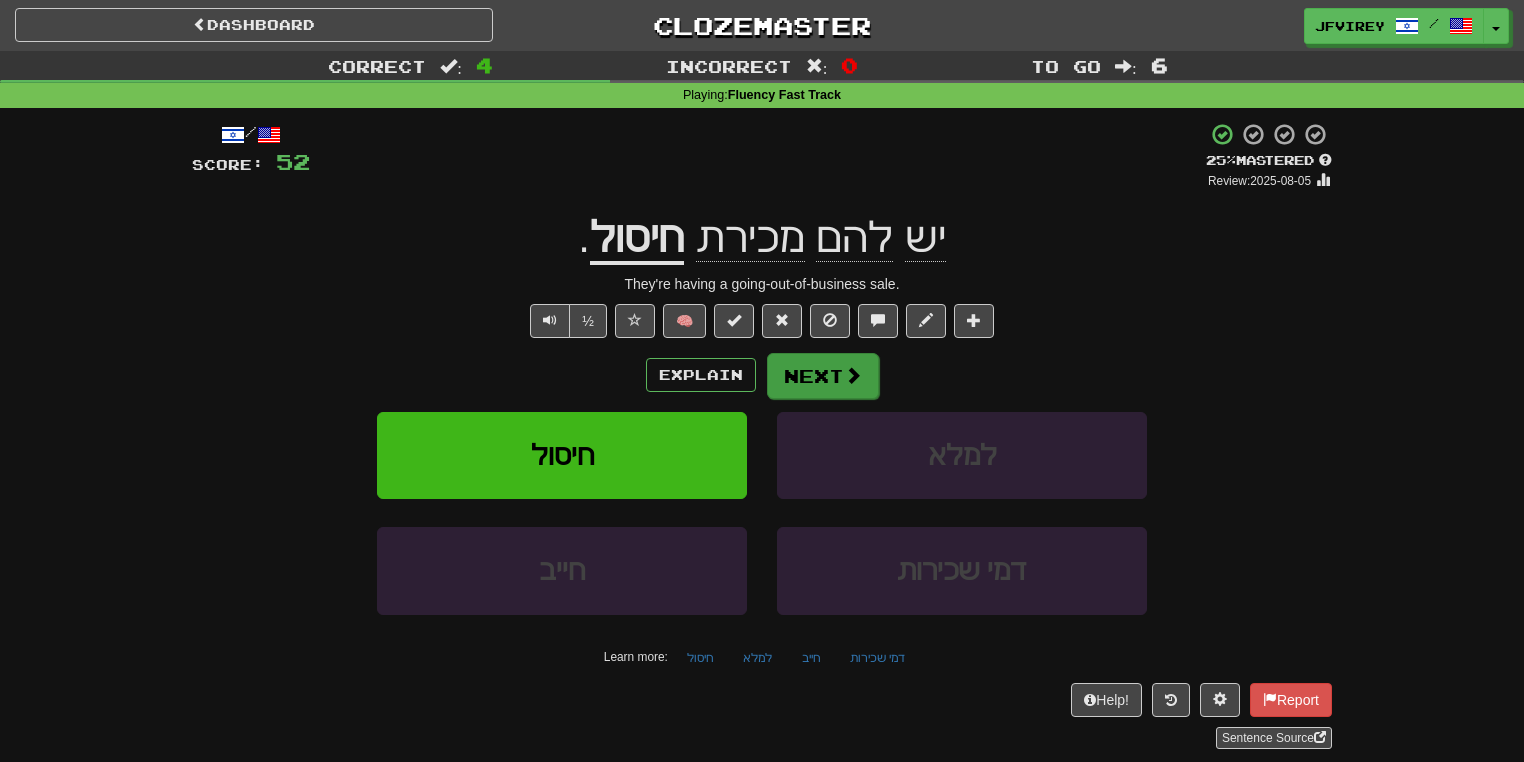drag, startPoint x: 800, startPoint y: 346, endPoint x: 816, endPoint y: 384, distance: 41.231056 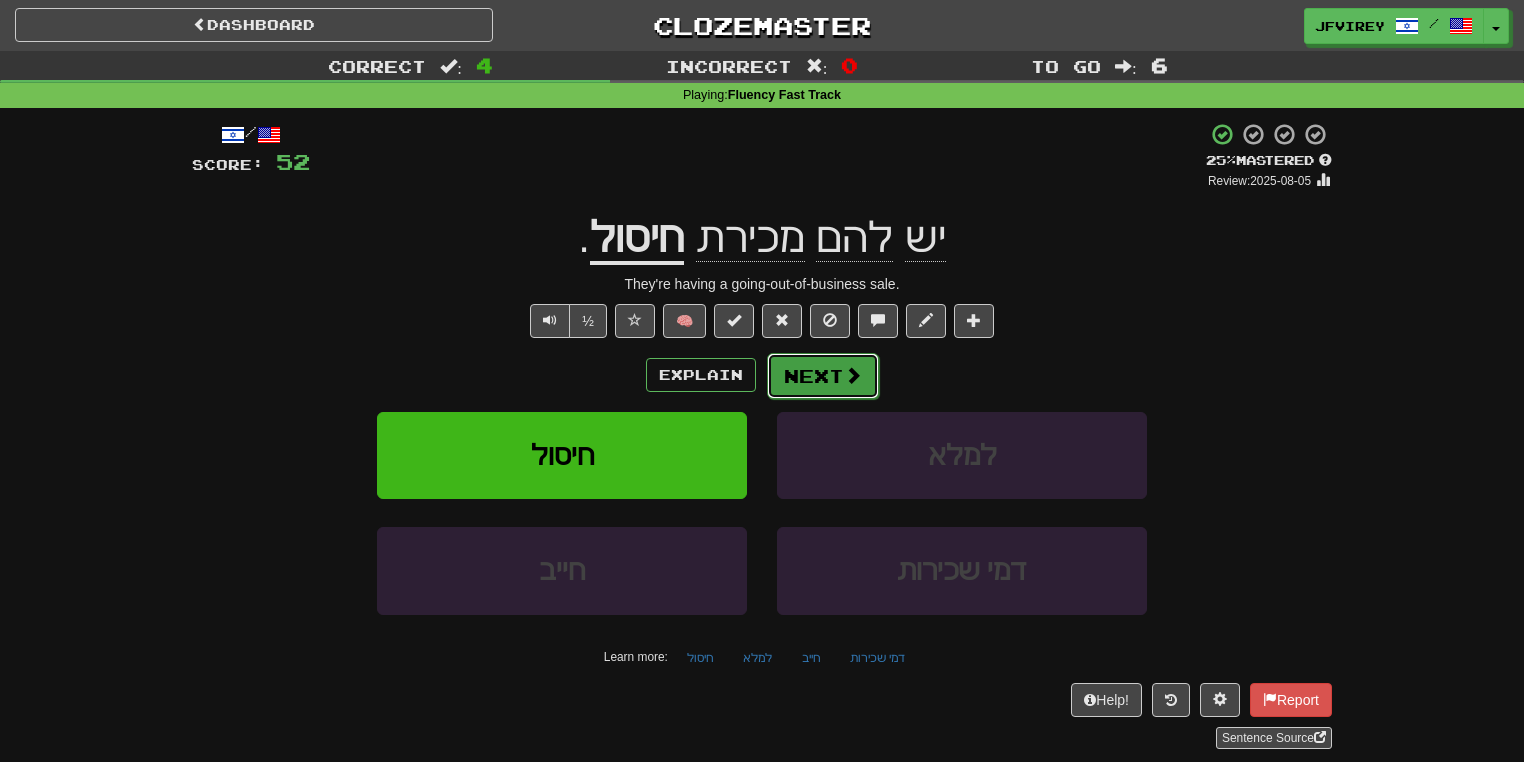 click on "Next" at bounding box center [823, 376] 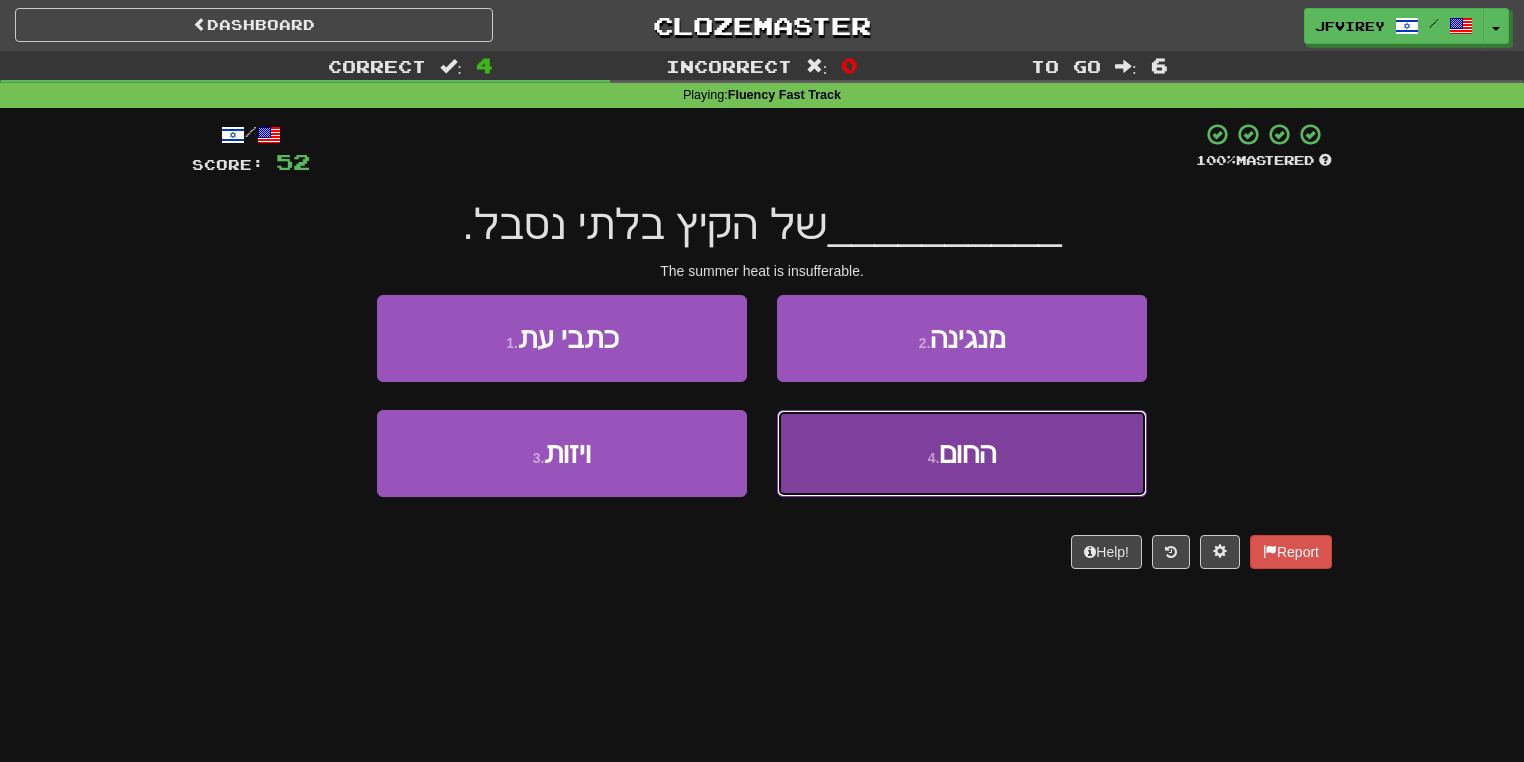 click on "4 .  החום" at bounding box center [962, 453] 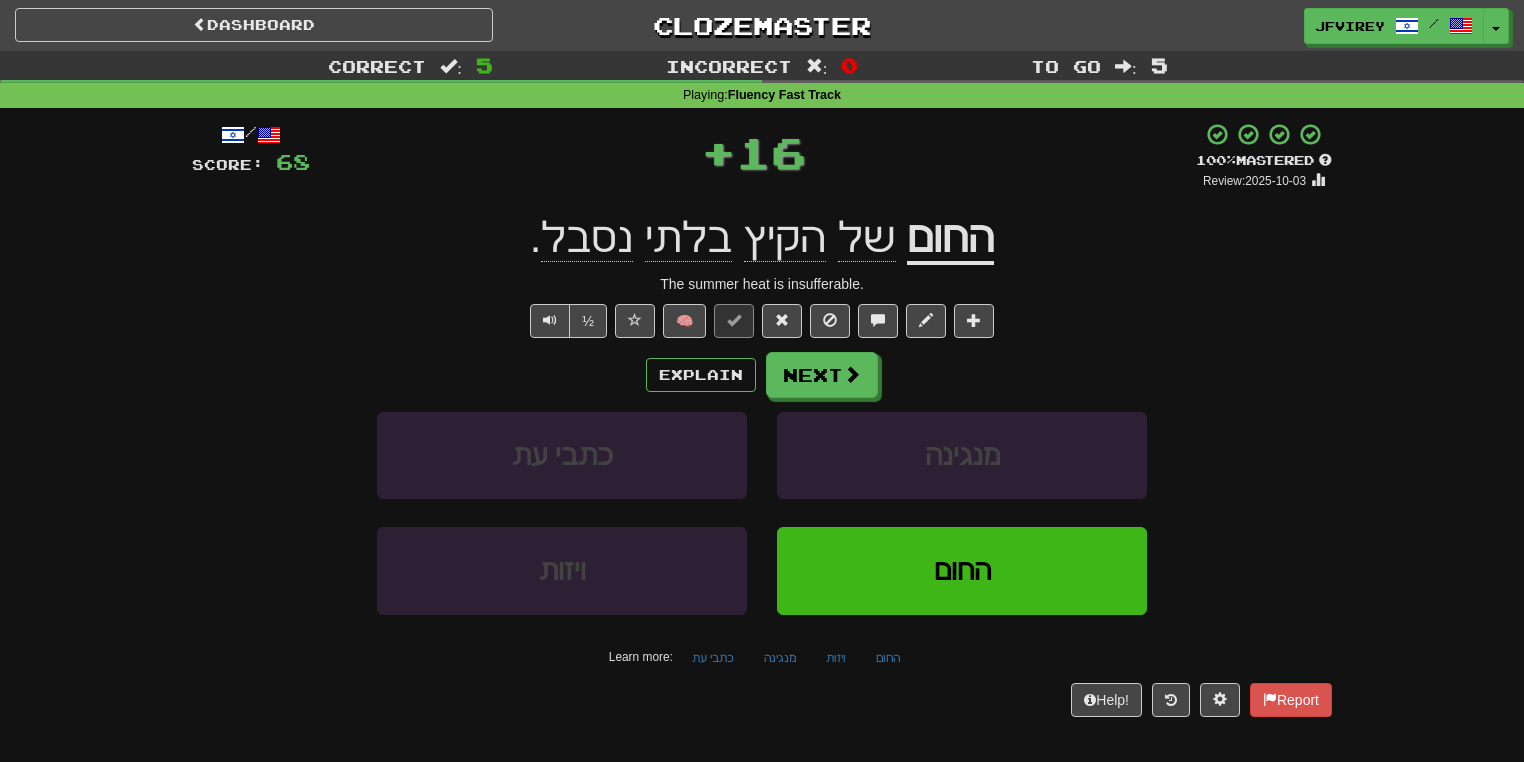 click on "נסבל" at bounding box center [587, 238] 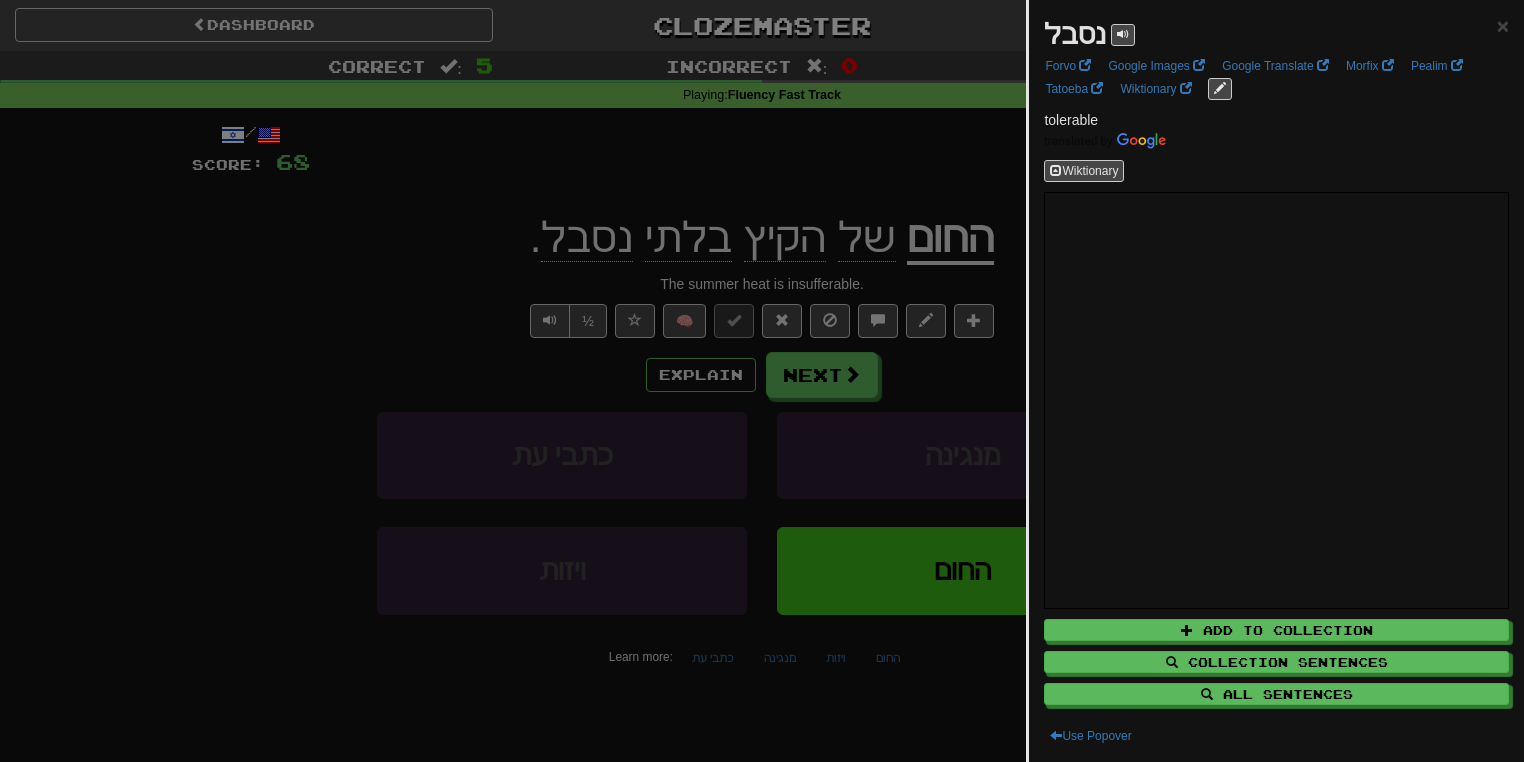 click at bounding box center (762, 381) 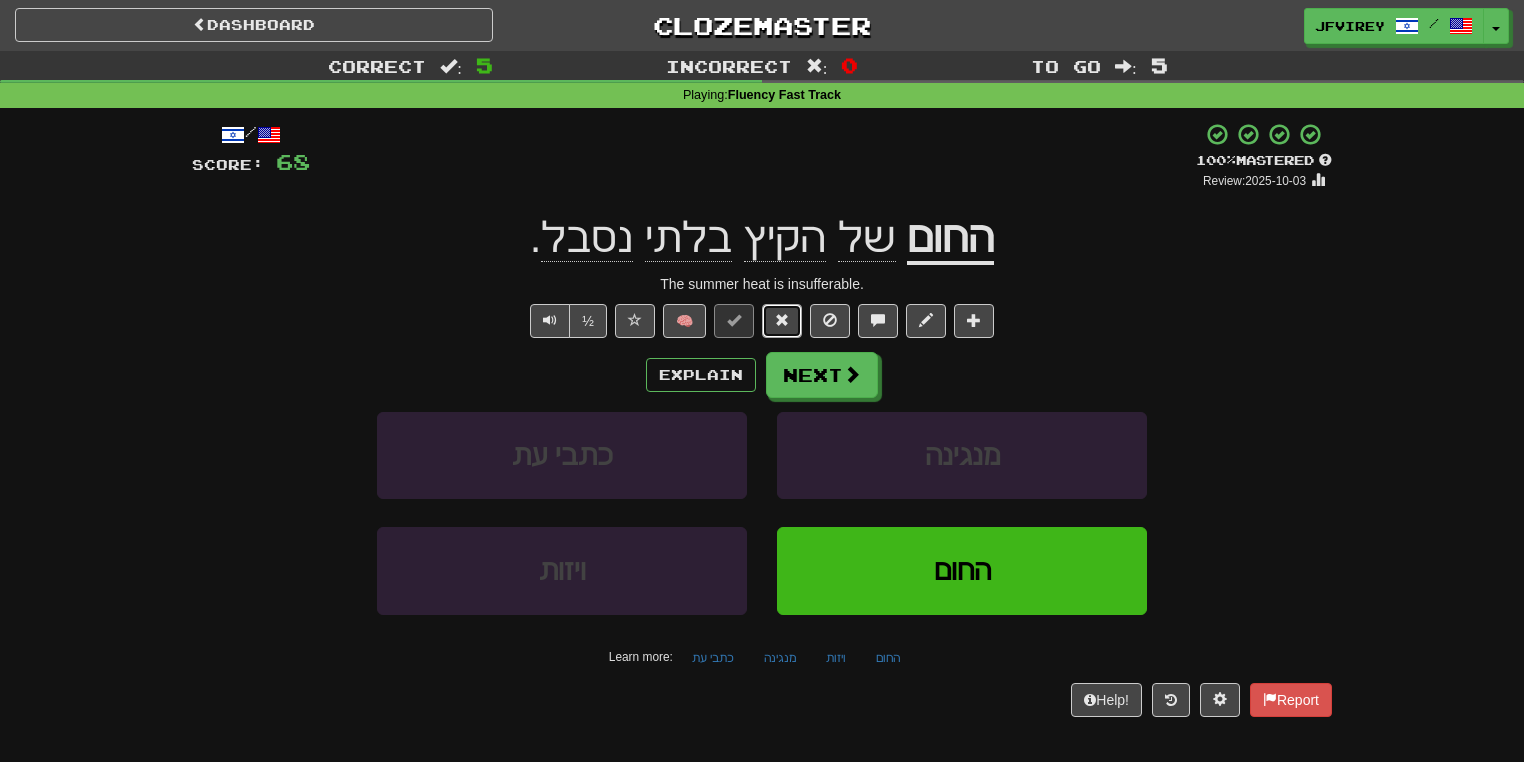 click at bounding box center (782, 321) 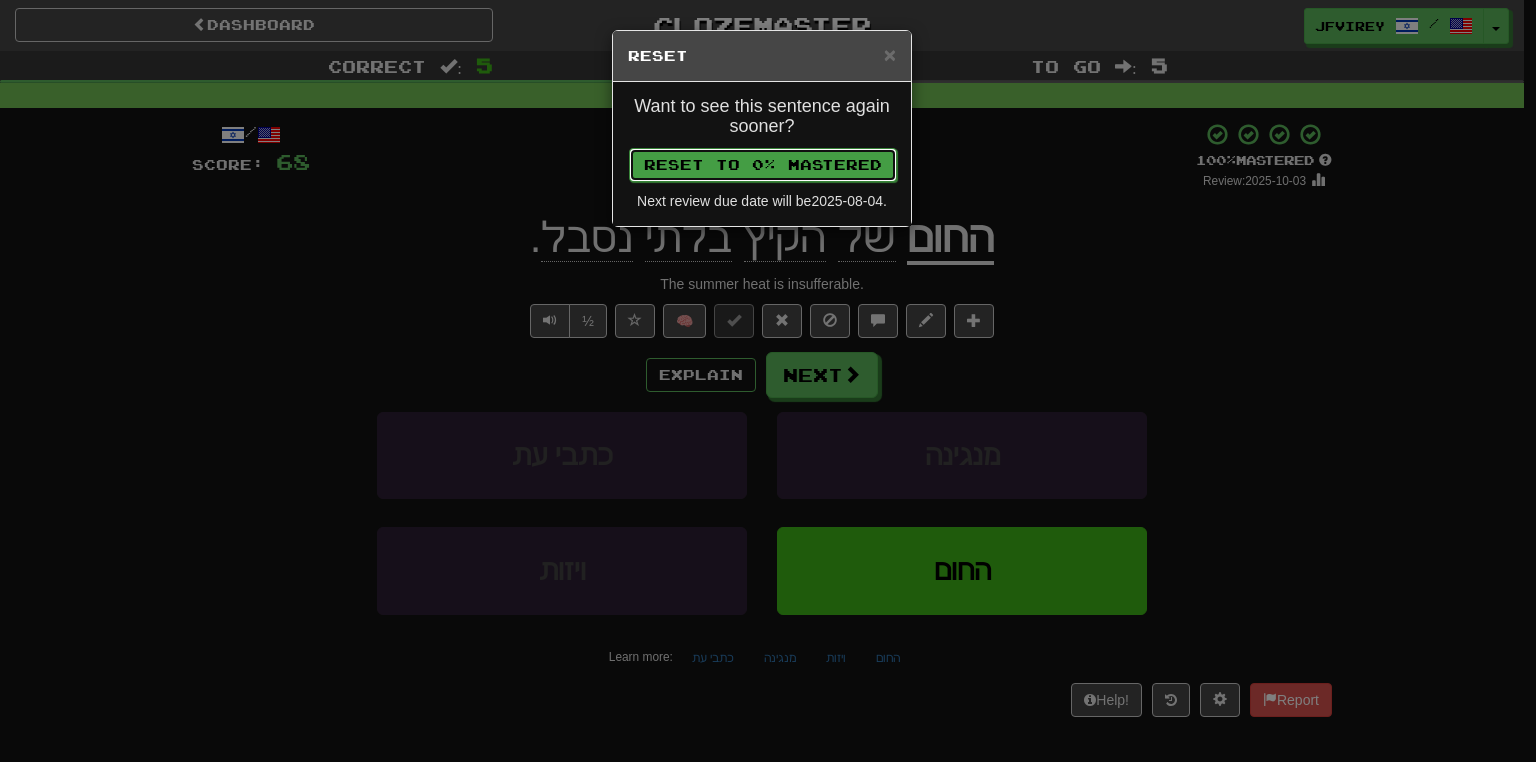click on "Reset to 0% Mastered" at bounding box center [763, 165] 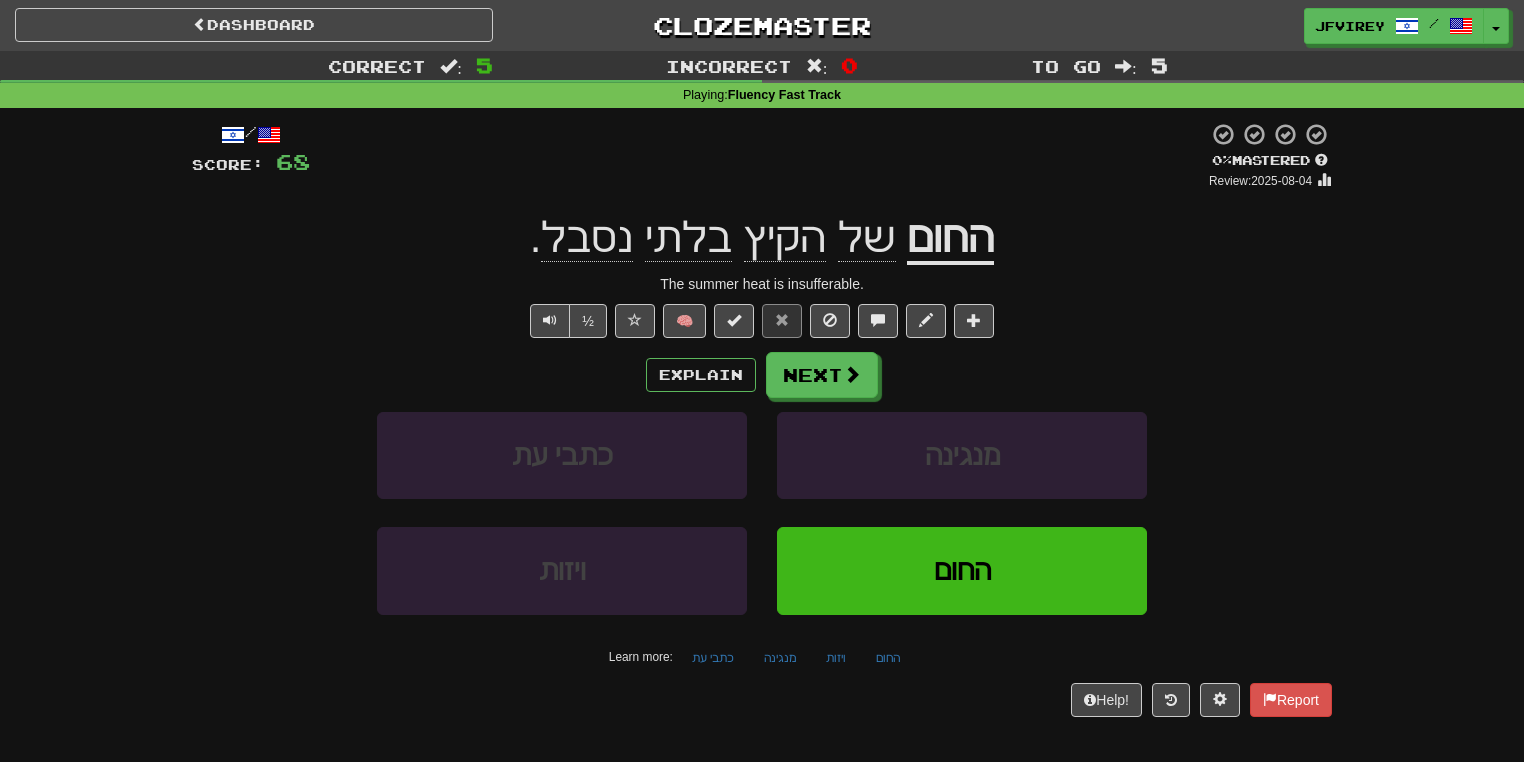 click on "נסבל" at bounding box center [587, 238] 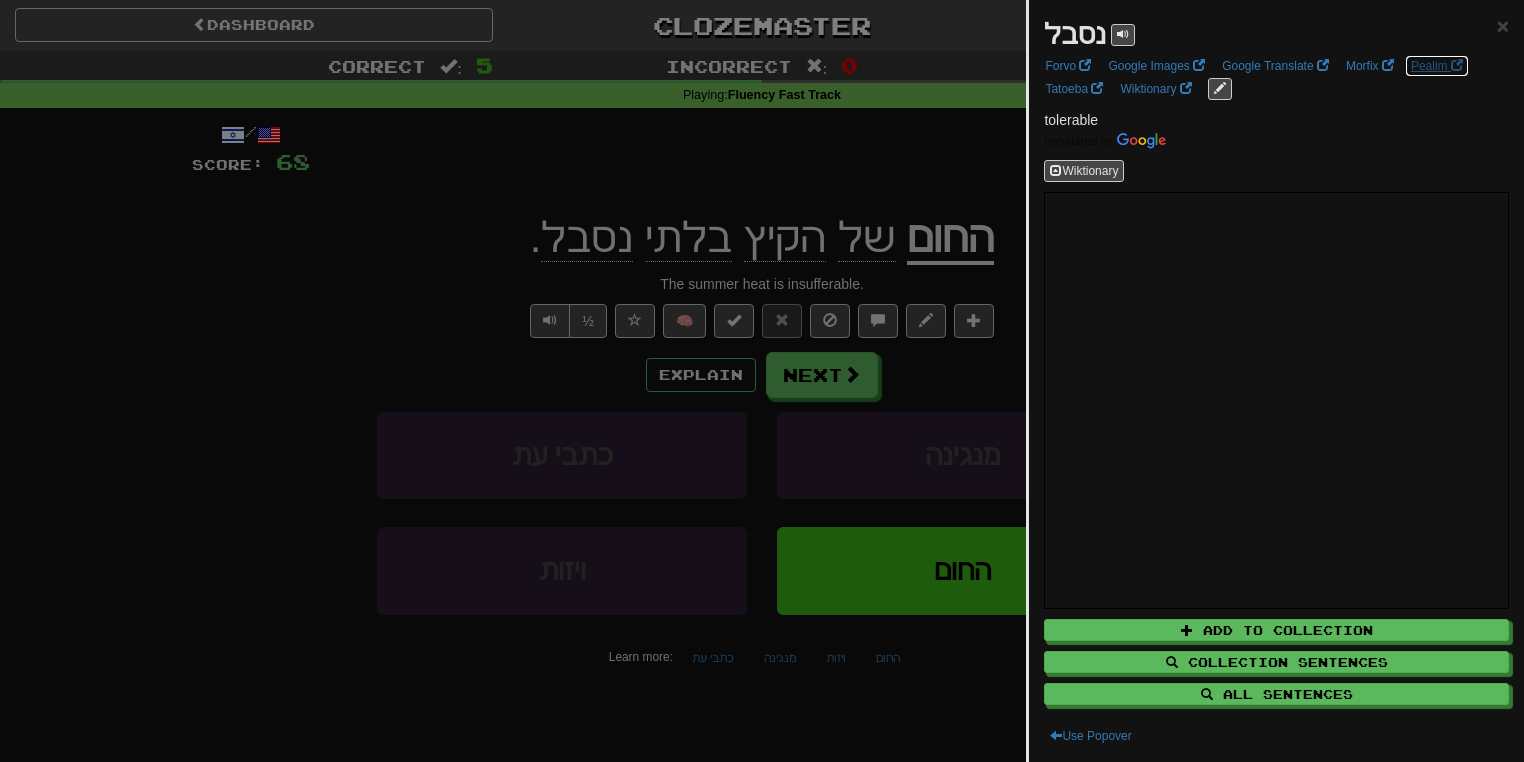 click on "Pealim" at bounding box center [1437, 66] 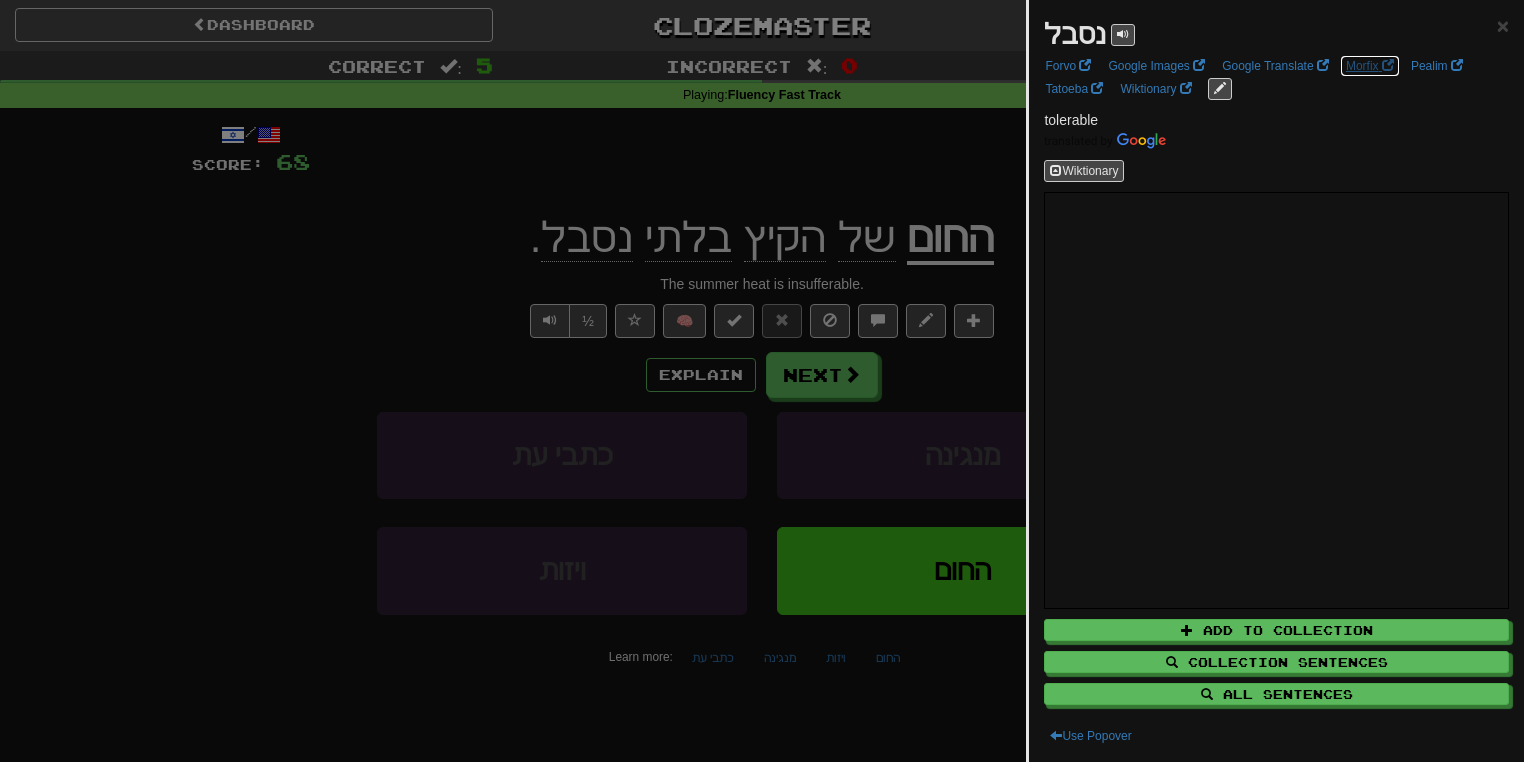 click on "Morfix" at bounding box center [1370, 66] 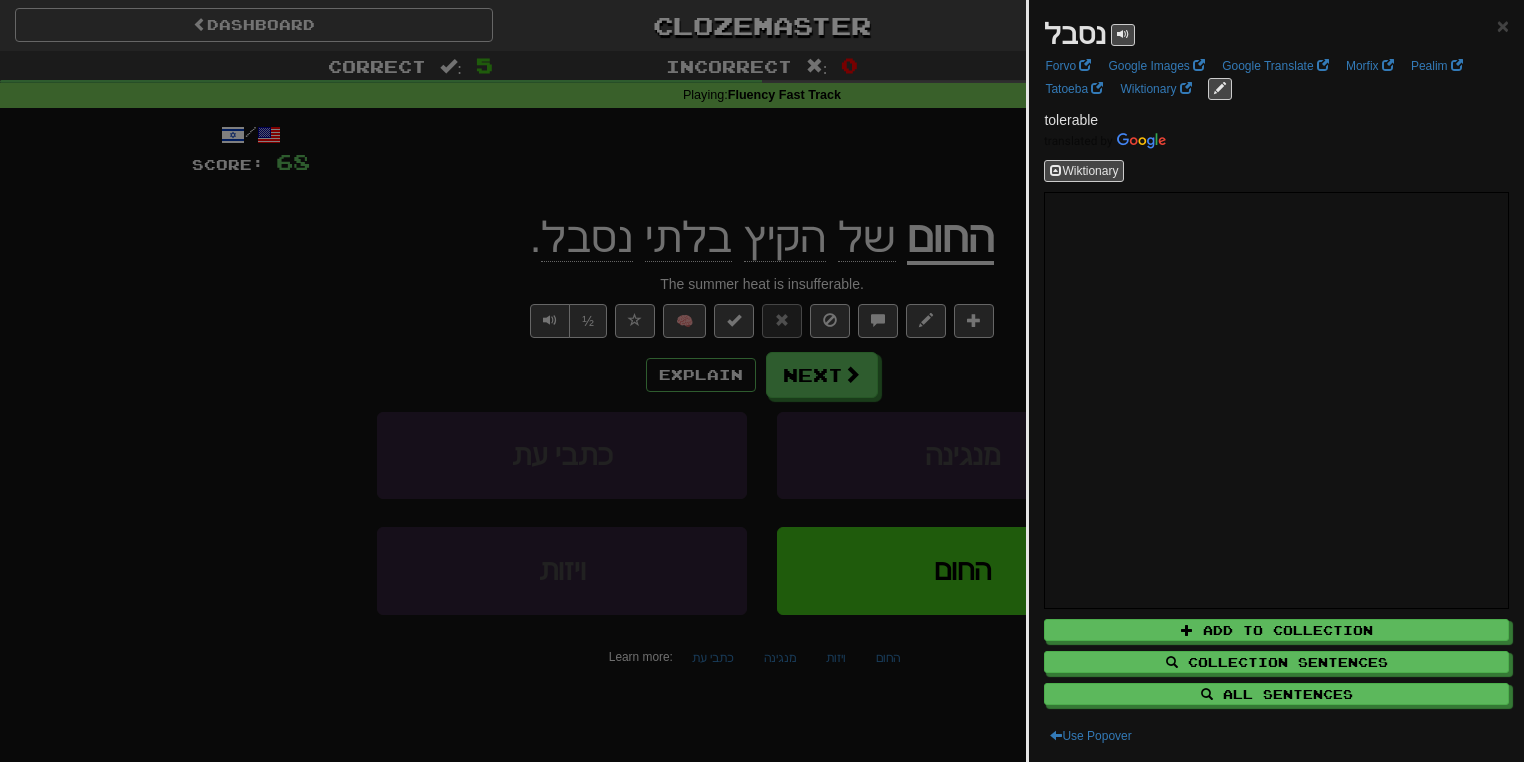 click at bounding box center (762, 381) 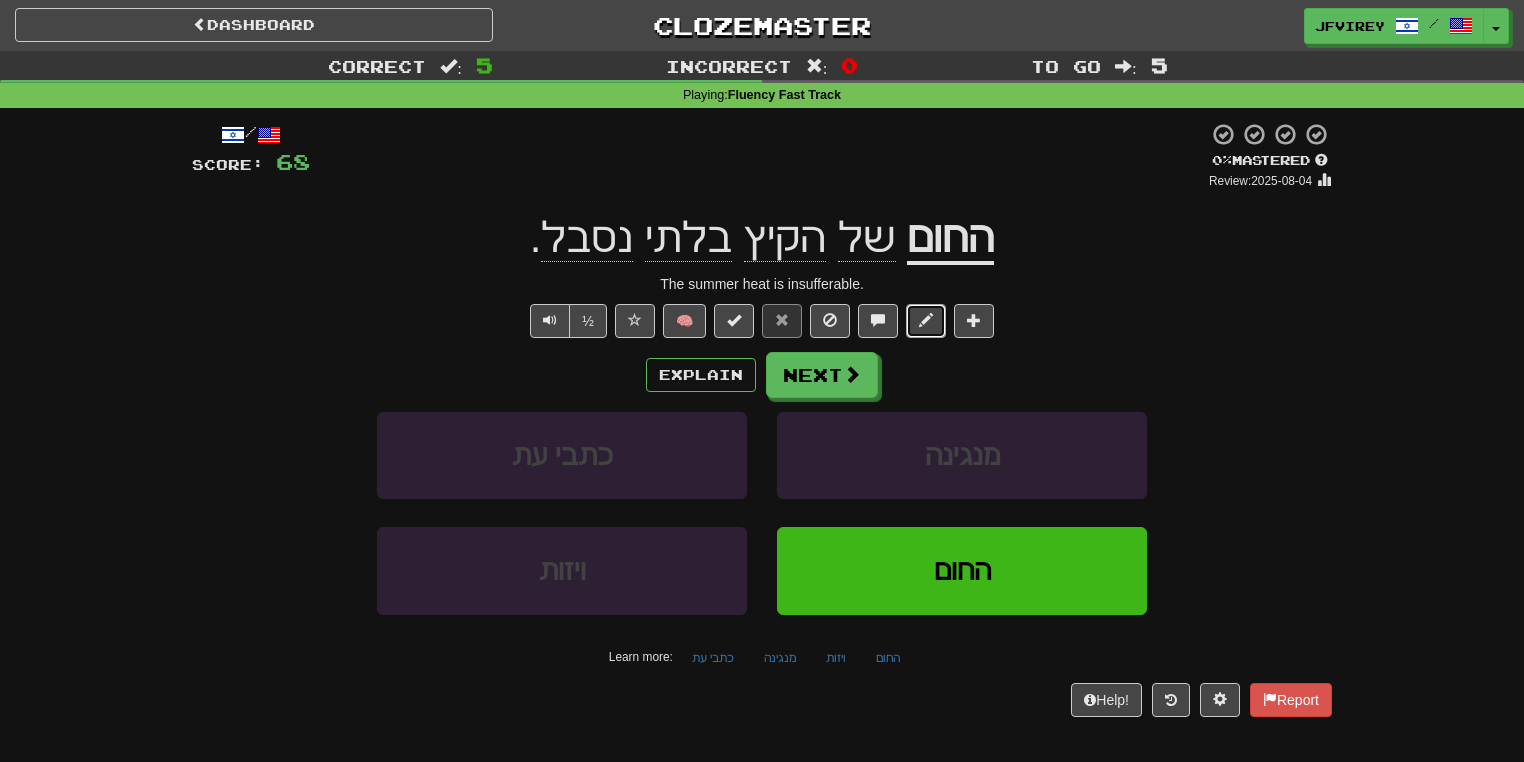click at bounding box center [926, 321] 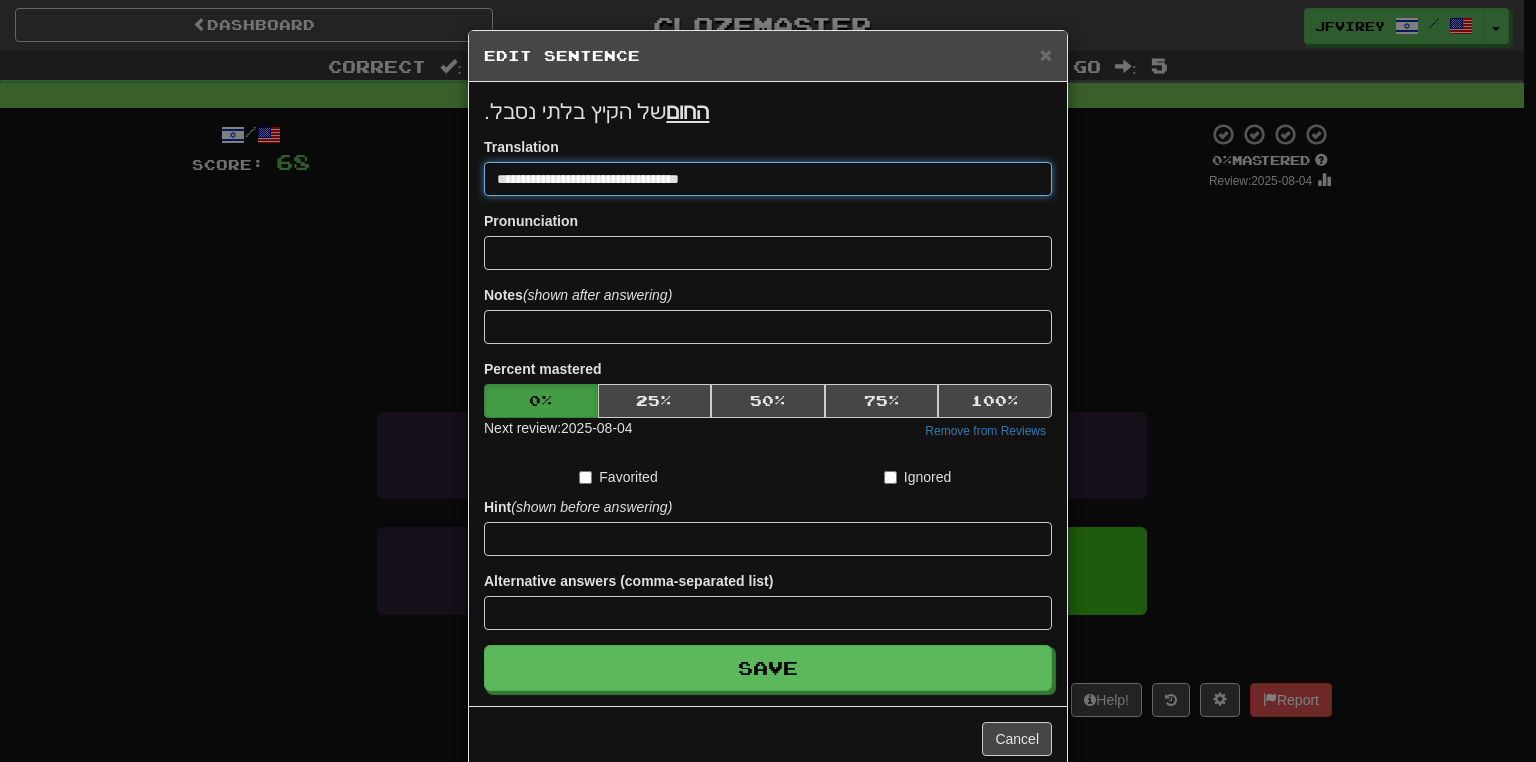 paste on "**********" 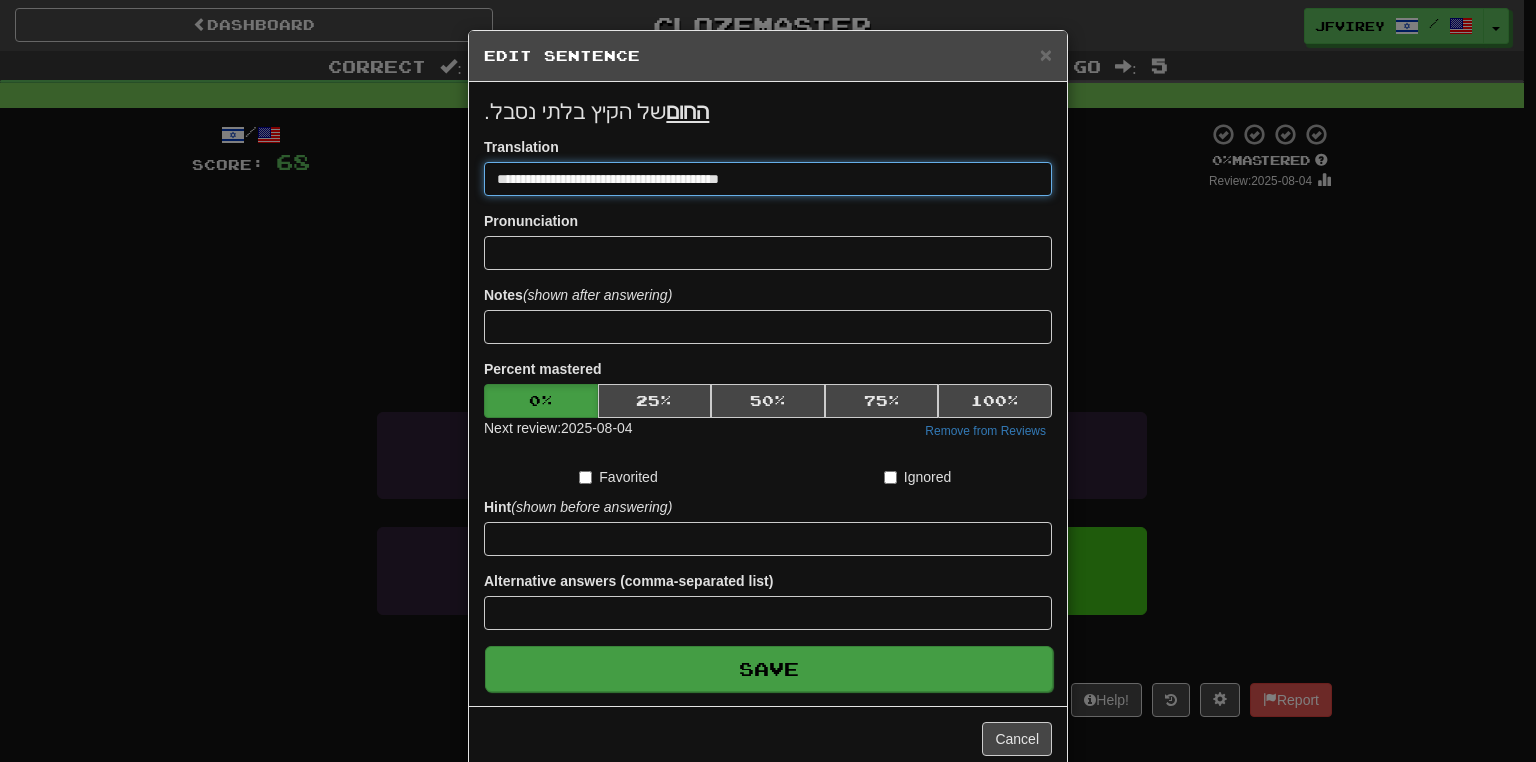 type on "**********" 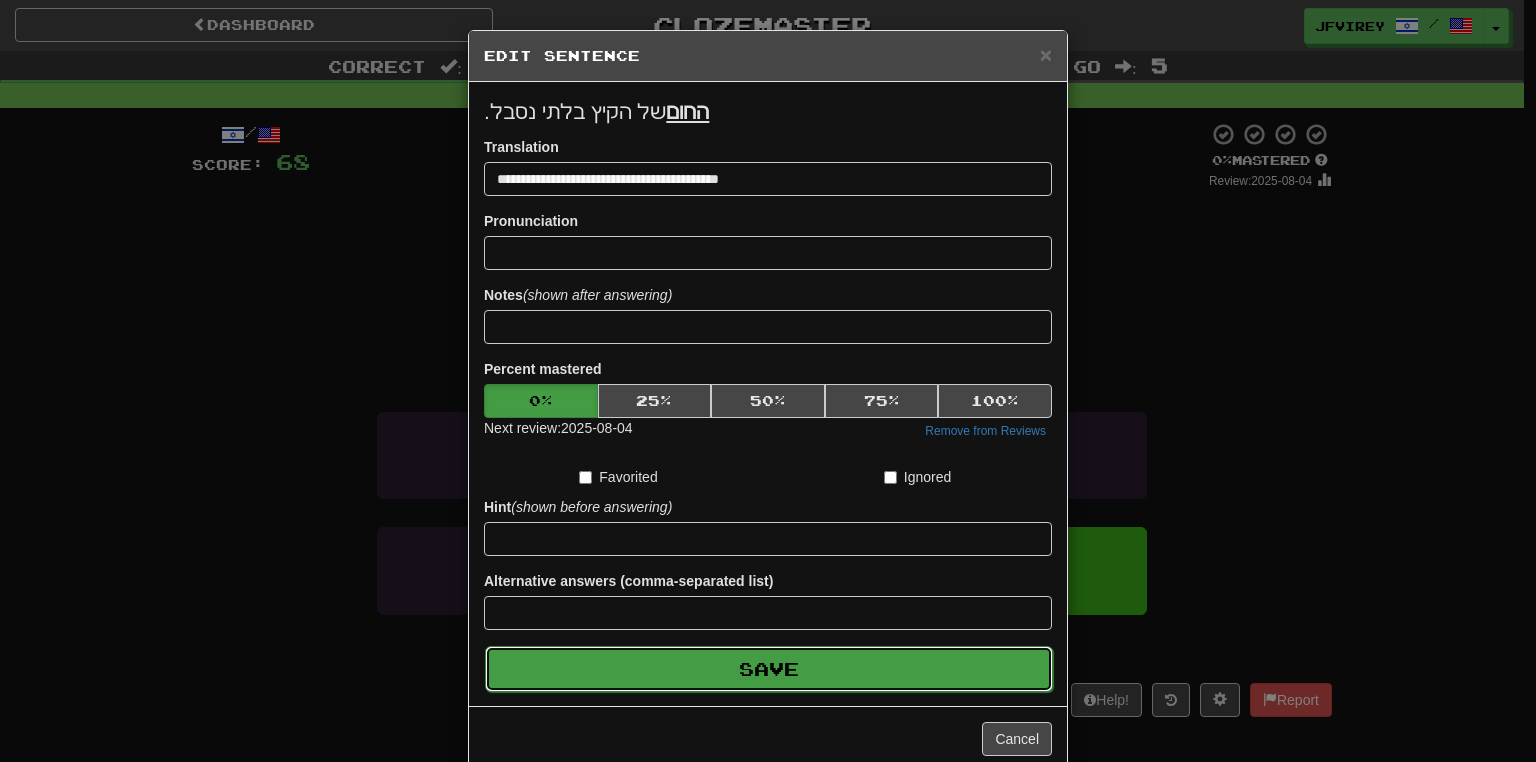 click on "Save" at bounding box center (769, 669) 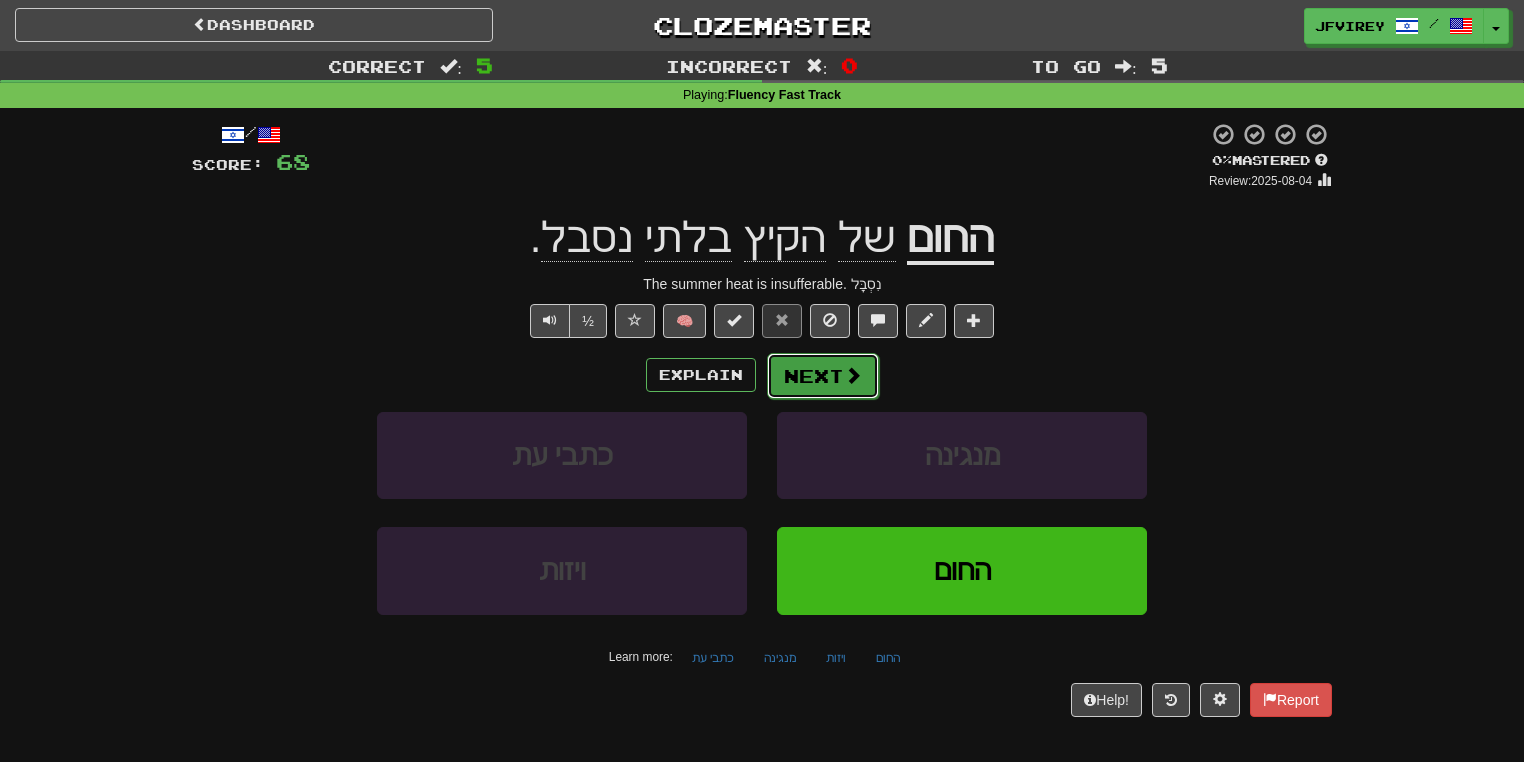 click on "Next" at bounding box center [823, 376] 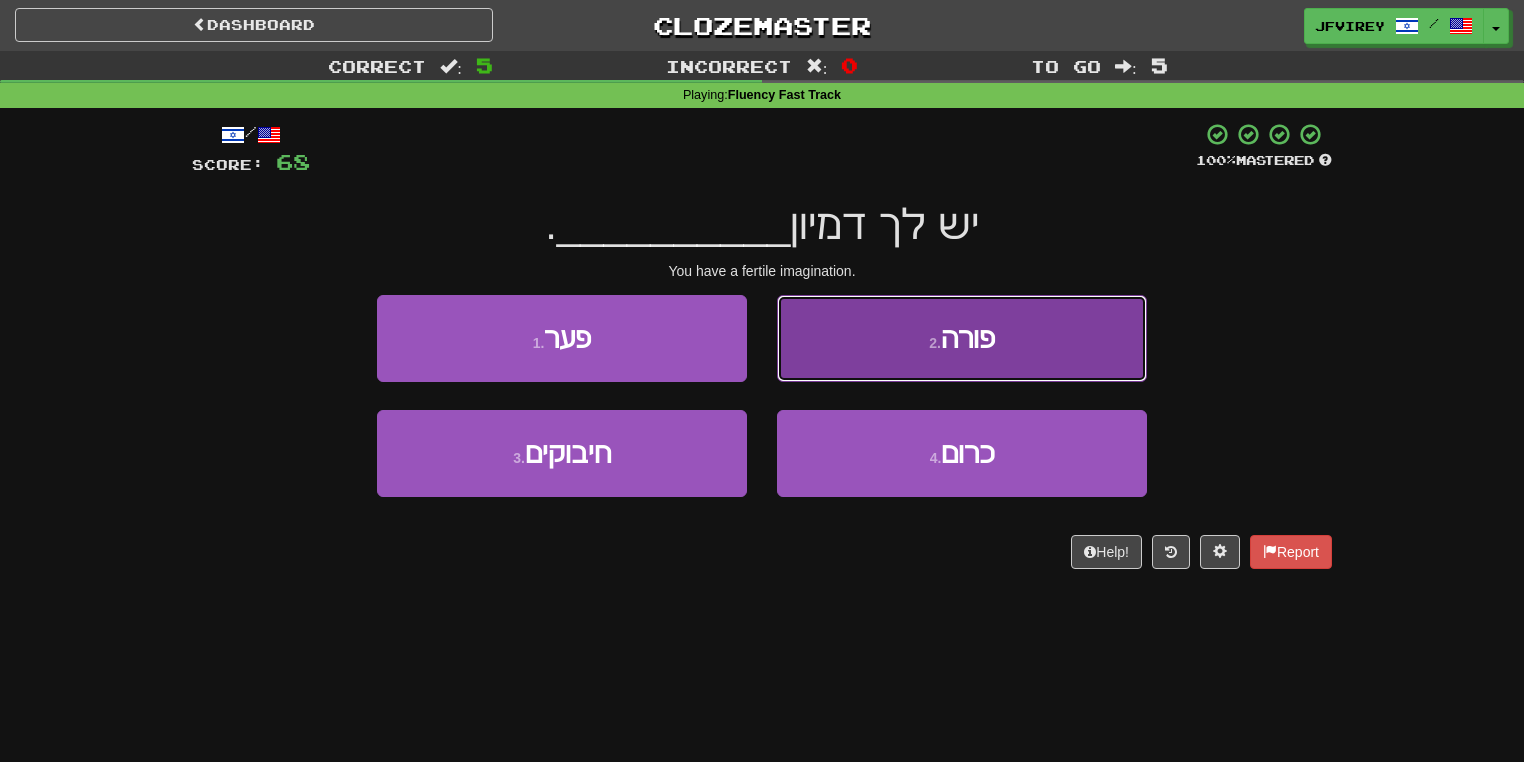 click on "2 .  פורה" at bounding box center (962, 338) 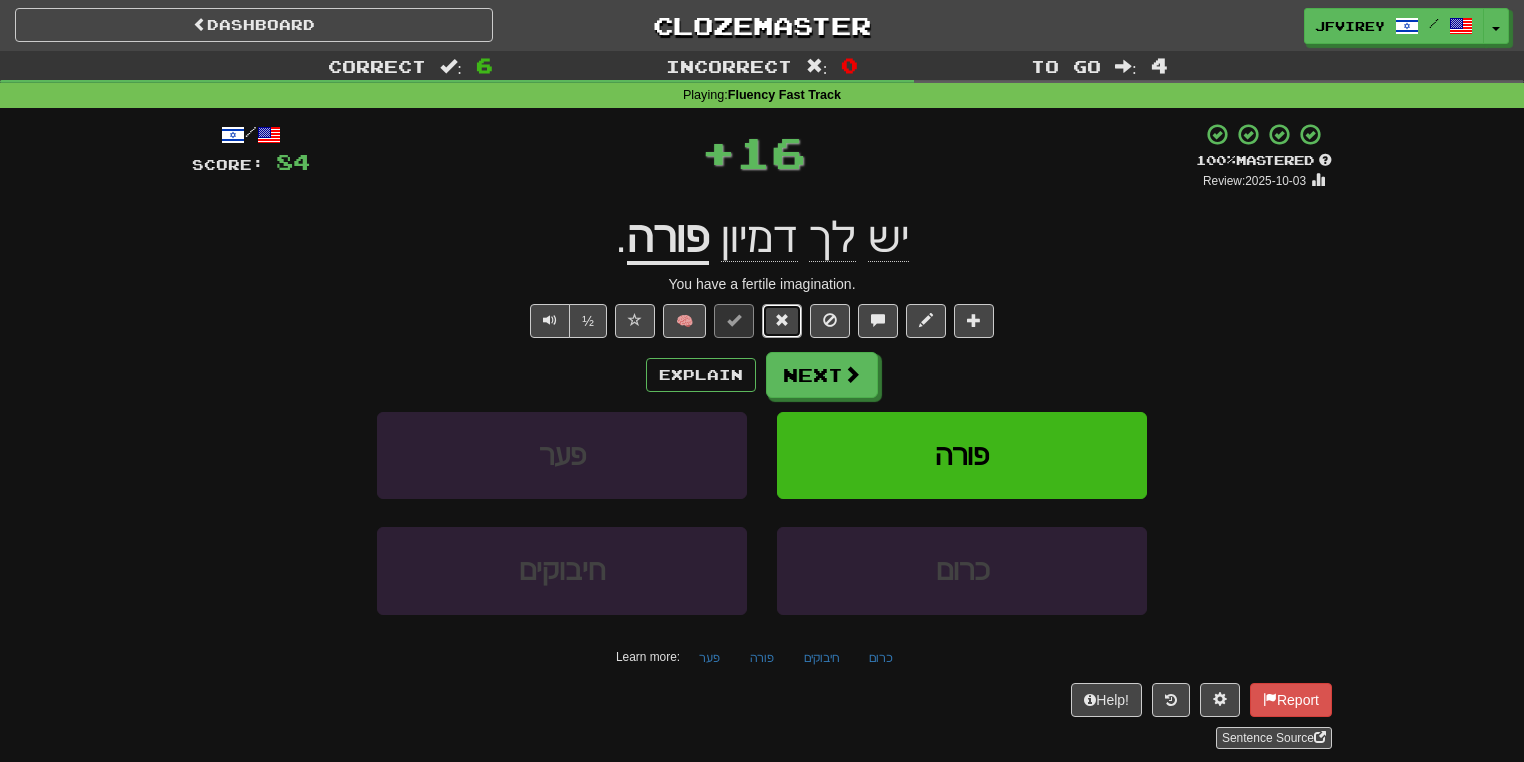 click at bounding box center [782, 320] 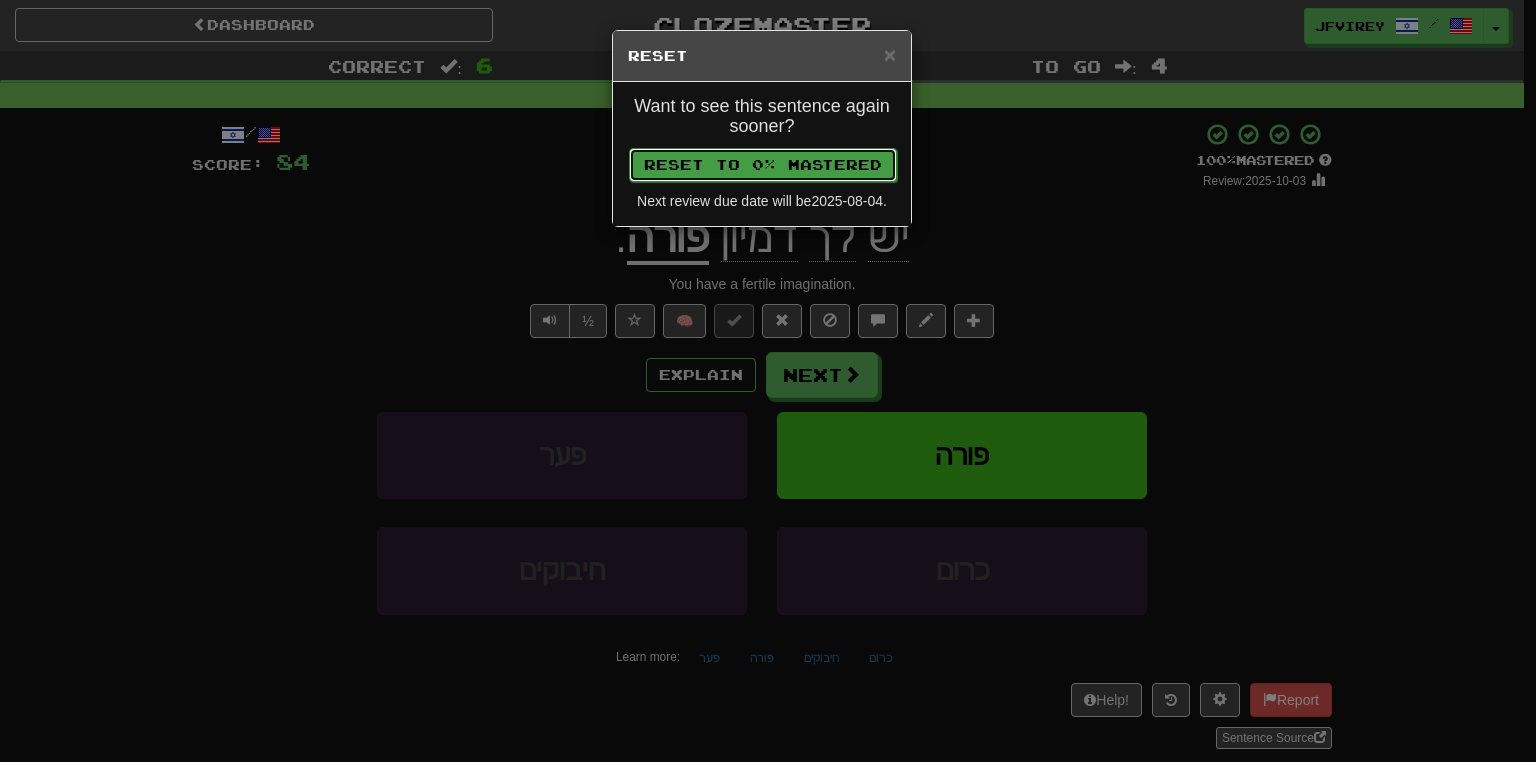click on "Reset to 0% Mastered" at bounding box center (763, 165) 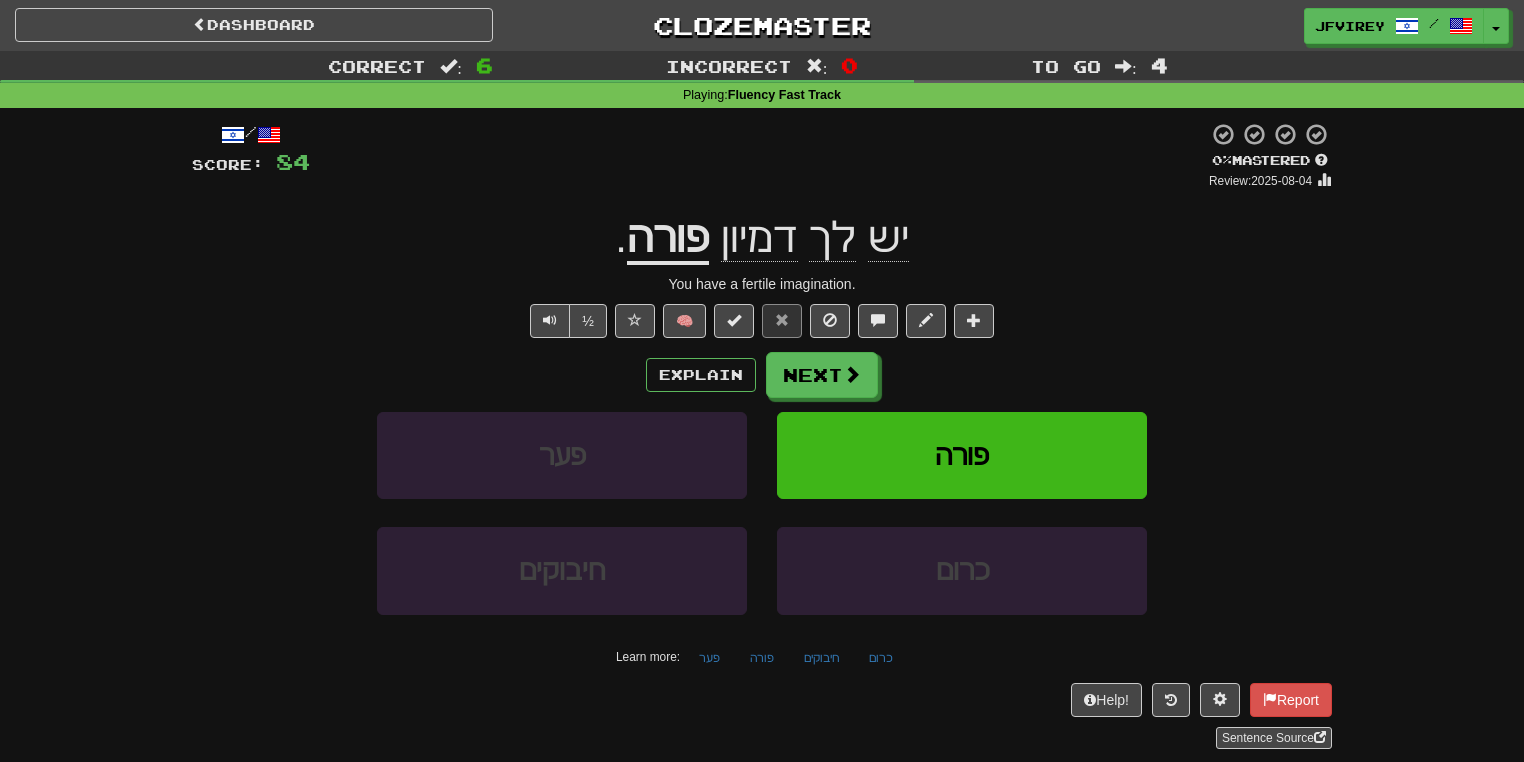 click on "פורה" at bounding box center (668, 239) 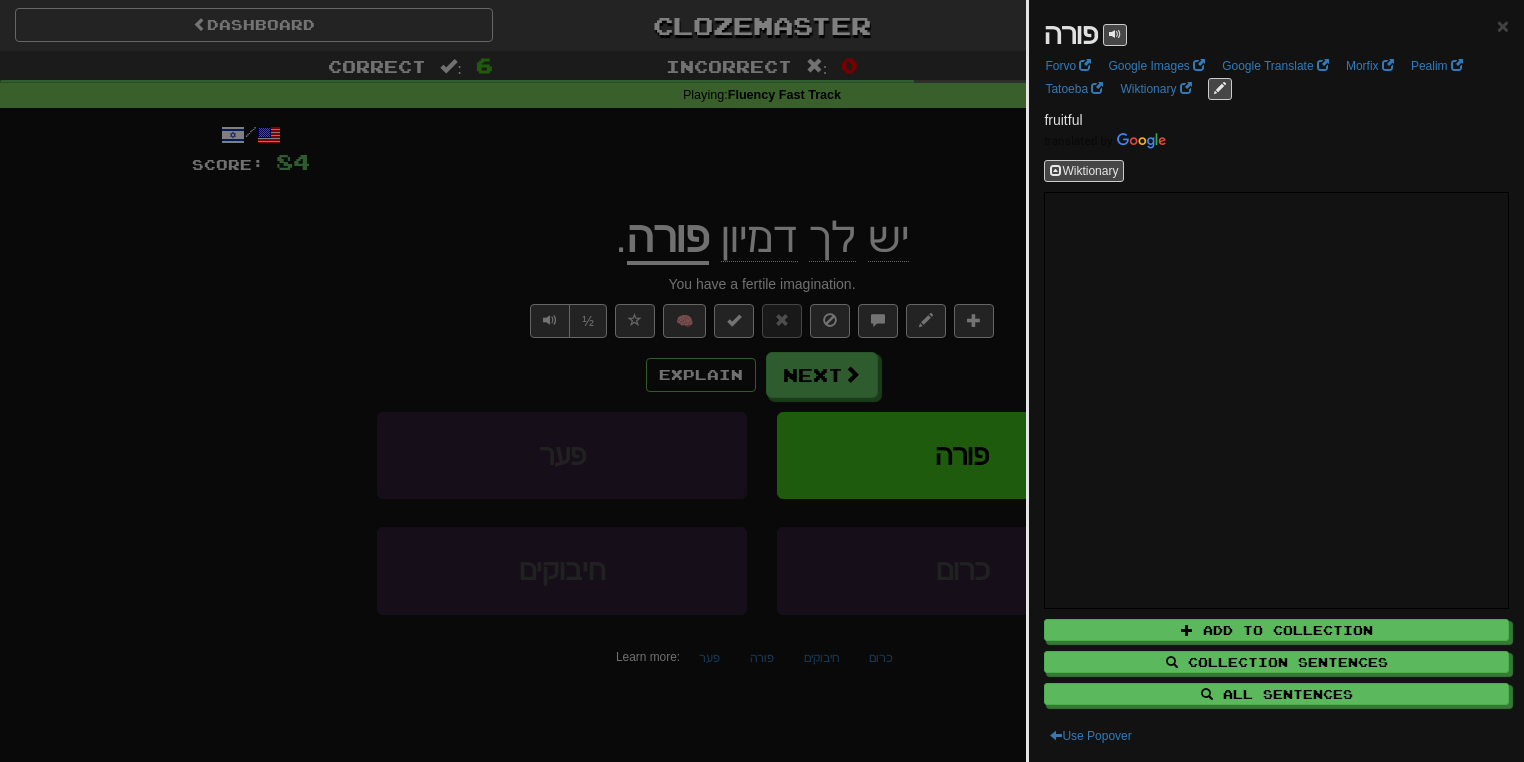 click at bounding box center (762, 381) 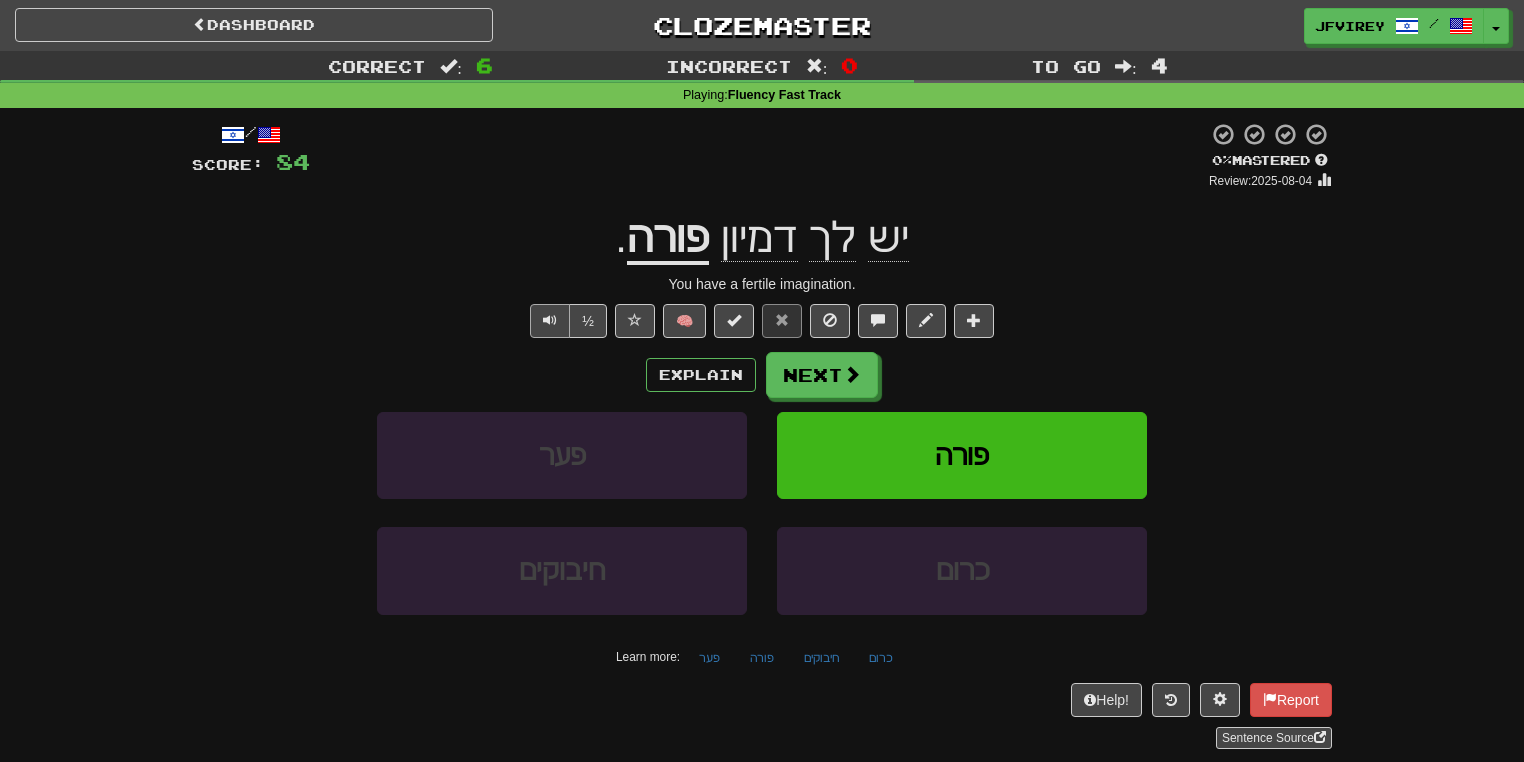 click on "/  Score:   84 + 16 0 %  Mastered Review:  2025-08-04 יש   לך   דמיון   פורה . You have a fertile imagination. ½ 🧠 Explain Next פער פורה חיבוקים כרום Learn more: פער פורה חיבוקים כרום  Help!  Report Sentence Source" at bounding box center [762, 435] 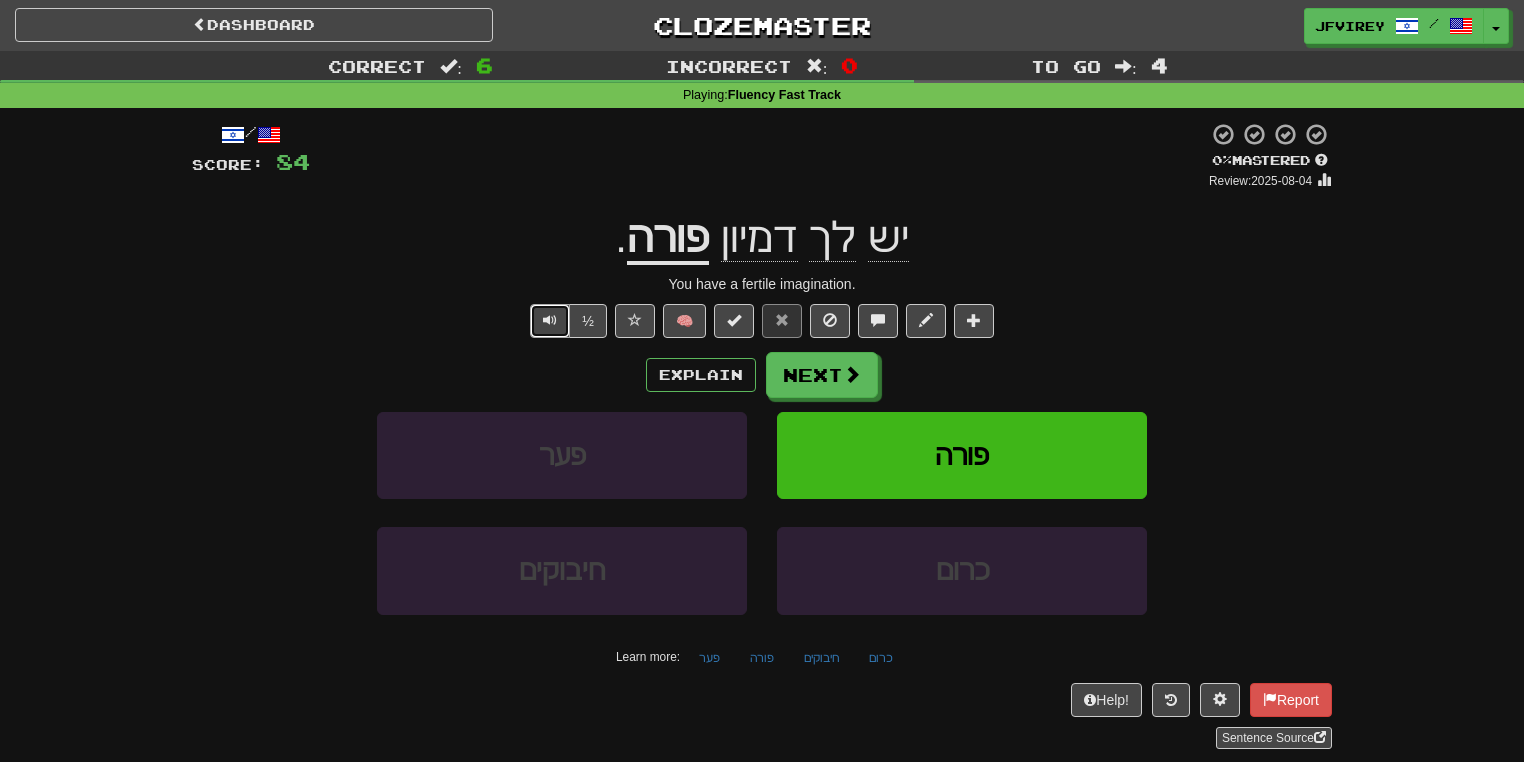 click at bounding box center (550, 320) 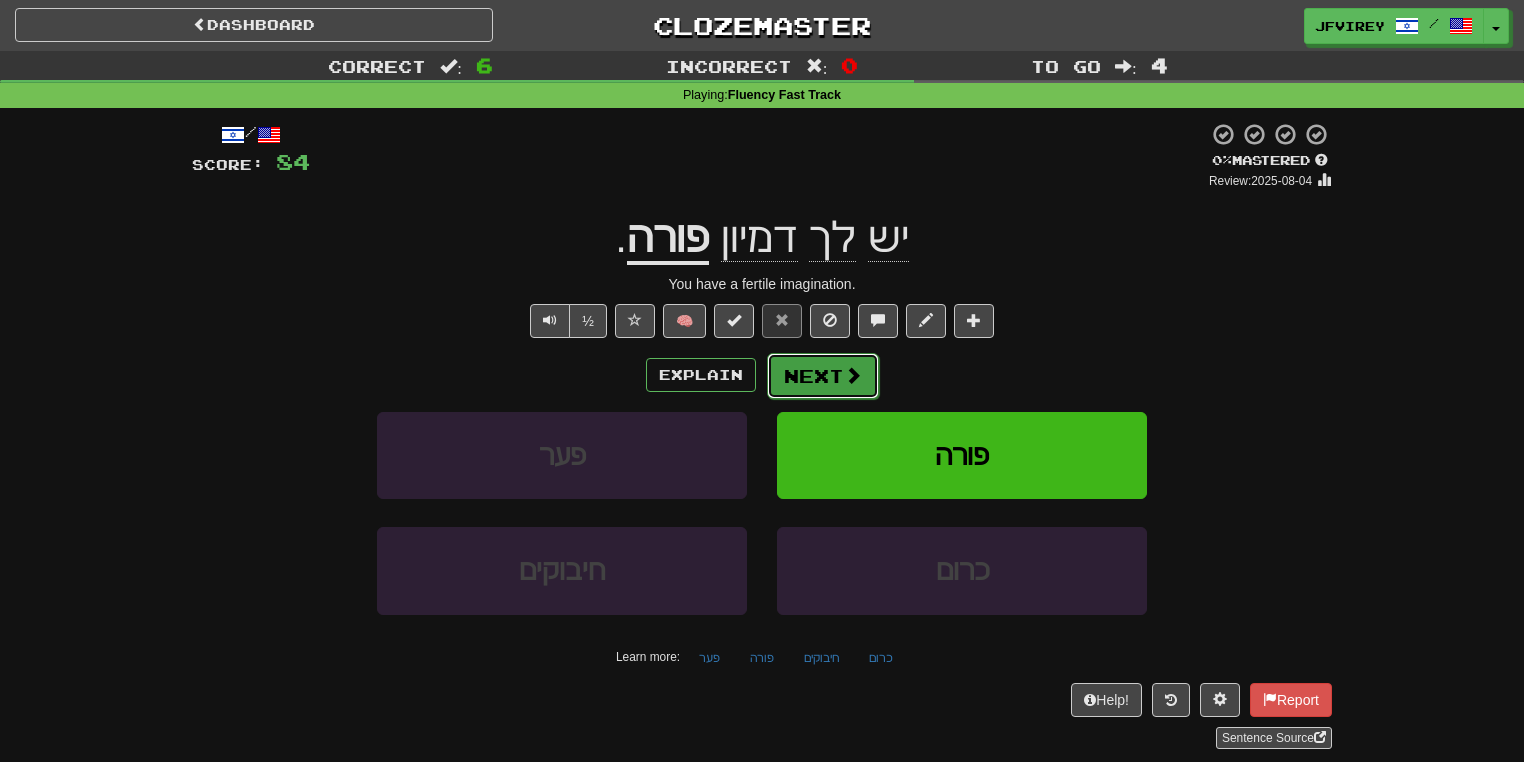 click at bounding box center (853, 375) 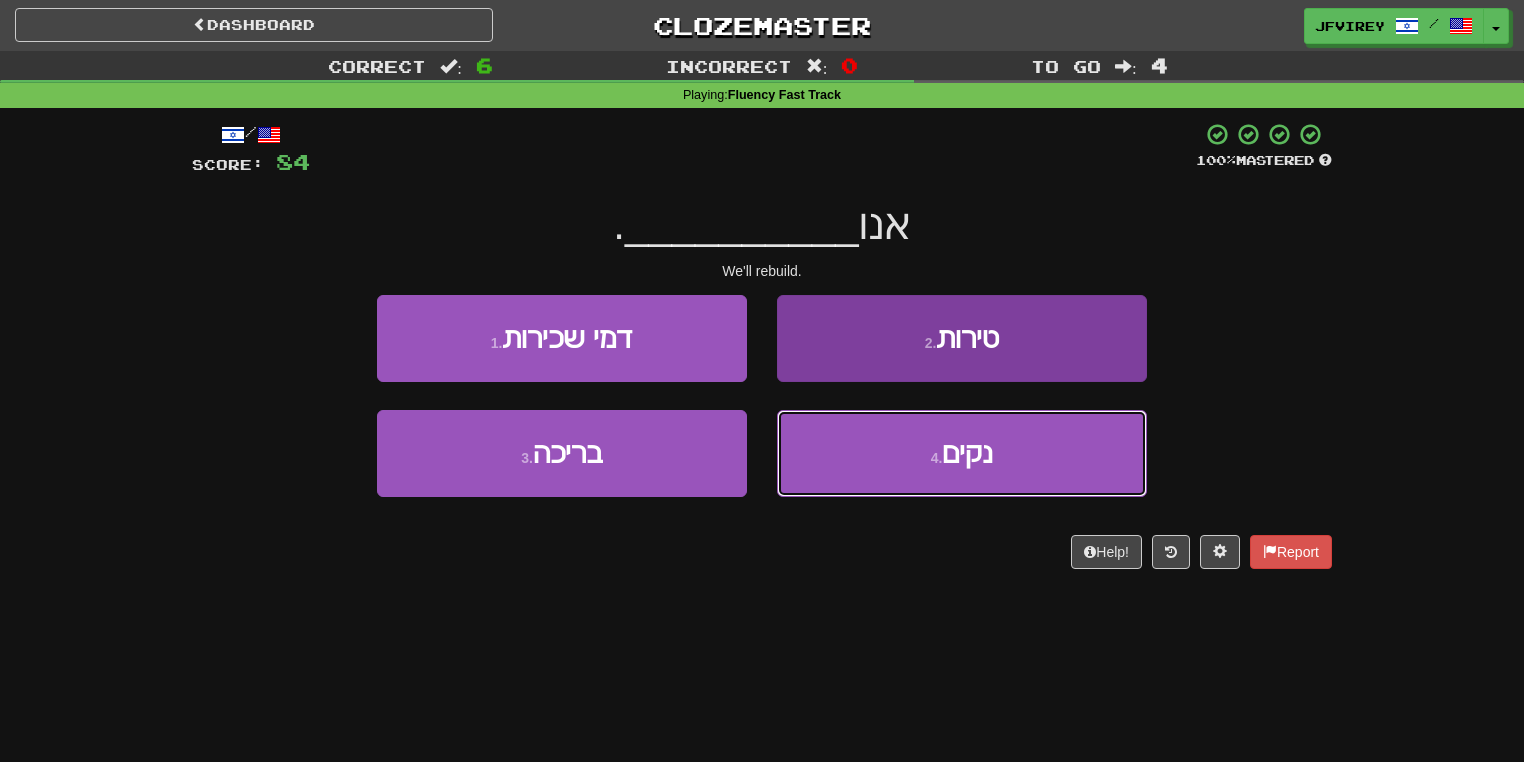 click on "4 .  נקים" at bounding box center (962, 453) 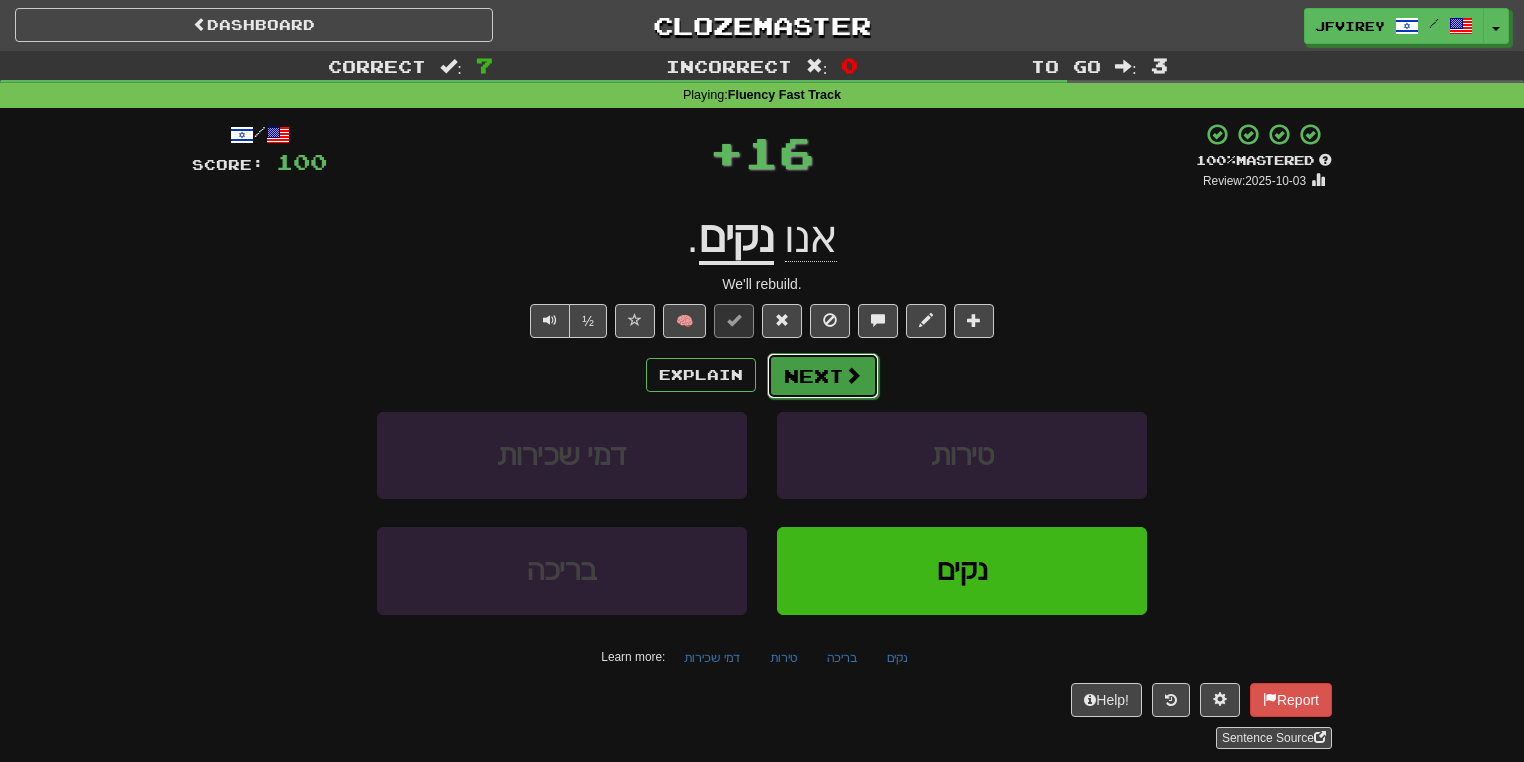 click on "Next" at bounding box center [823, 376] 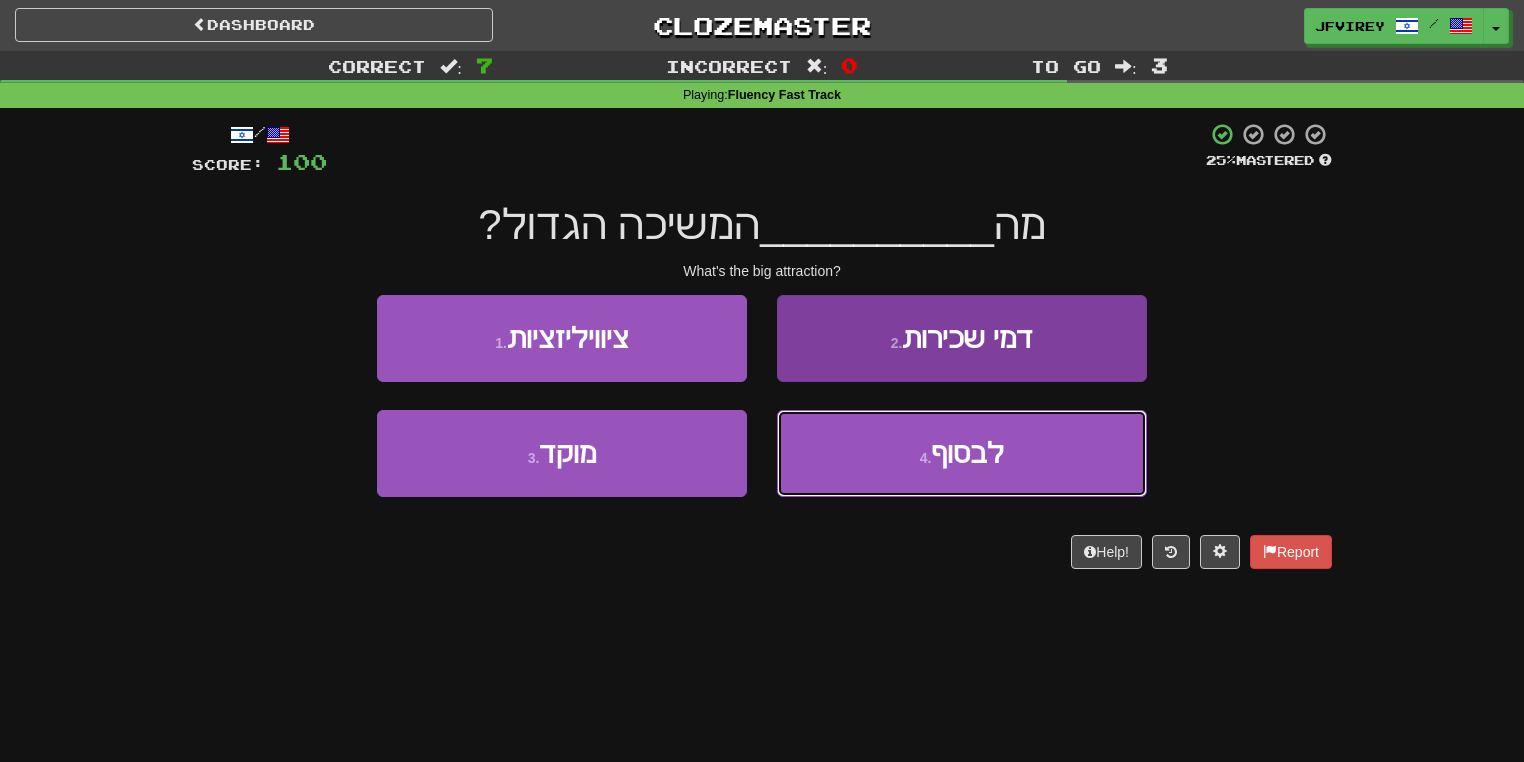 click on "4 .  לבסוף" at bounding box center [962, 453] 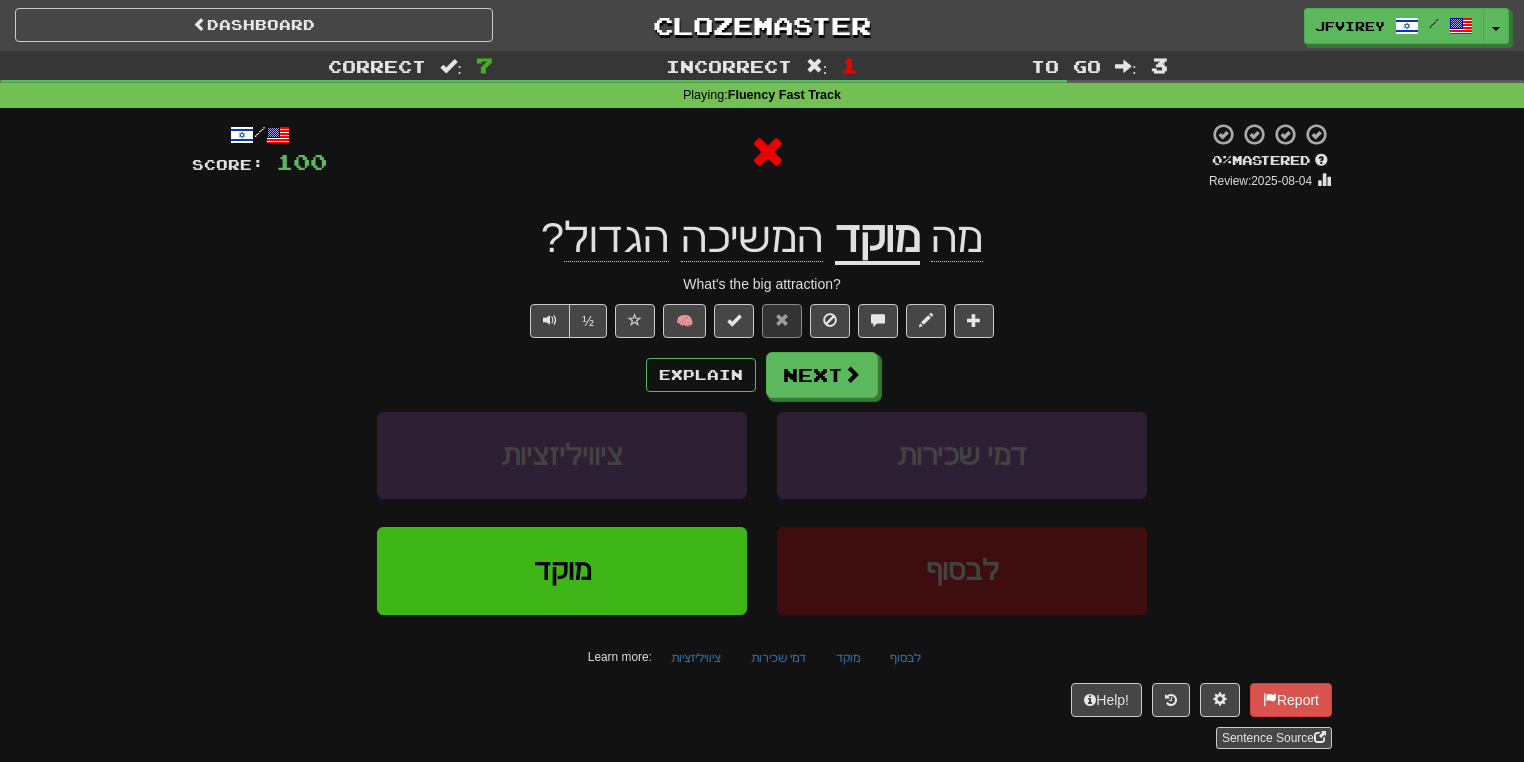 click on "מוקד" at bounding box center (877, 239) 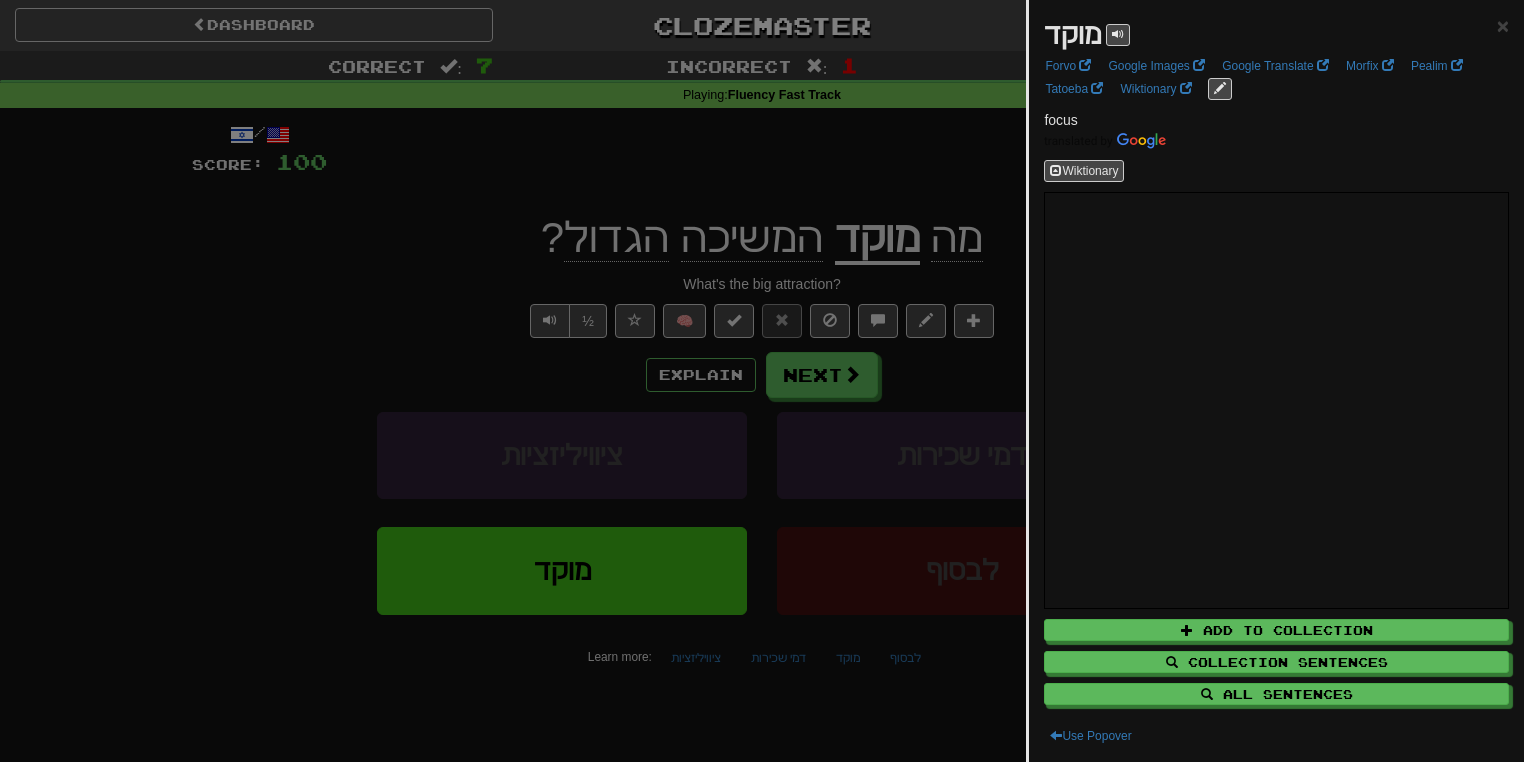 click at bounding box center [762, 381] 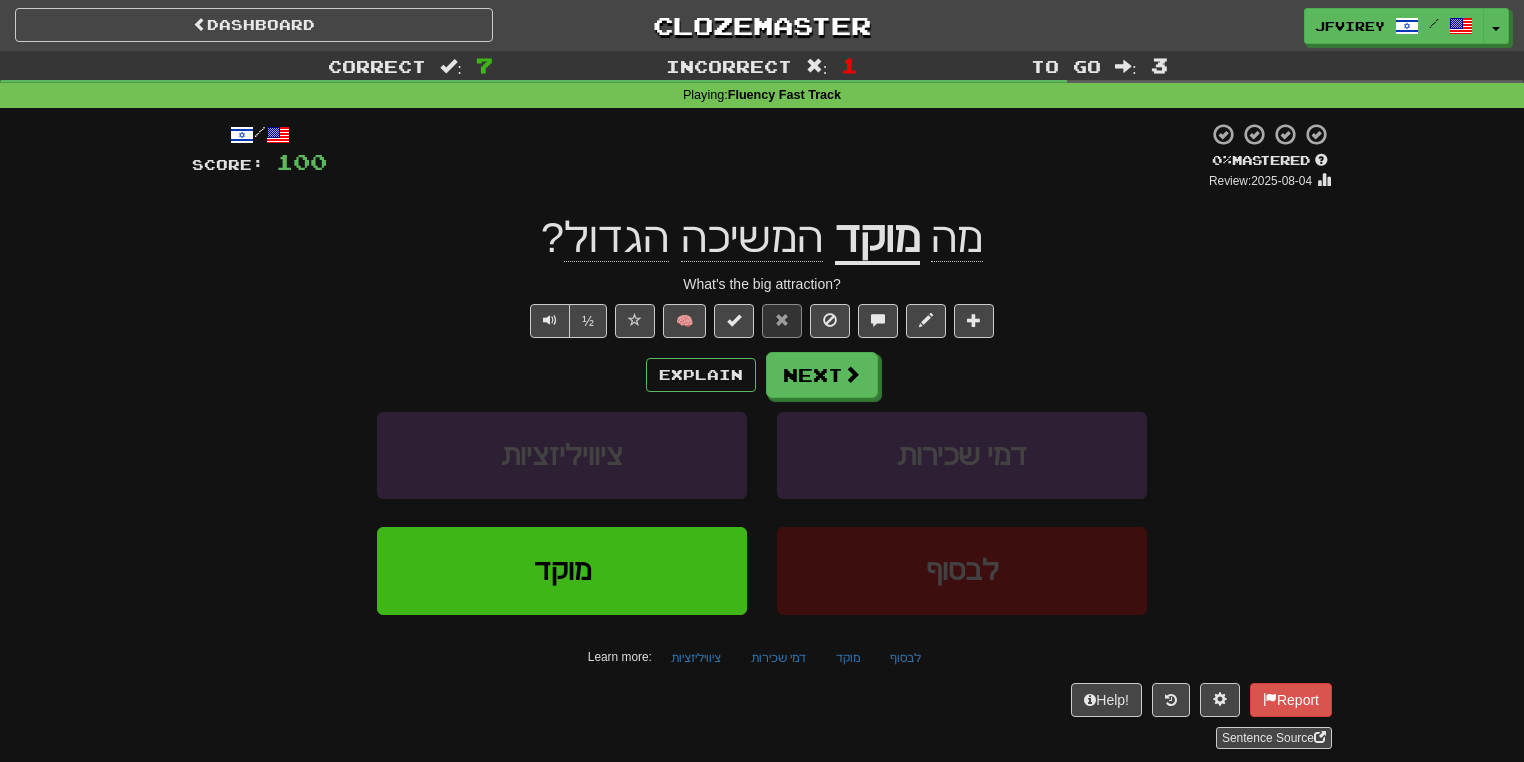 click on "המשיכה" at bounding box center [752, 238] 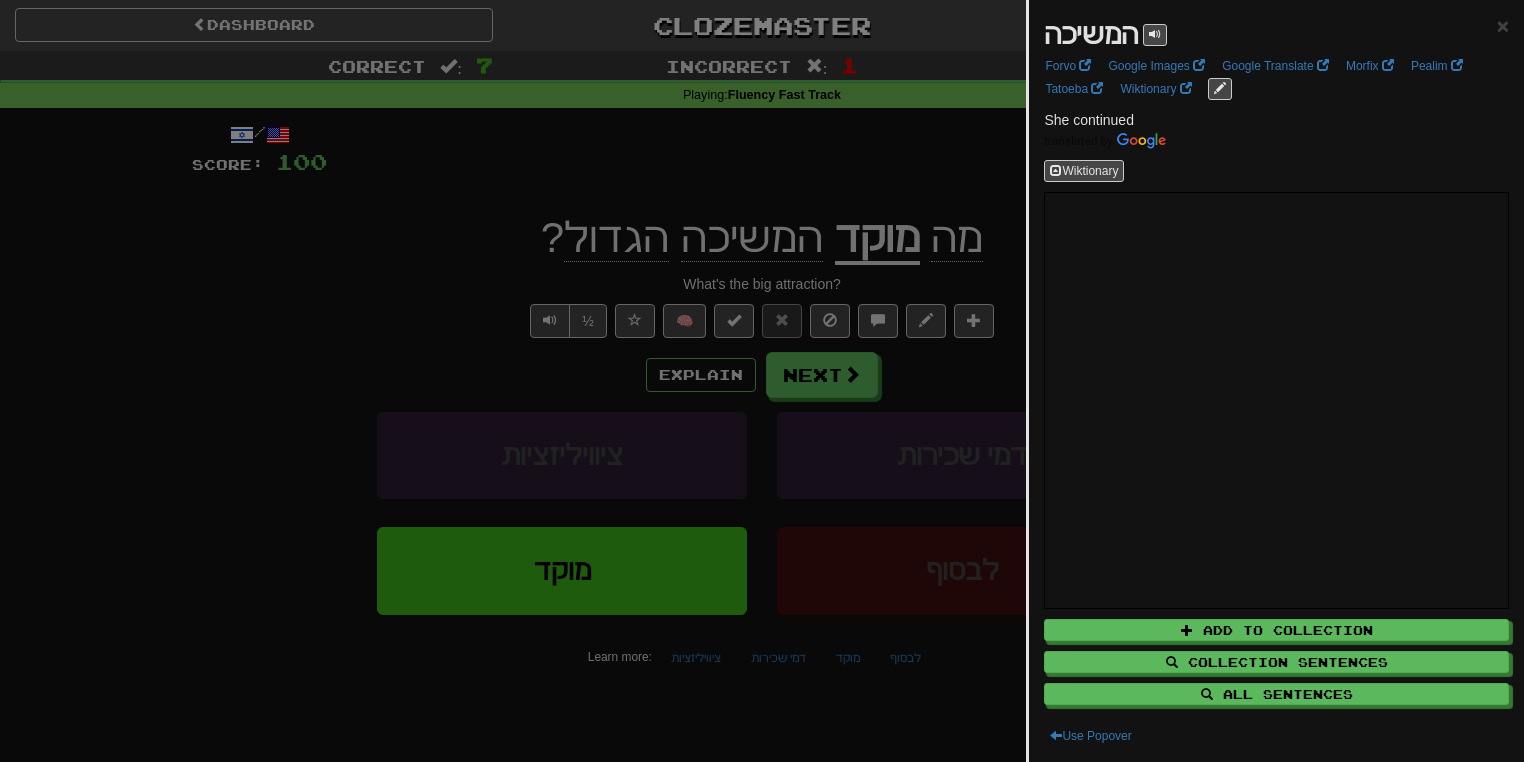 drag, startPoint x: 787, startPoint y: 254, endPoint x: 712, endPoint y: 250, distance: 75.10659 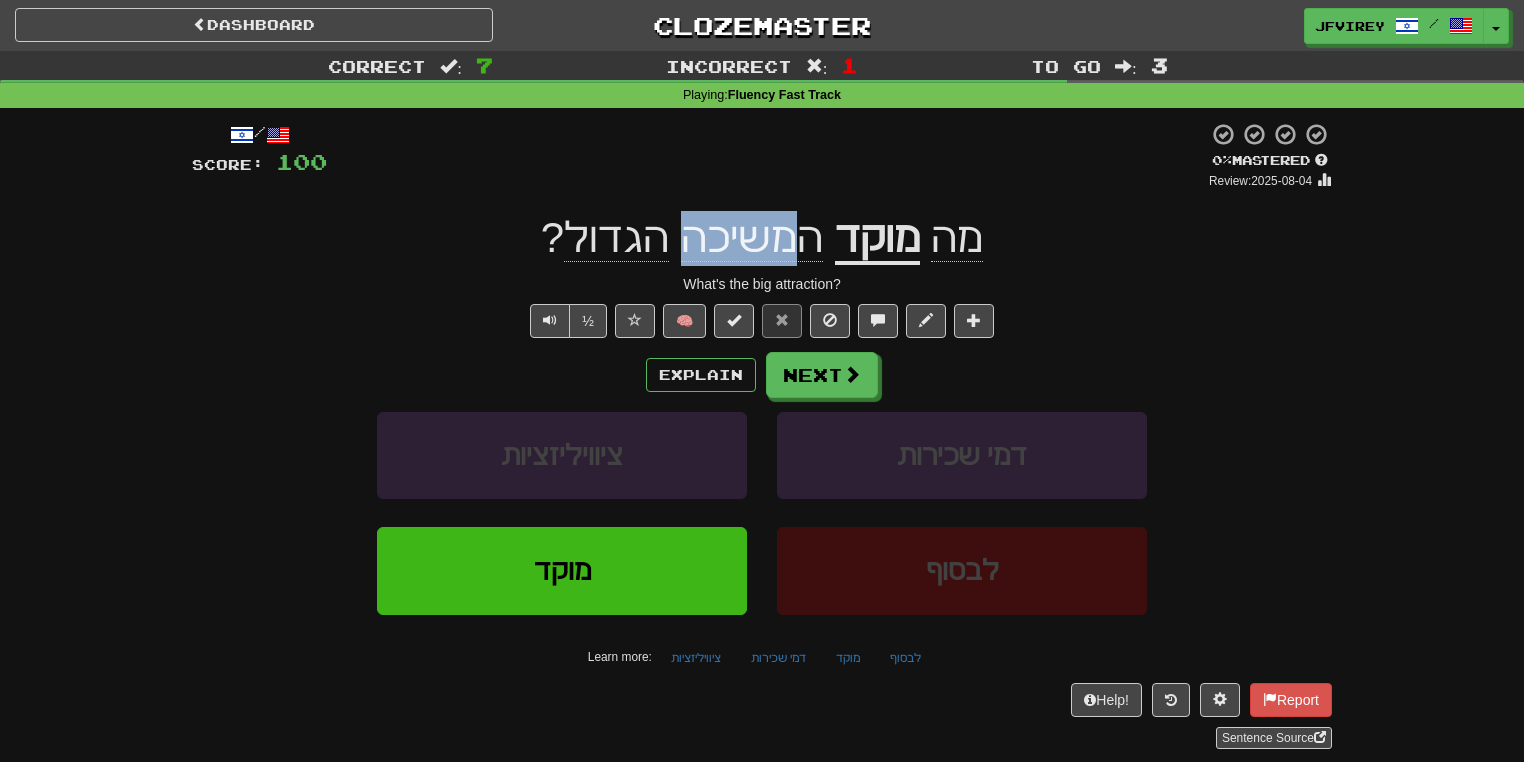 drag, startPoint x: 787, startPoint y: 248, endPoint x: 683, endPoint y: 251, distance: 104.04326 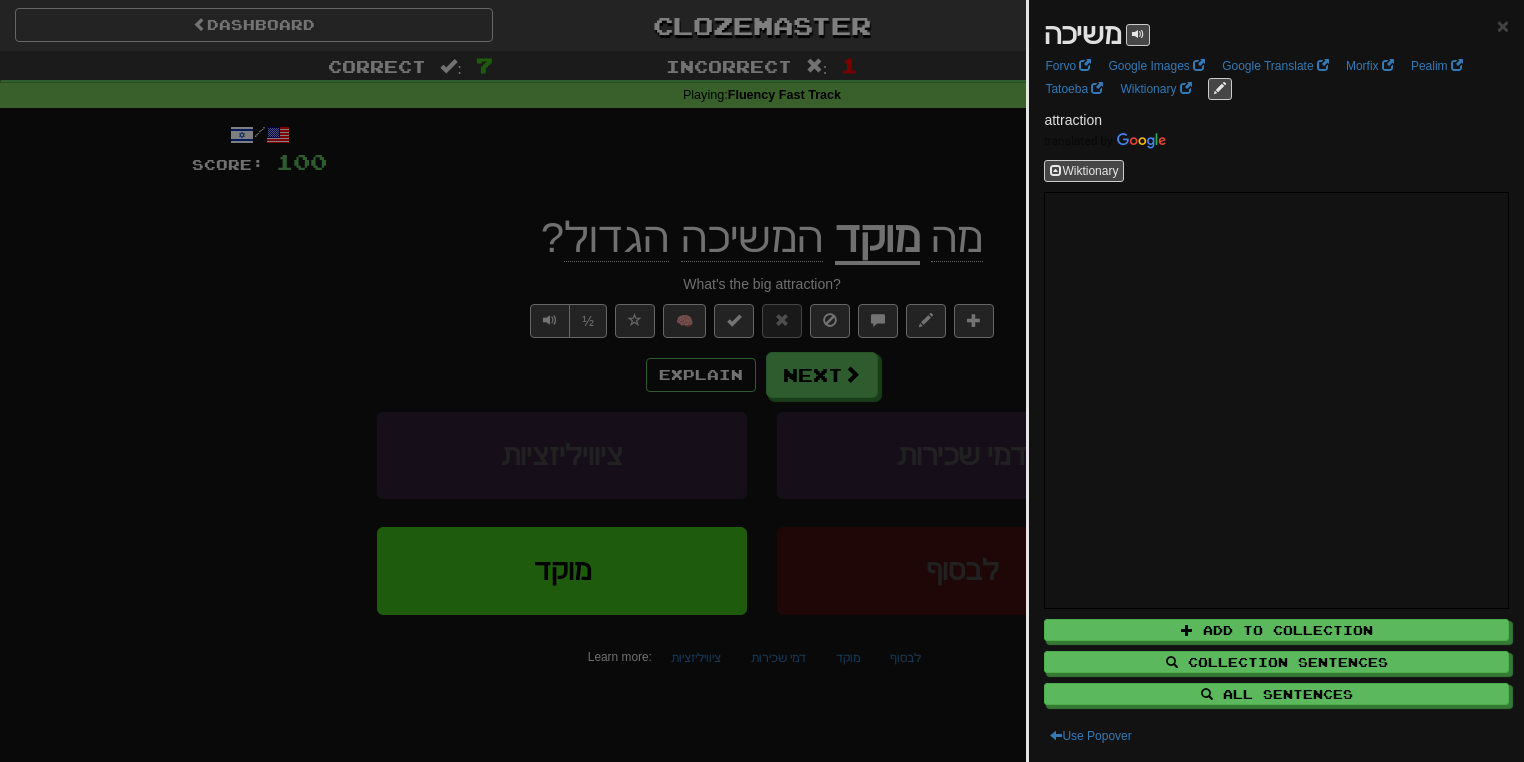 click at bounding box center (762, 381) 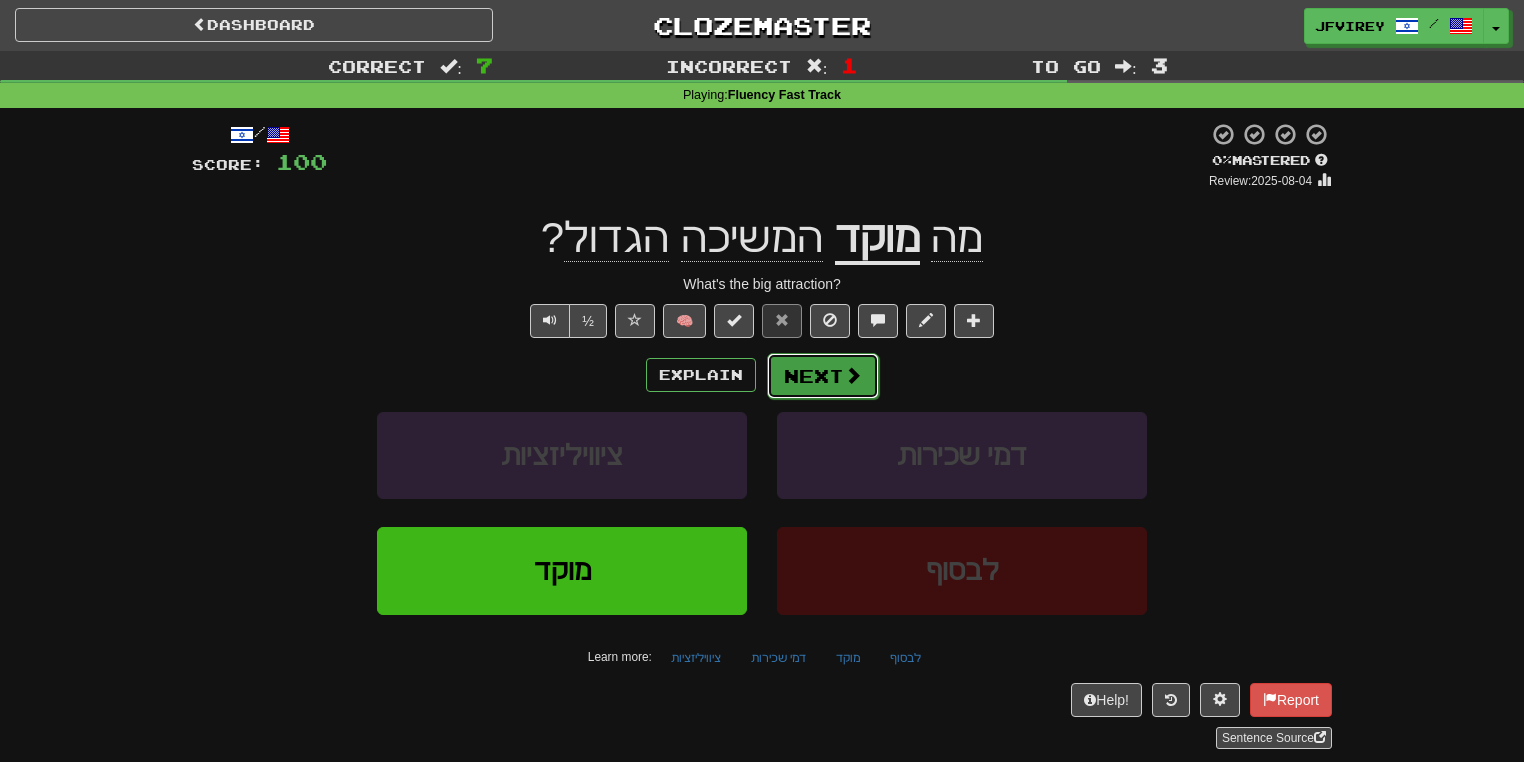 click on "Next" at bounding box center (823, 376) 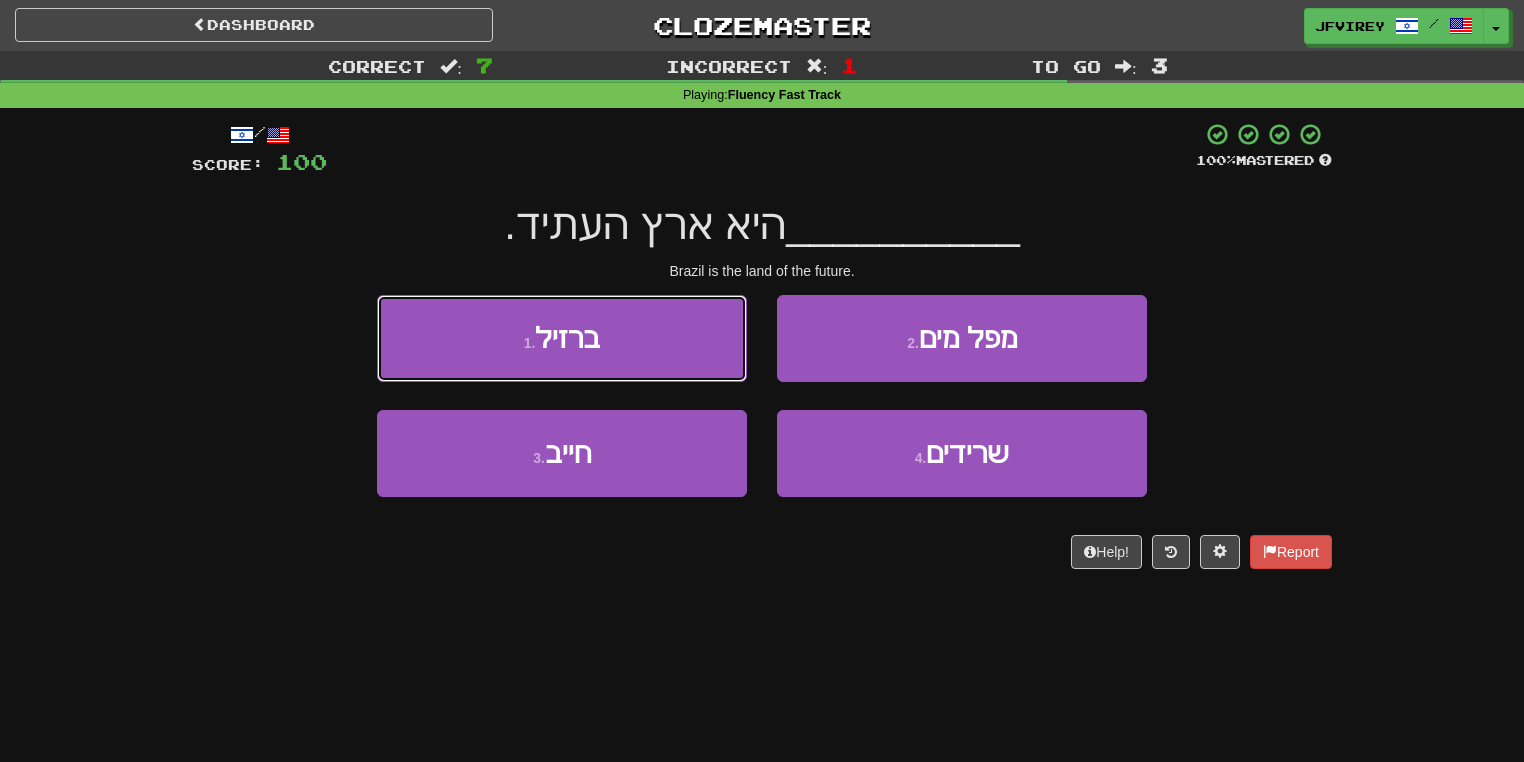 click on "1 .  ברזיל" at bounding box center (562, 338) 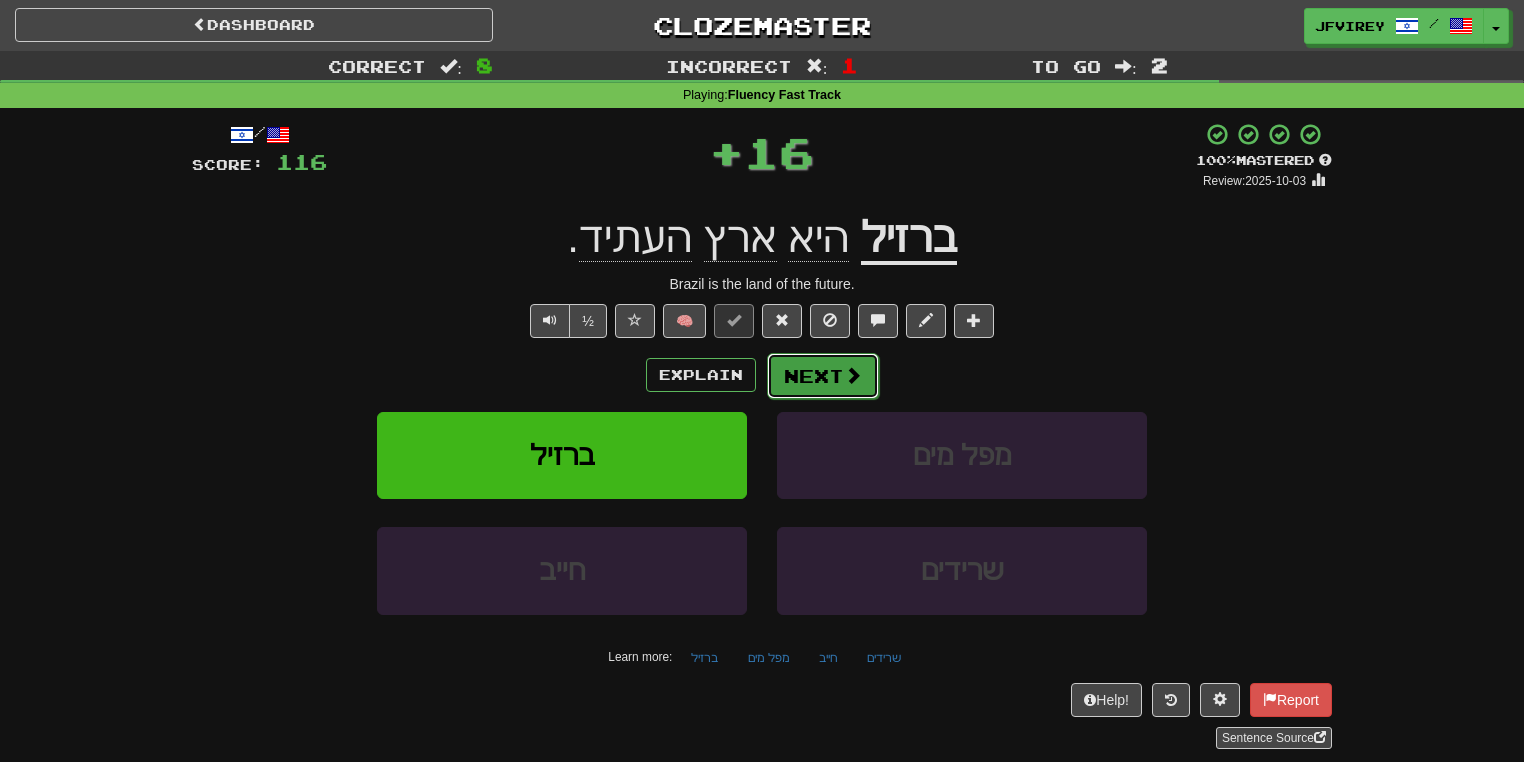 click on "Next" at bounding box center [823, 376] 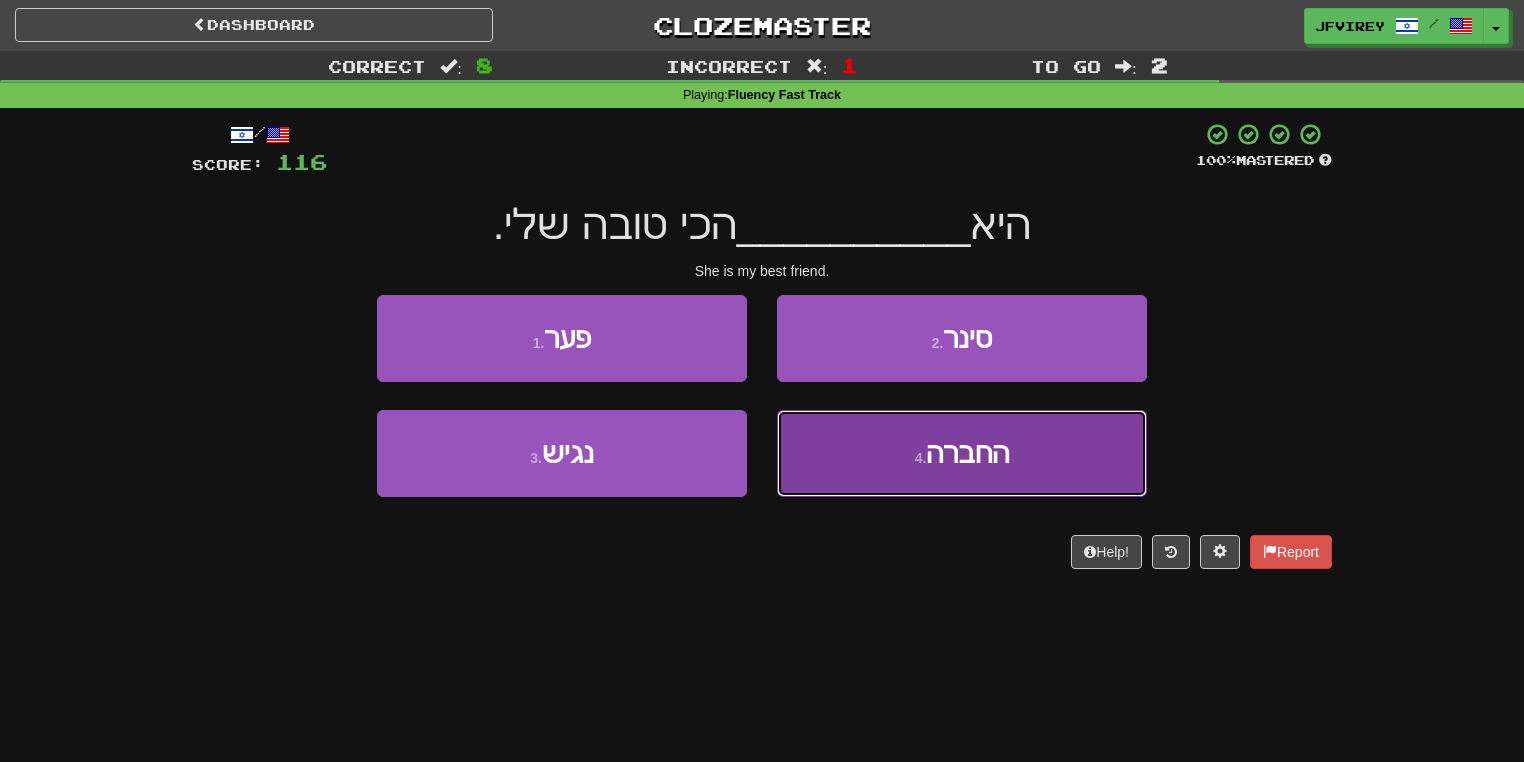 click on "4 .  החברה" at bounding box center (962, 453) 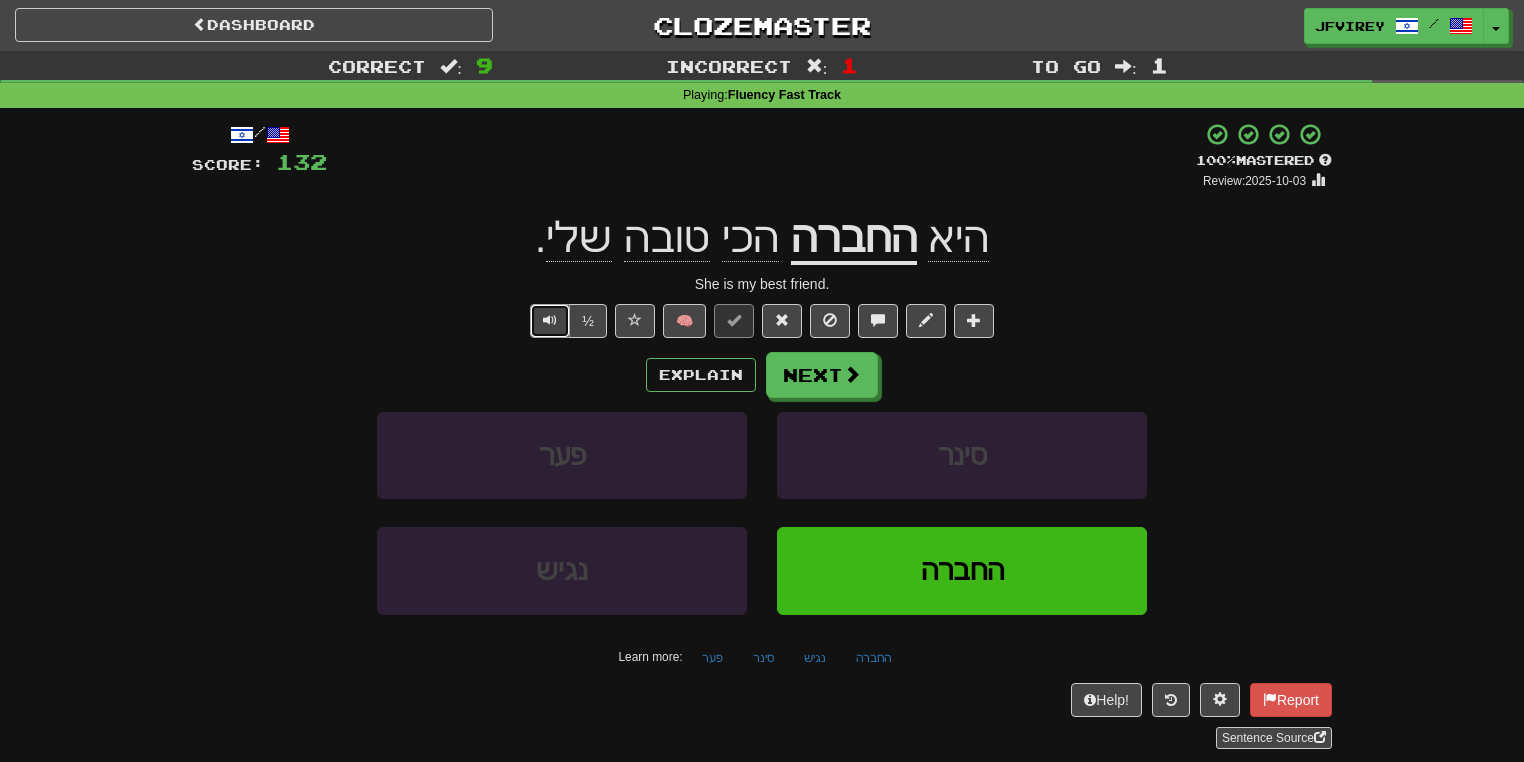 drag, startPoint x: 551, startPoint y: 324, endPoint x: 548, endPoint y: 335, distance: 11.401754 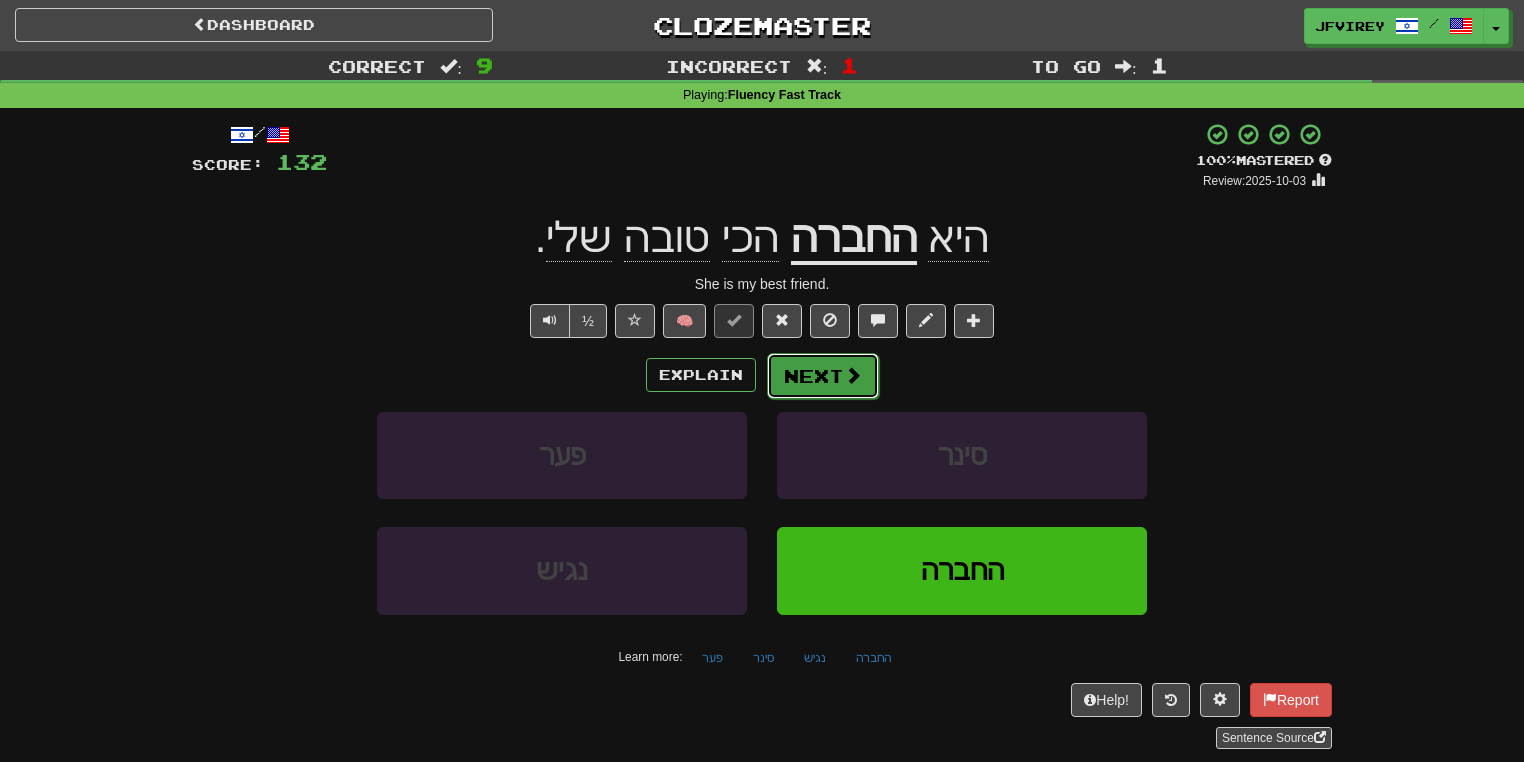 click on "Next" at bounding box center (823, 376) 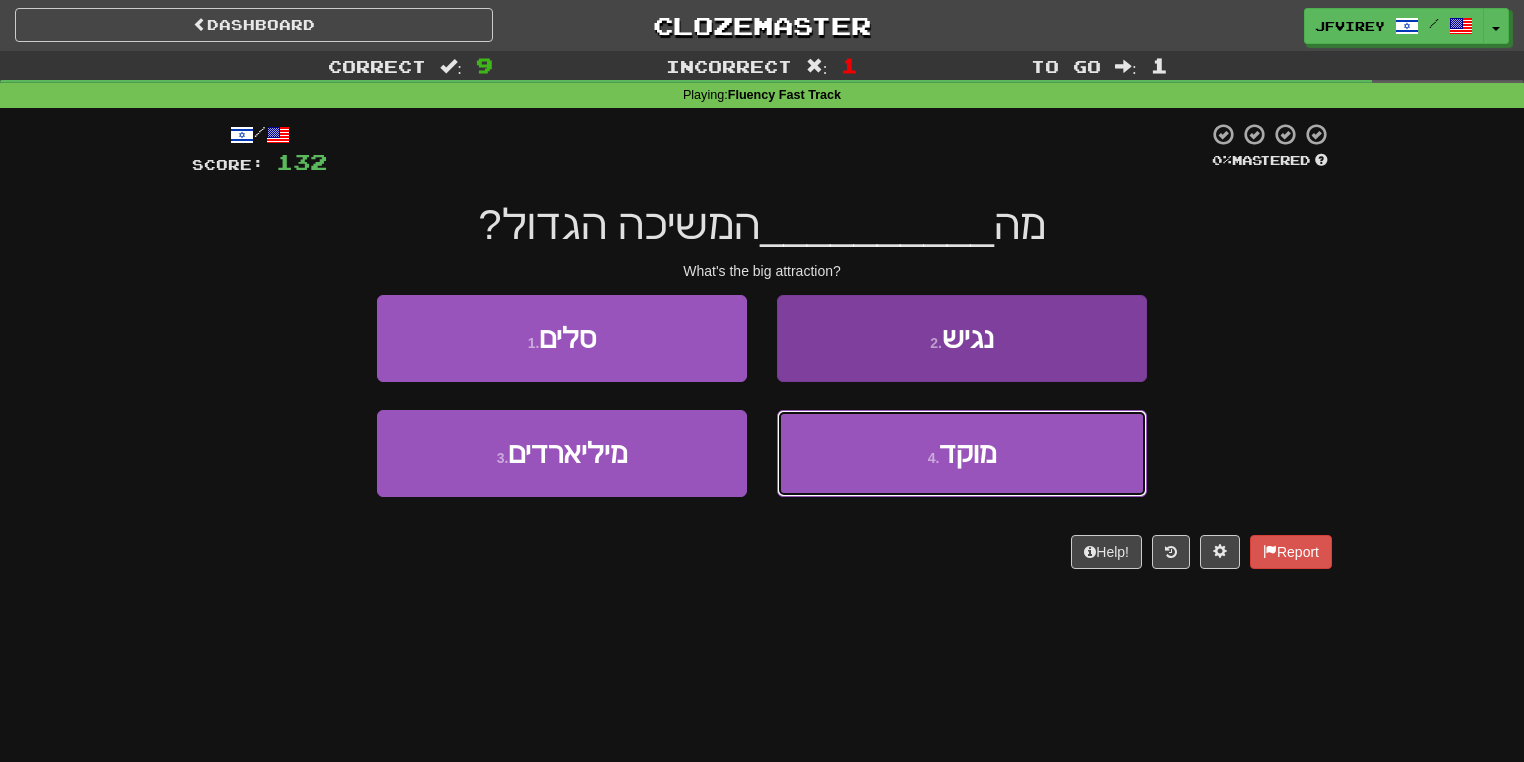 click on "4 ." at bounding box center [934, 458] 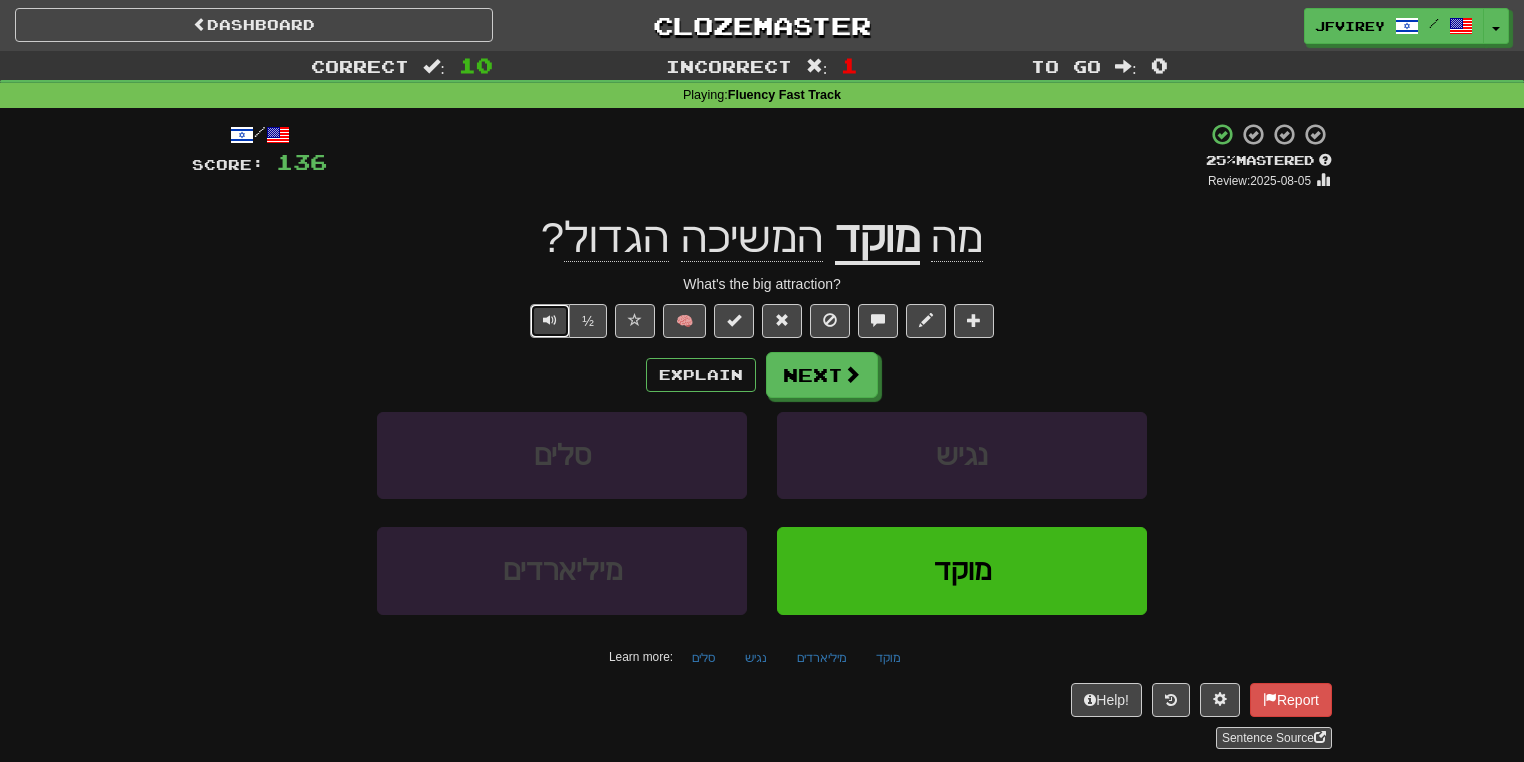 click at bounding box center (550, 320) 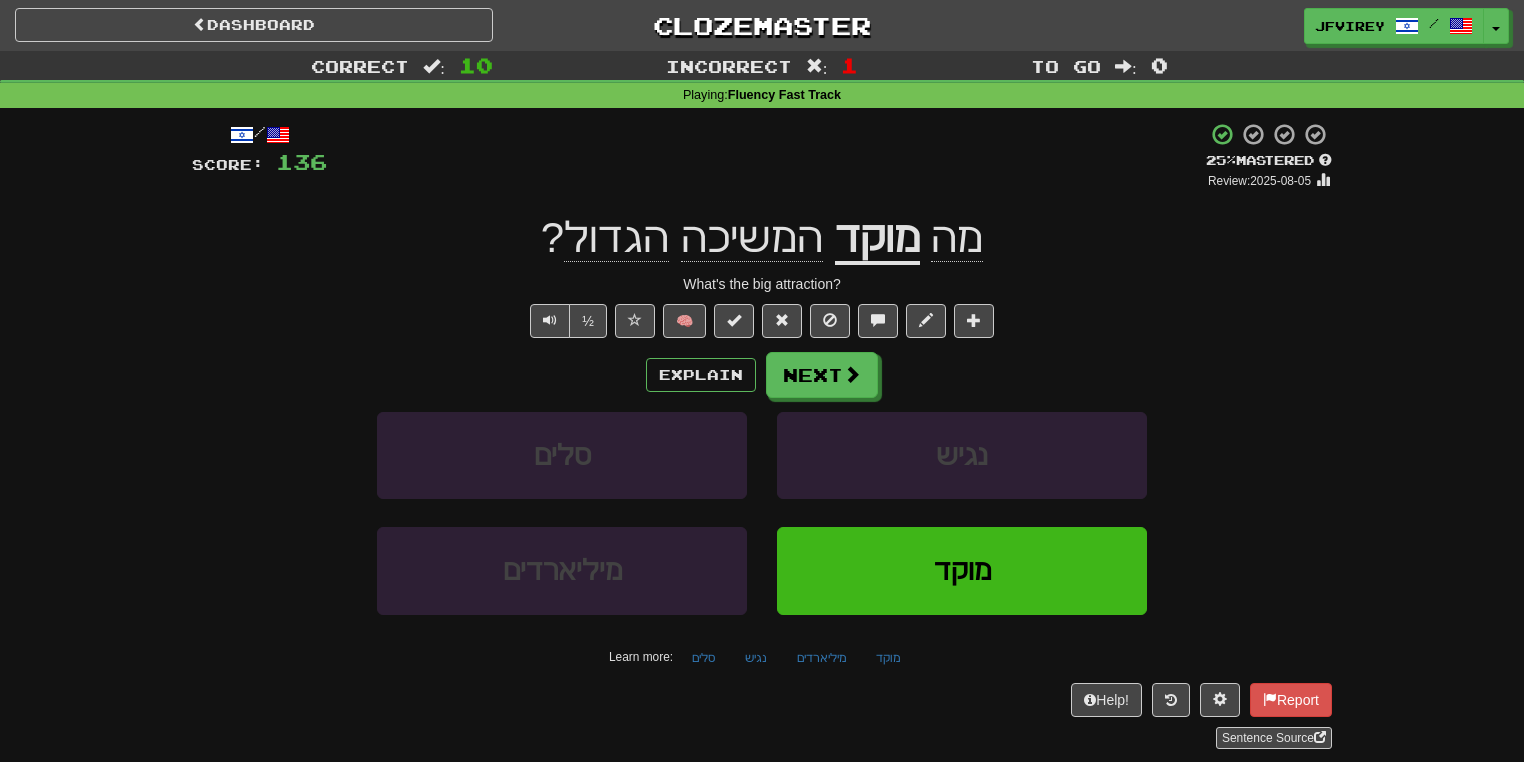 click on "מוקד" at bounding box center [877, 239] 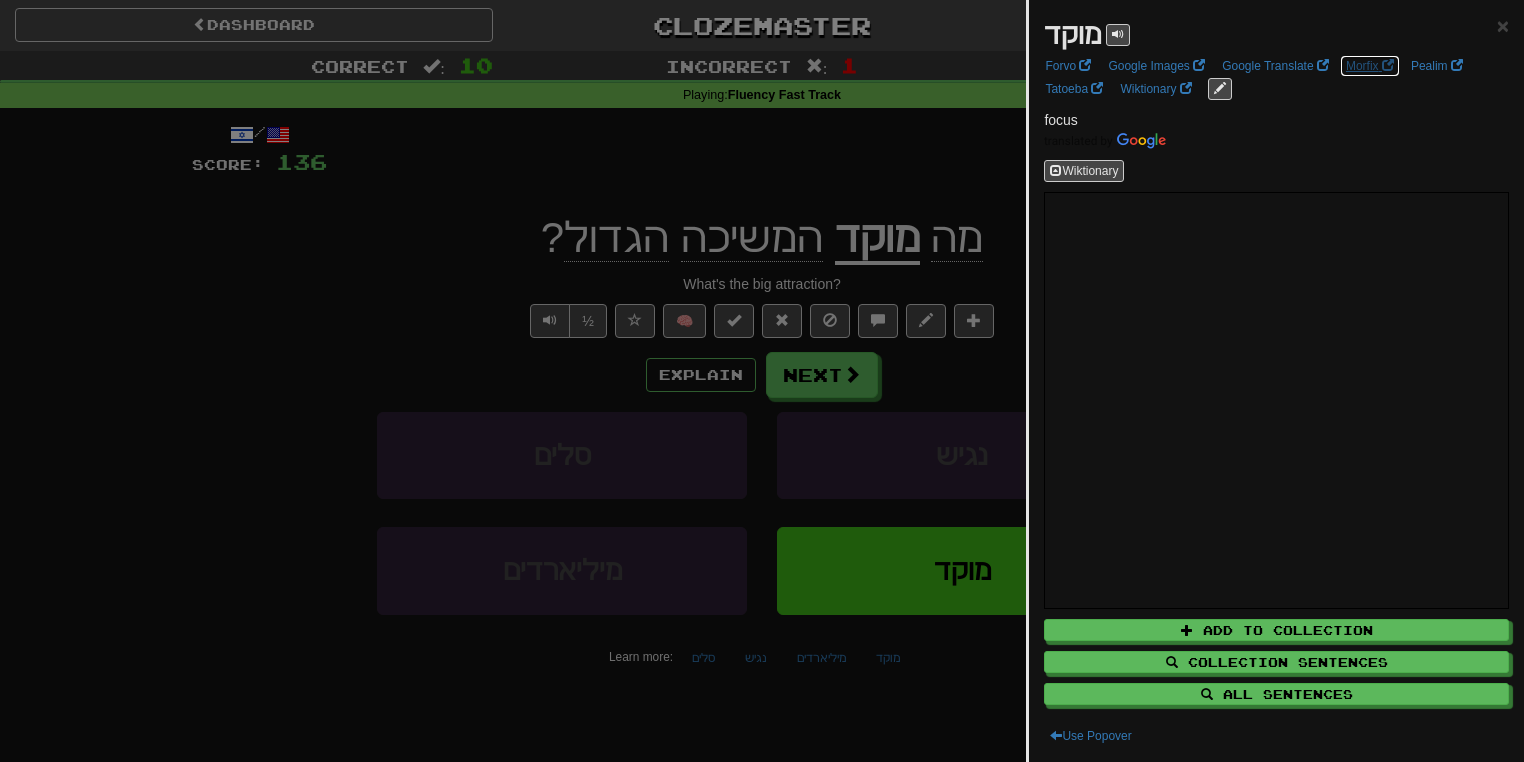click on "Morfix" at bounding box center (1370, 66) 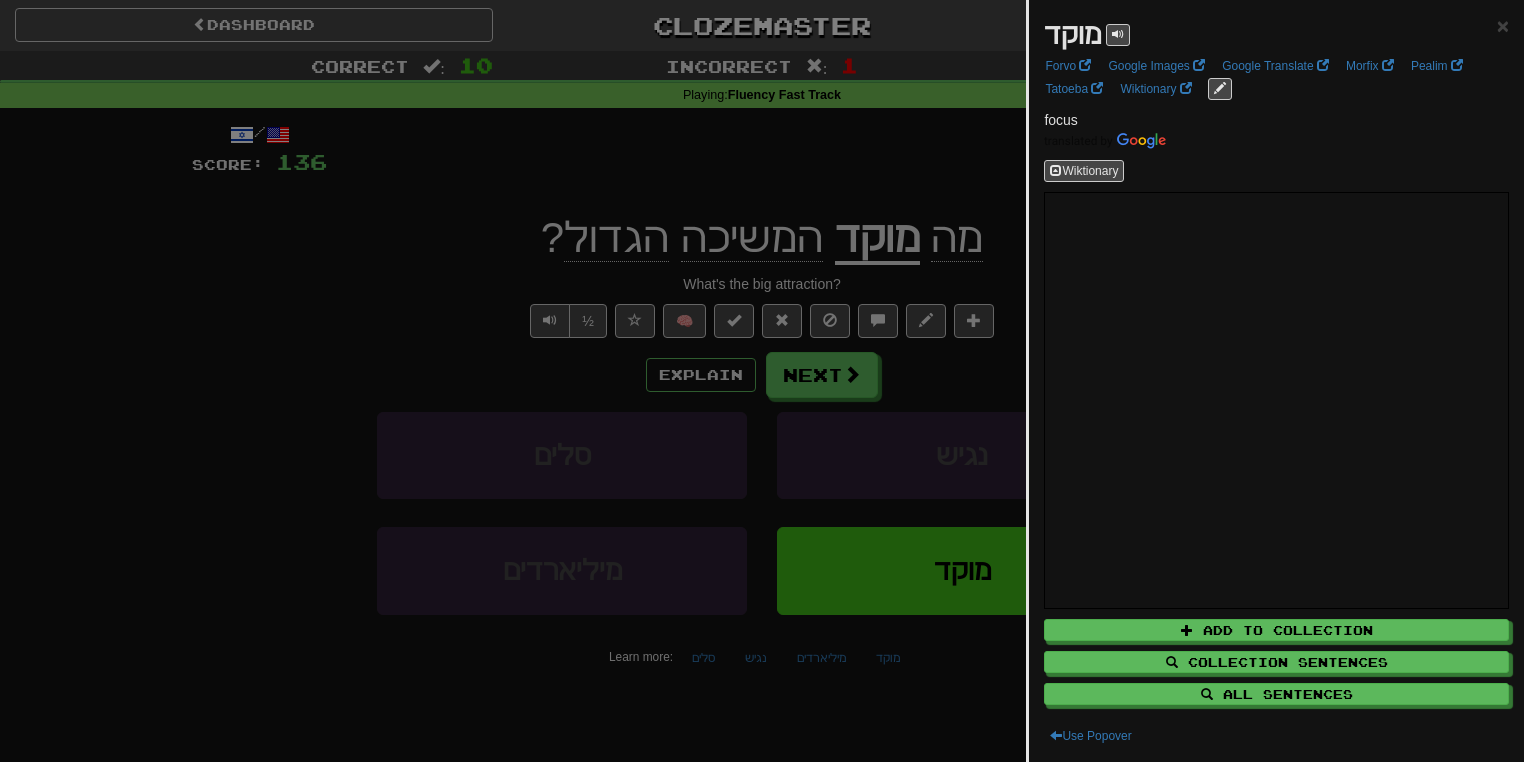 drag, startPoint x: 242, startPoint y: 349, endPoint x: 284, endPoint y: 352, distance: 42.107006 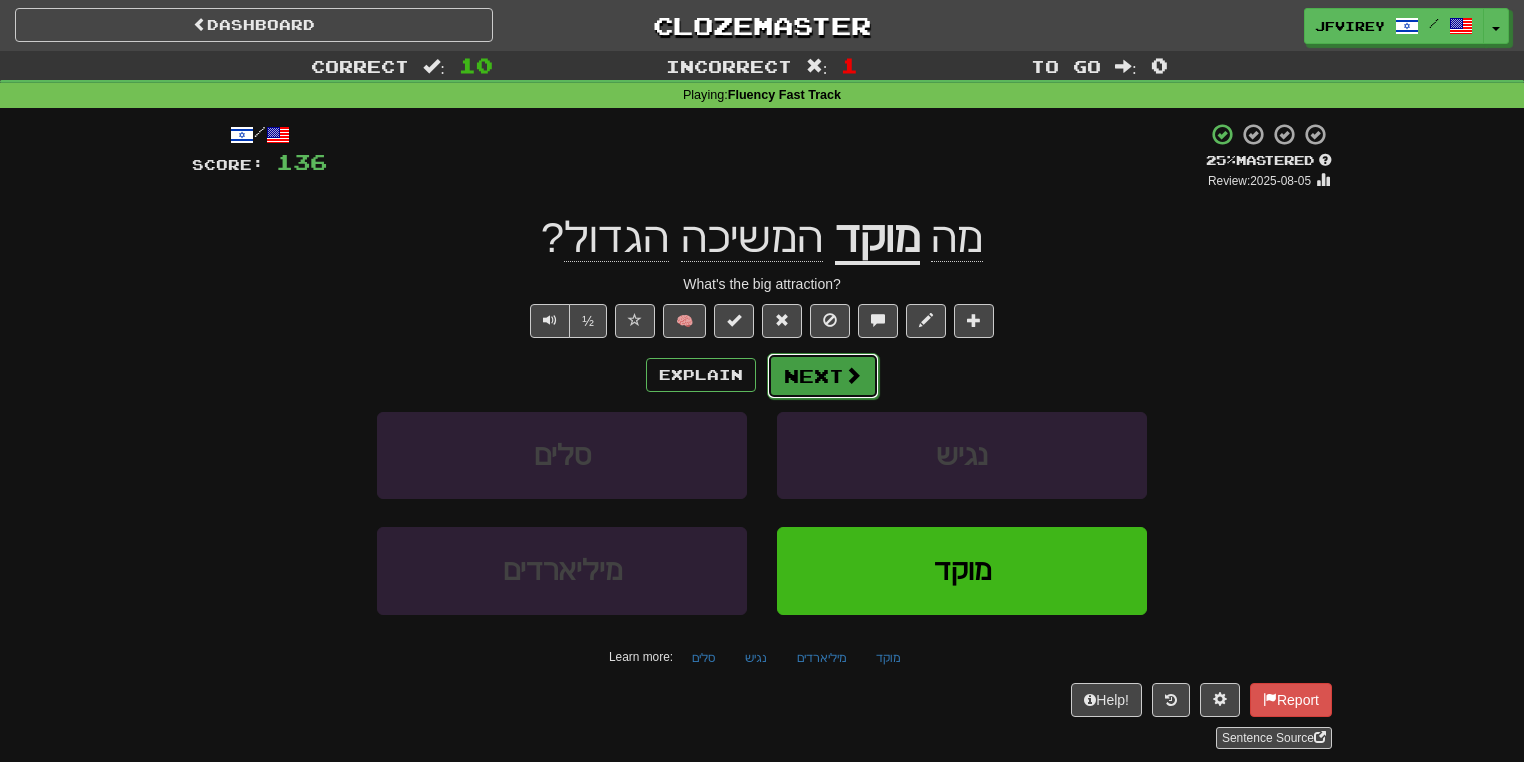 click on "Next" at bounding box center [823, 376] 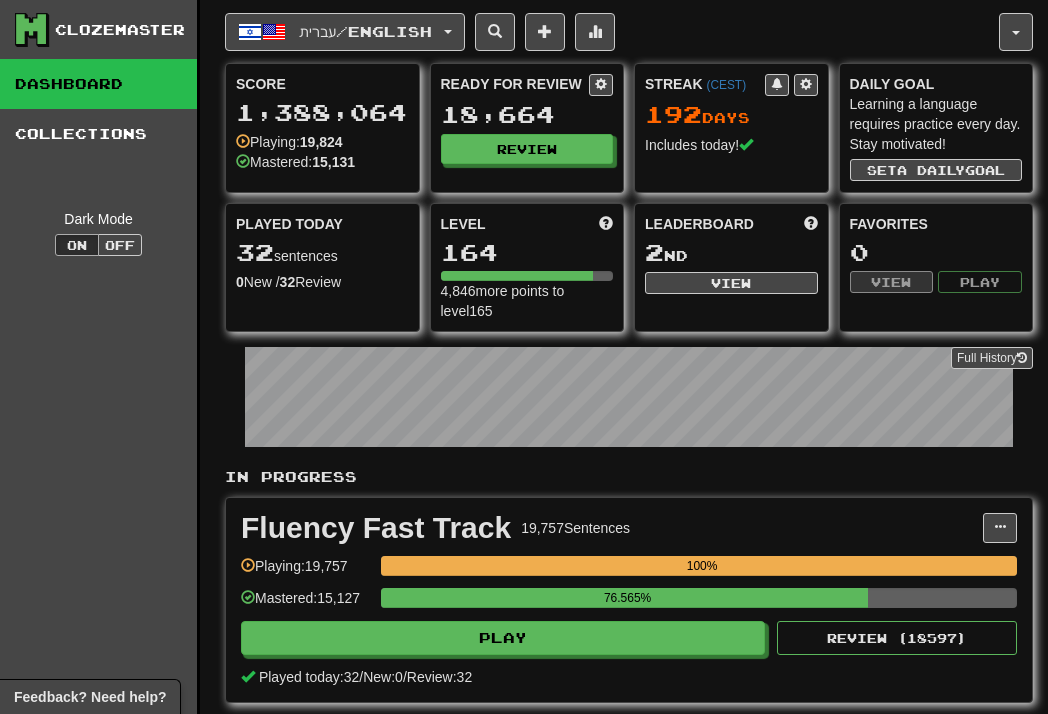 scroll, scrollTop: 0, scrollLeft: 0, axis: both 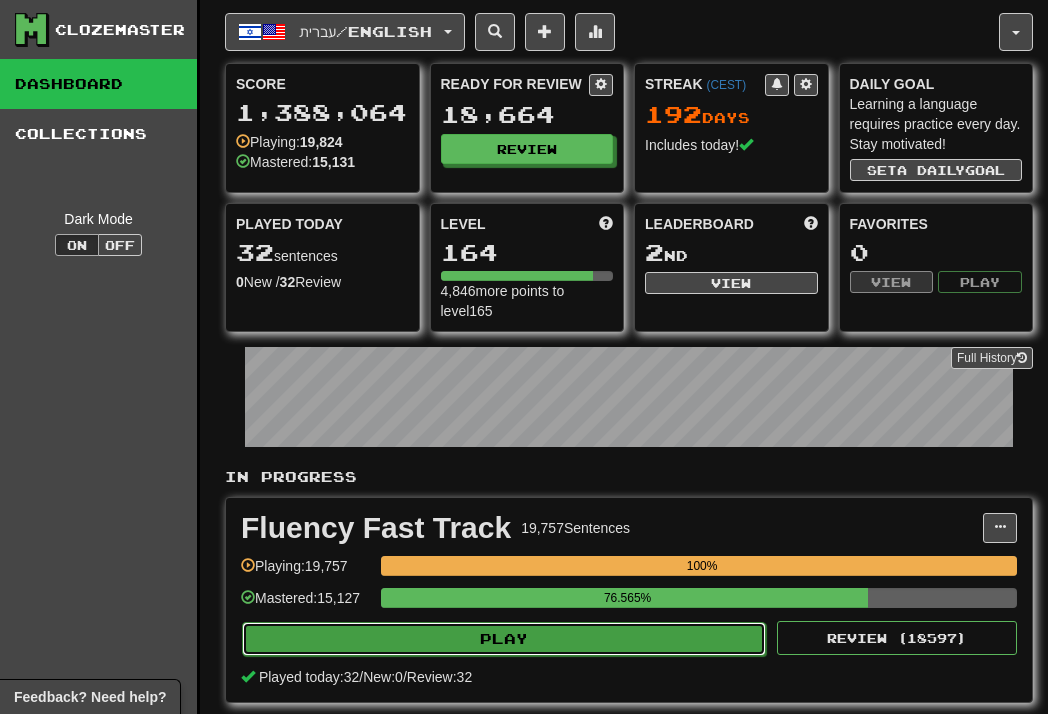 click on "Play" at bounding box center [504, 639] 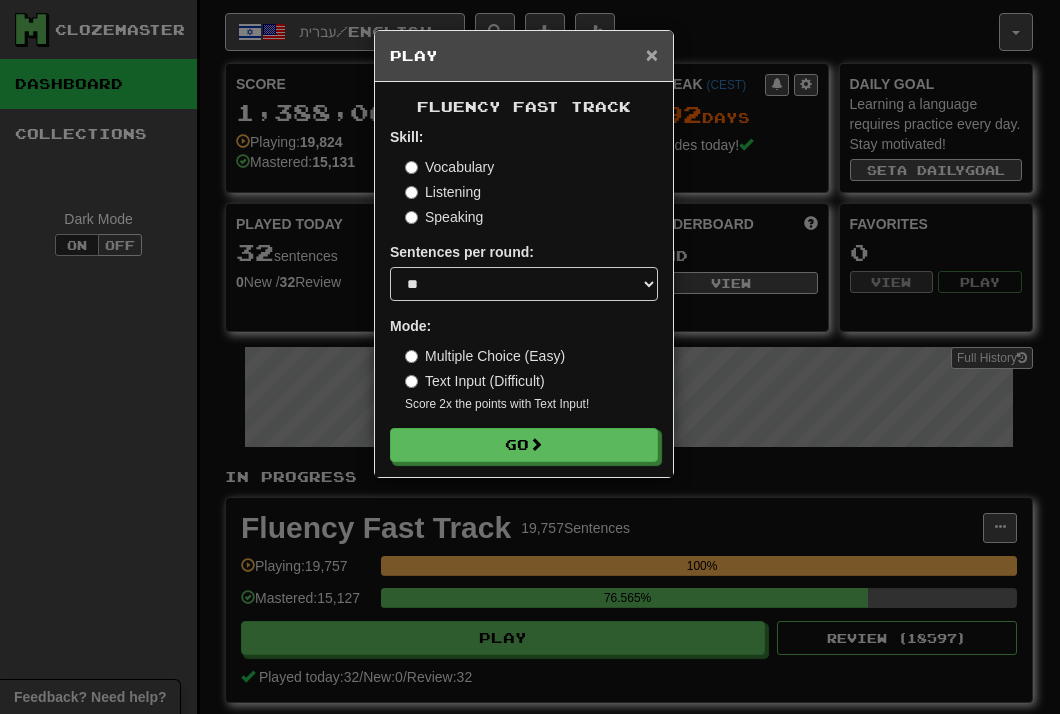 click on "×" at bounding box center (652, 54) 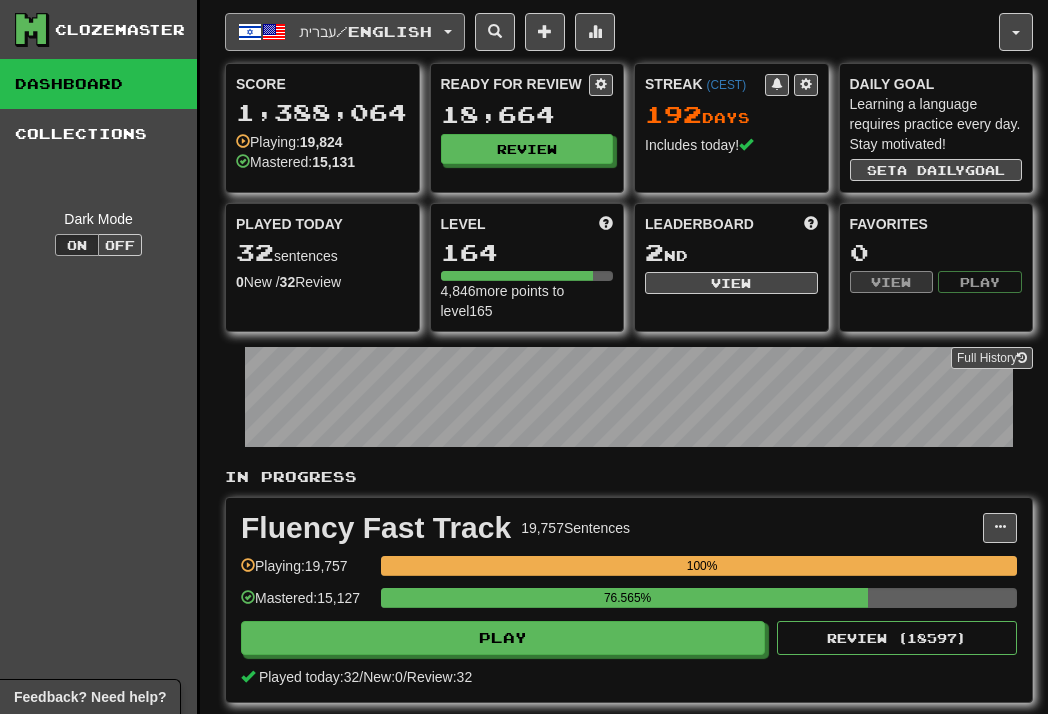 click on "עברית  /  English" at bounding box center [345, 32] 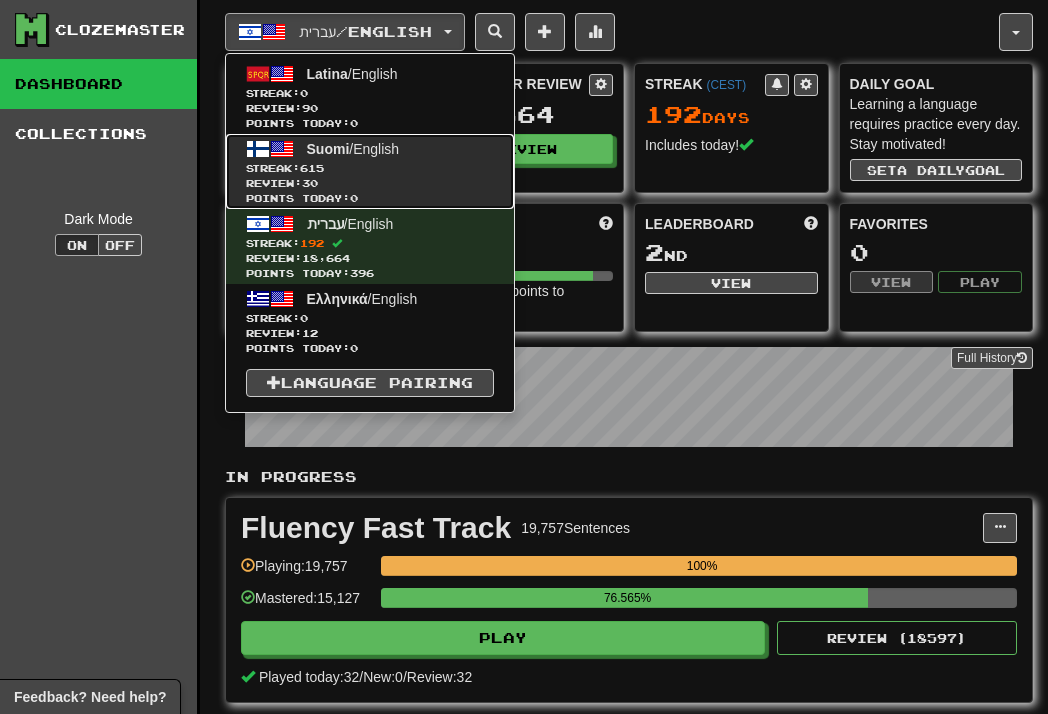 click on "Streak:  615" at bounding box center (370, 168) 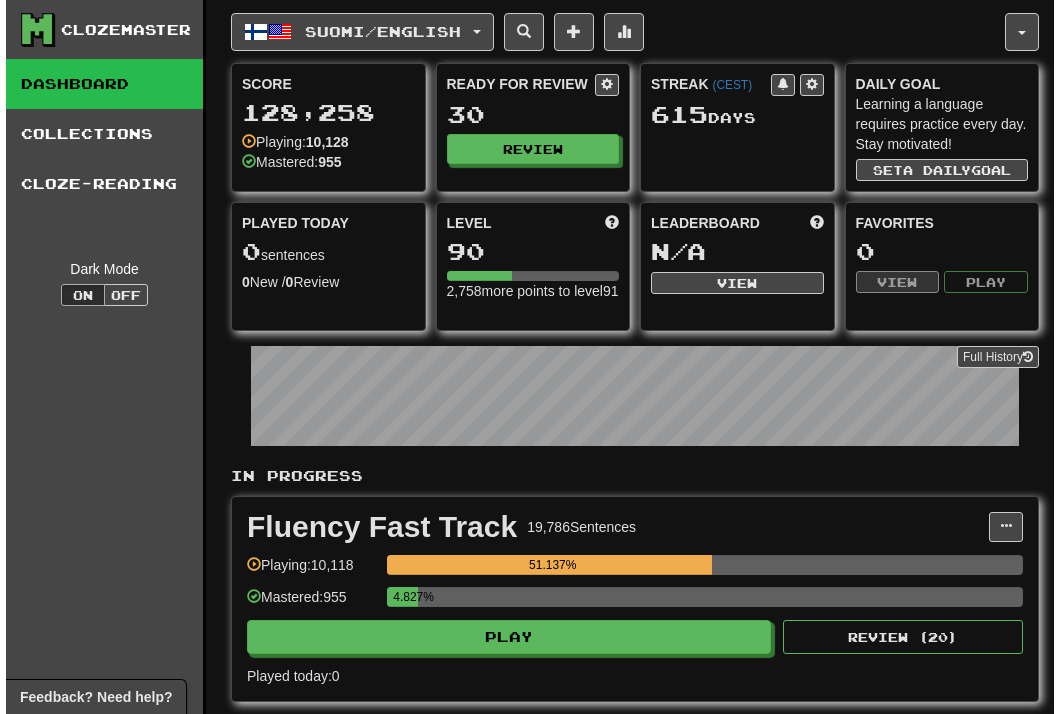 scroll, scrollTop: 0, scrollLeft: 0, axis: both 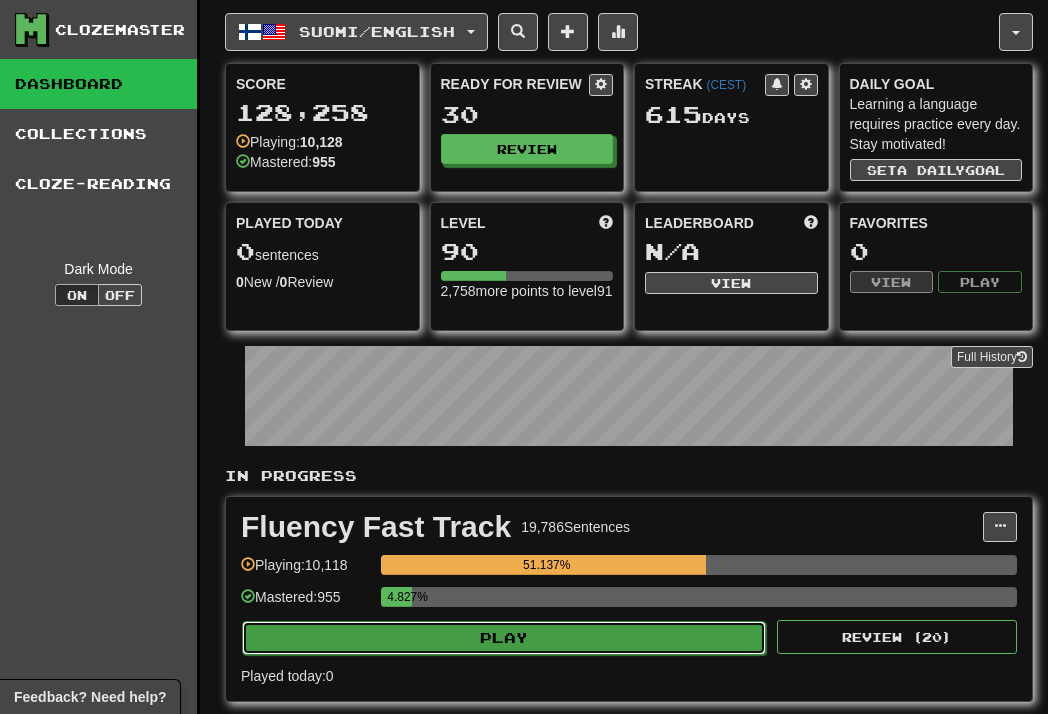 click on "Play" at bounding box center [504, 638] 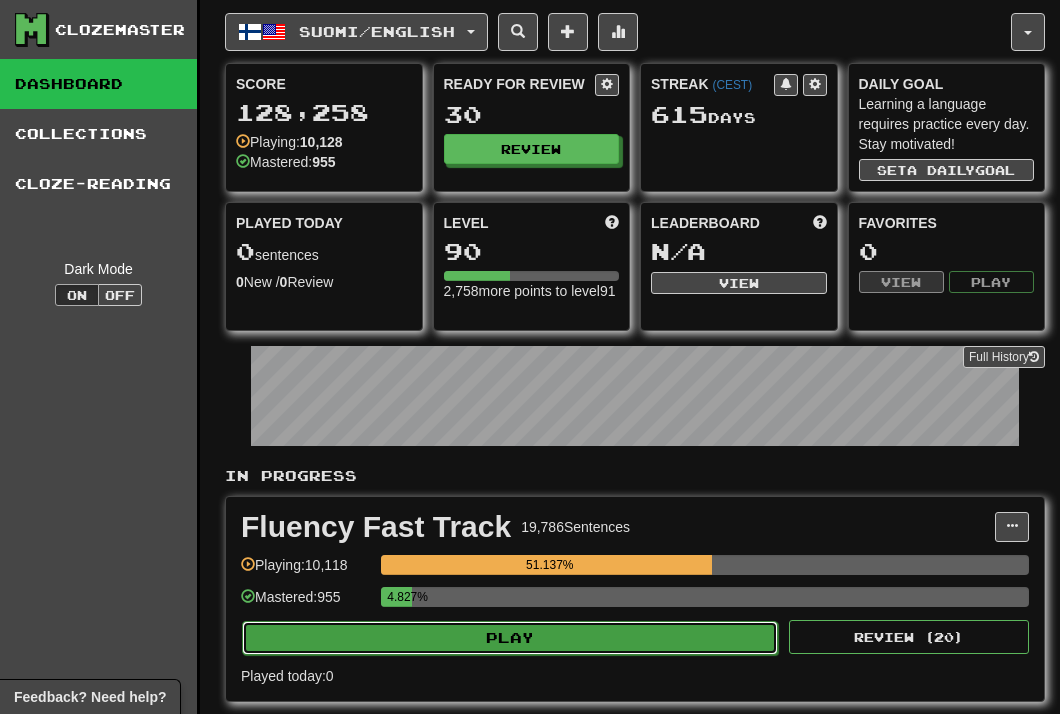 select on "**" 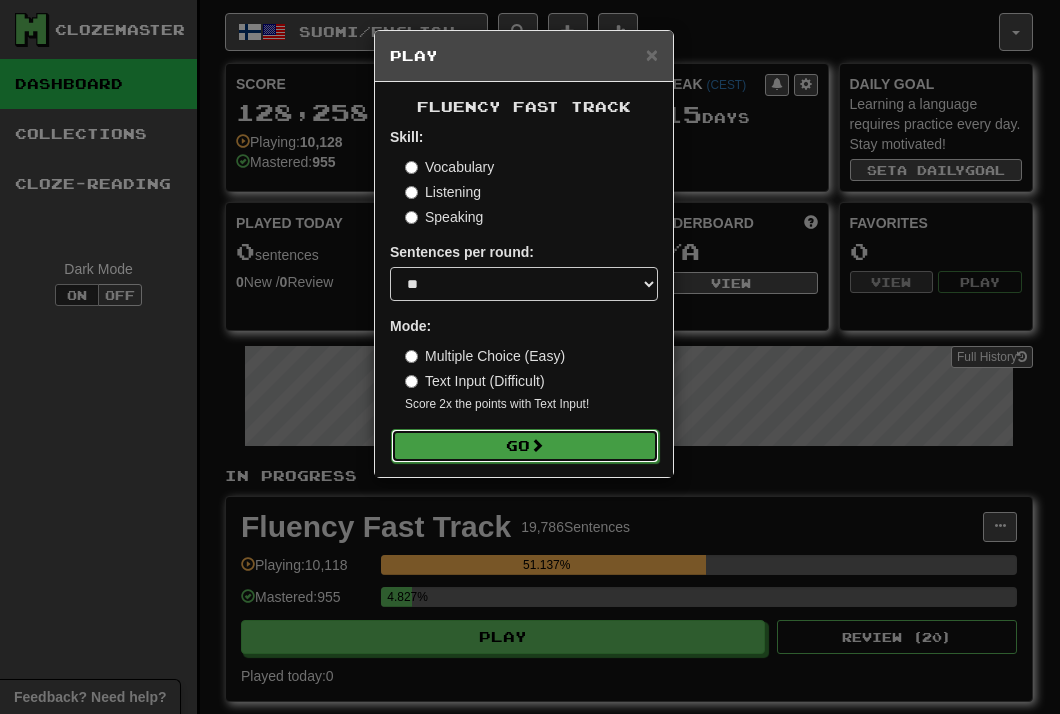 click on "Go" at bounding box center (525, 446) 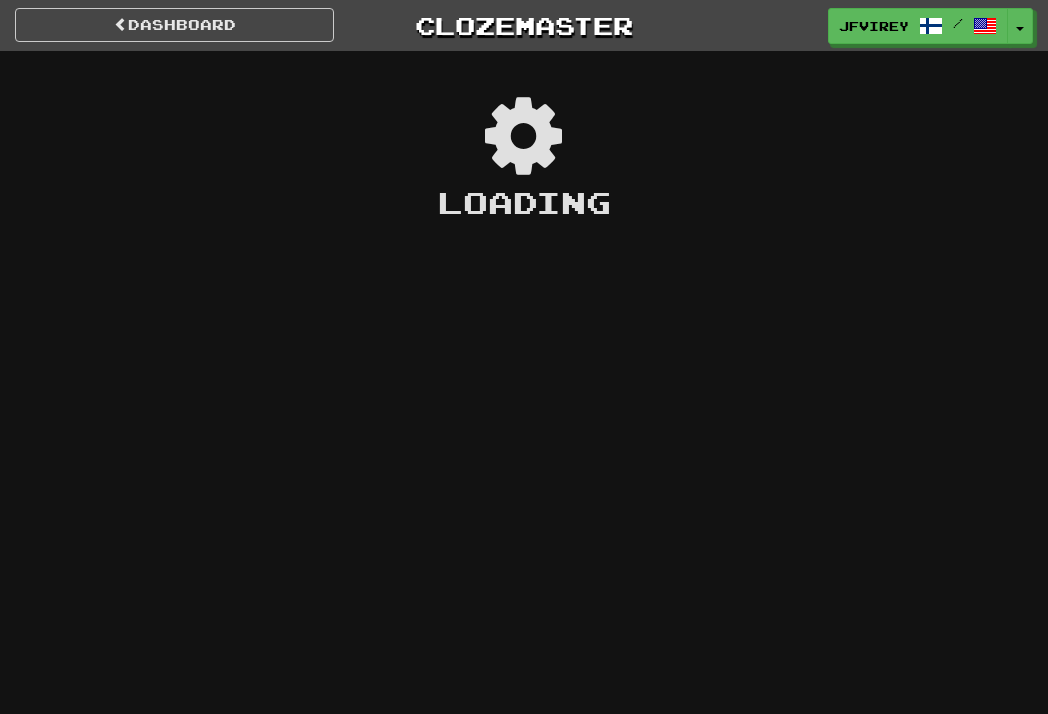 scroll, scrollTop: 0, scrollLeft: 0, axis: both 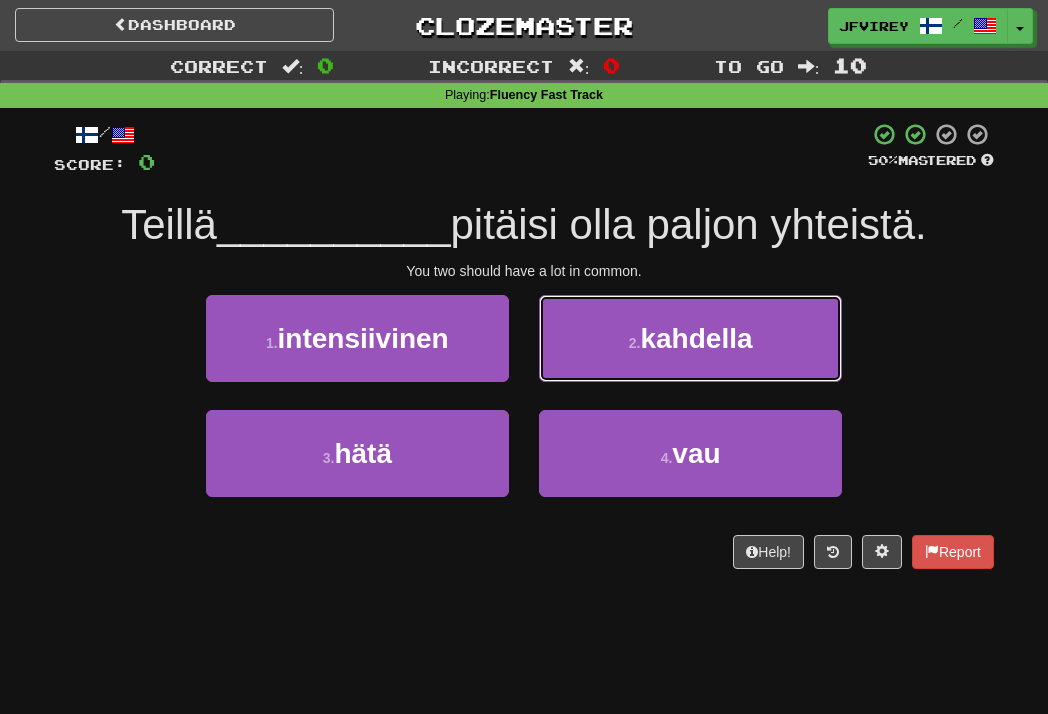 click on "kahdella" at bounding box center [696, 338] 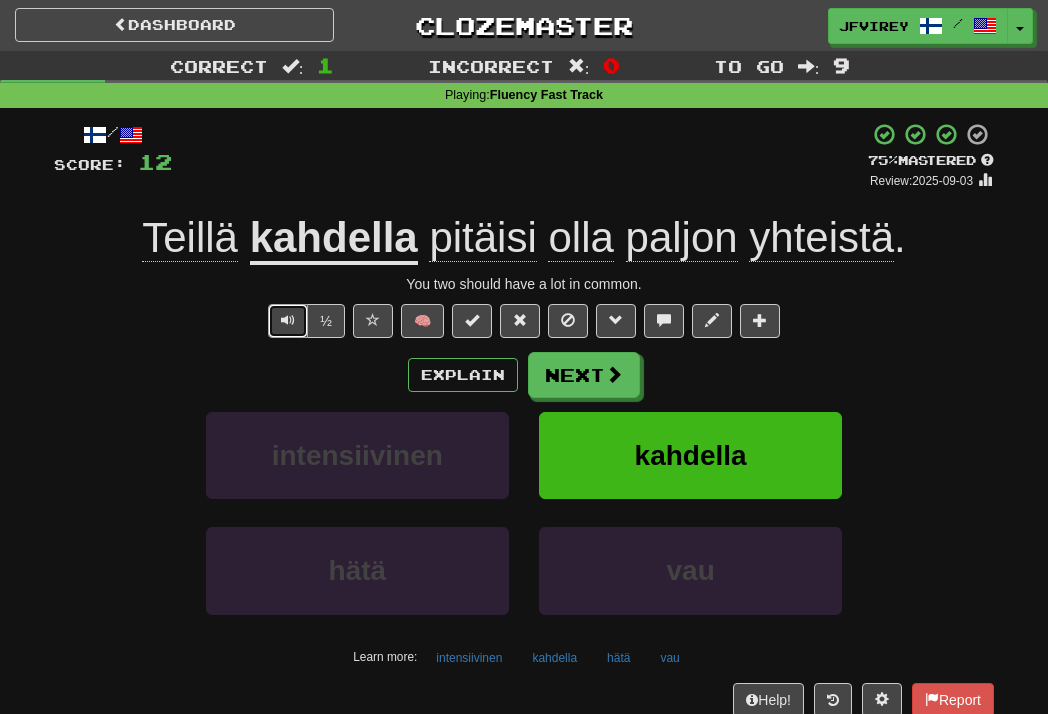 click at bounding box center (288, 321) 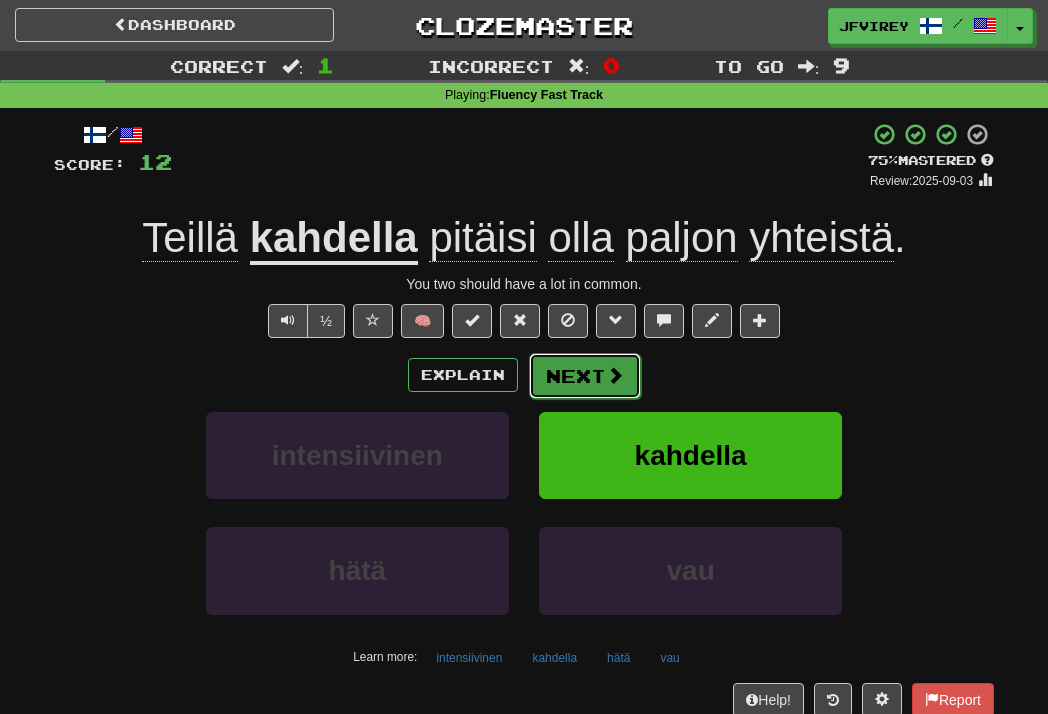 click on "Next" at bounding box center (585, 376) 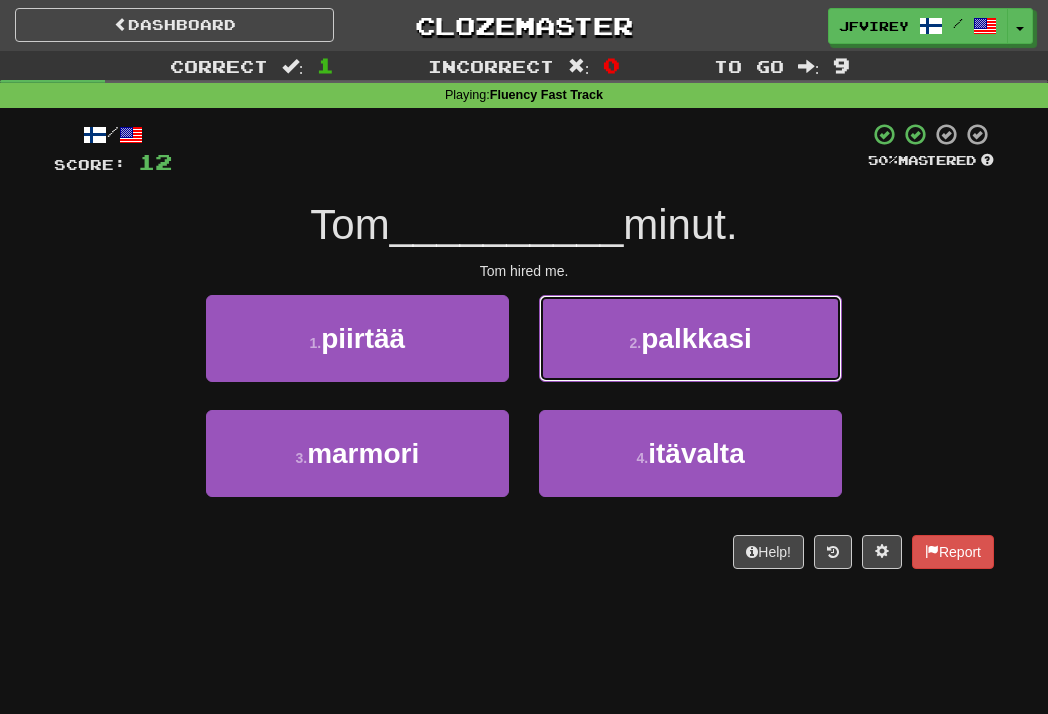 click on "palkkasi" at bounding box center [696, 338] 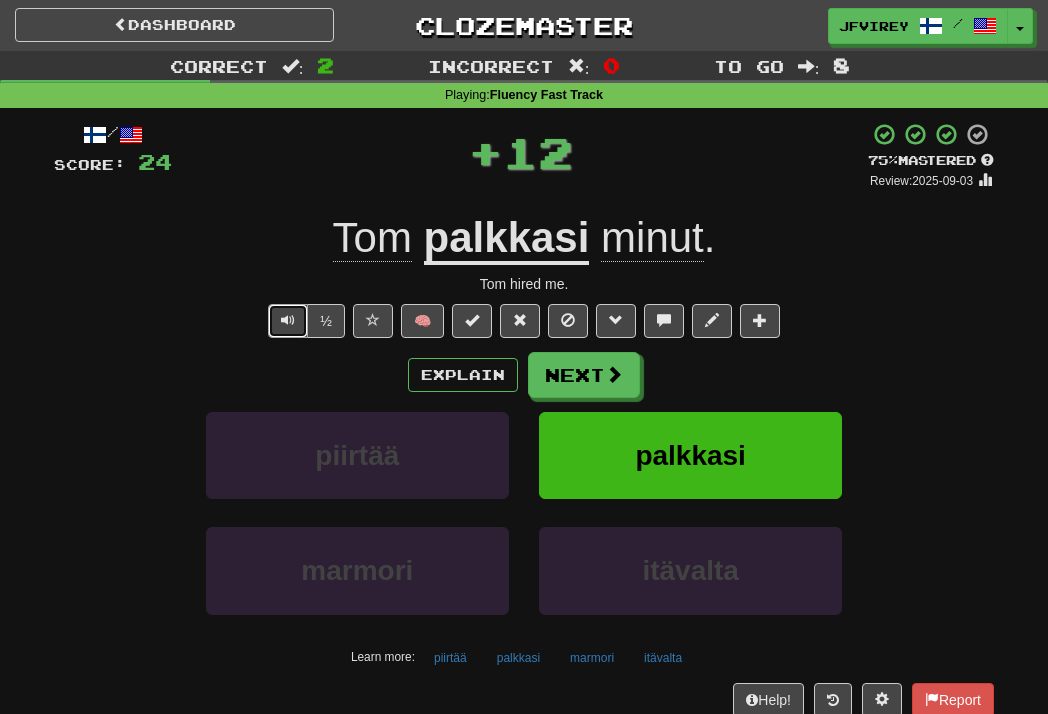 click at bounding box center (288, 320) 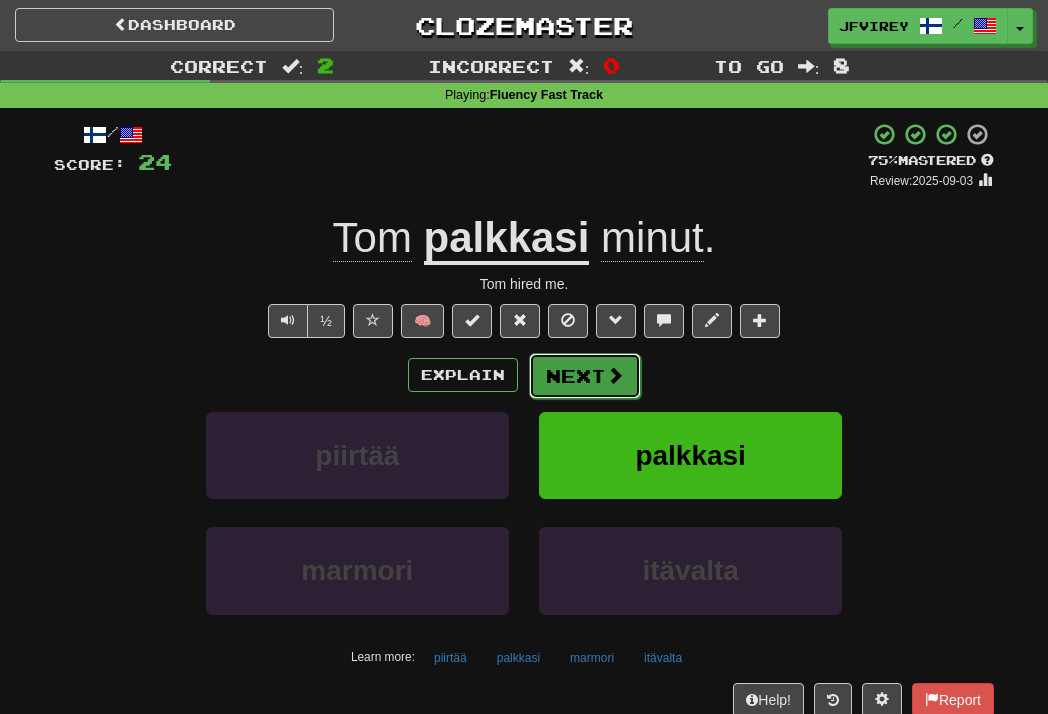 click on "Next" at bounding box center (585, 376) 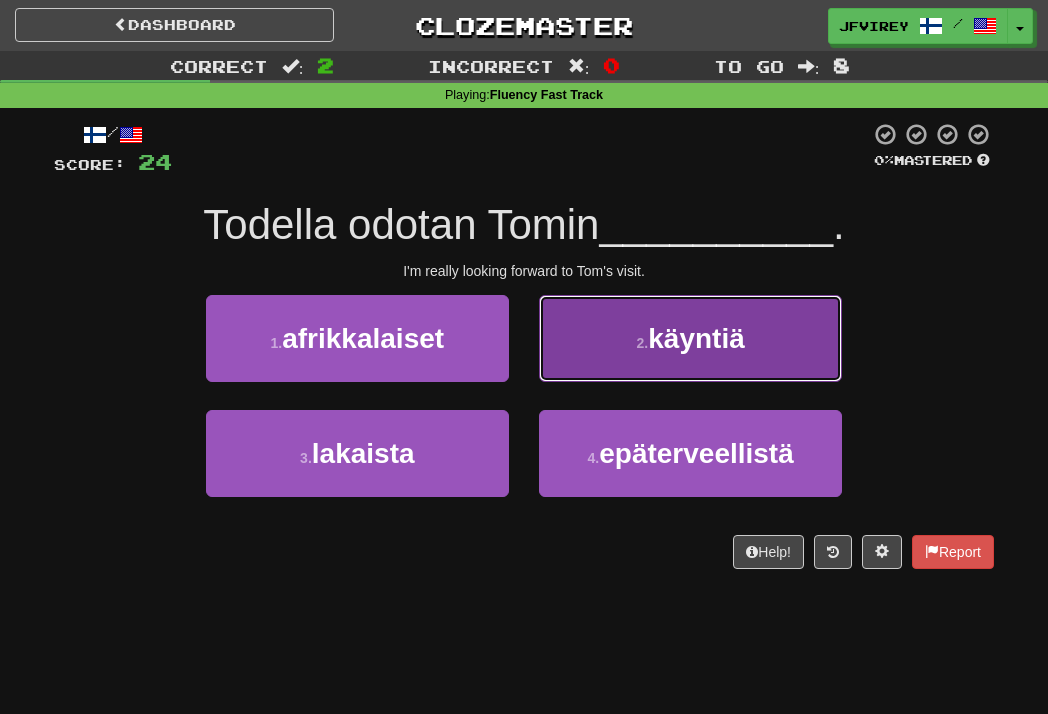 click on "käyntiä" at bounding box center [696, 338] 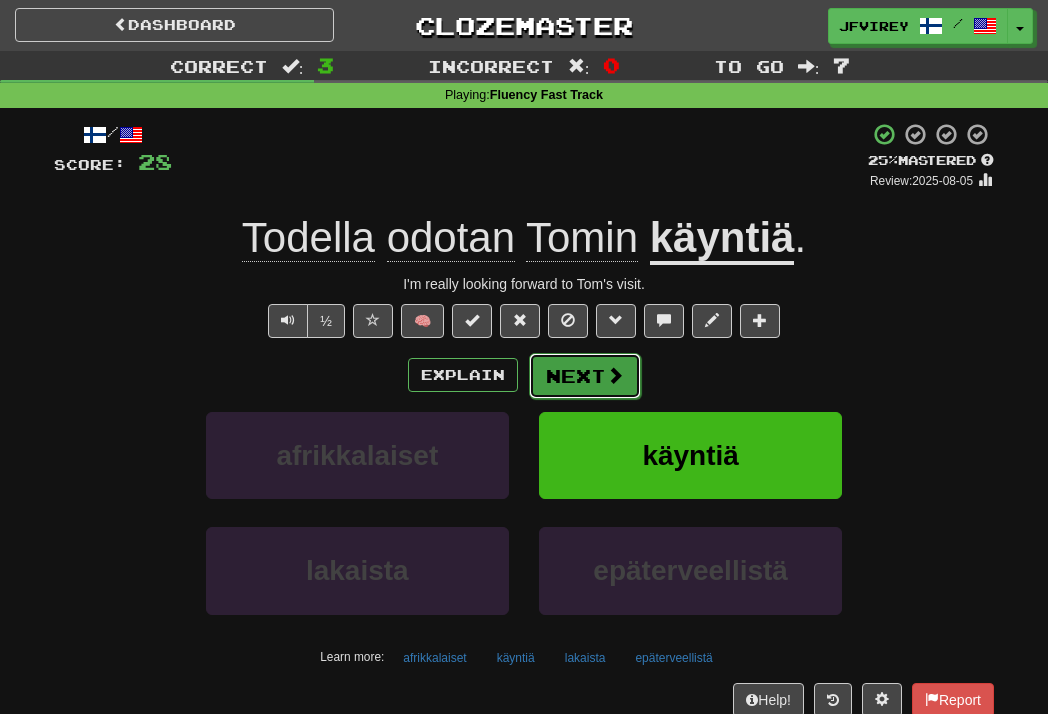 click on "Next" at bounding box center (585, 376) 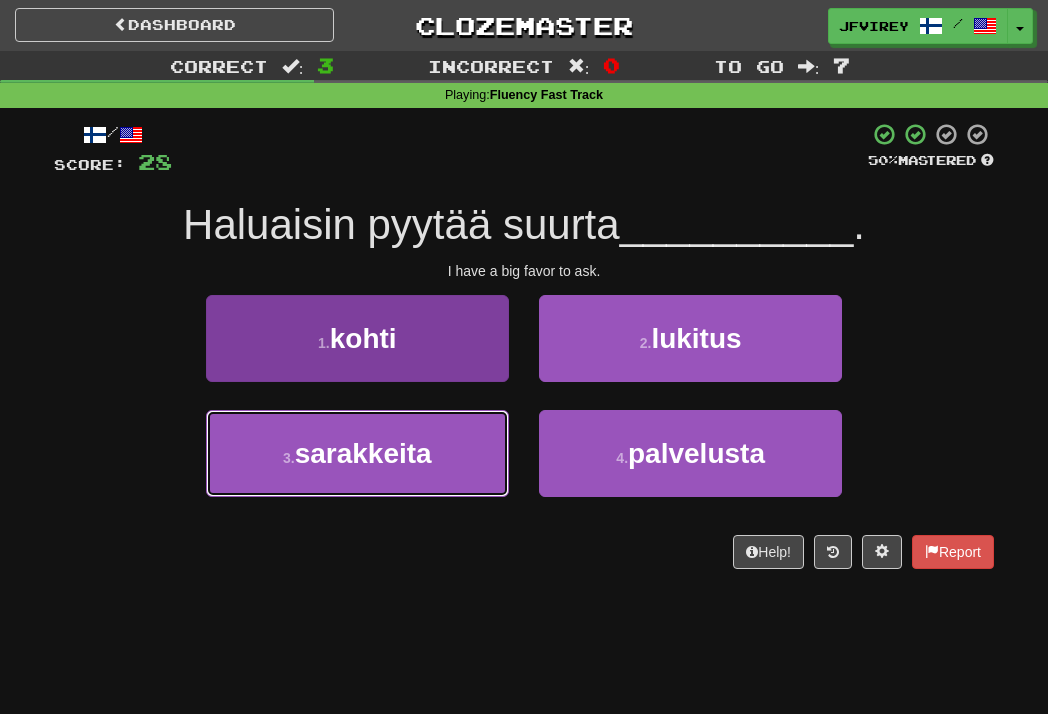 click on "3 .  sarakkeita" at bounding box center [357, 453] 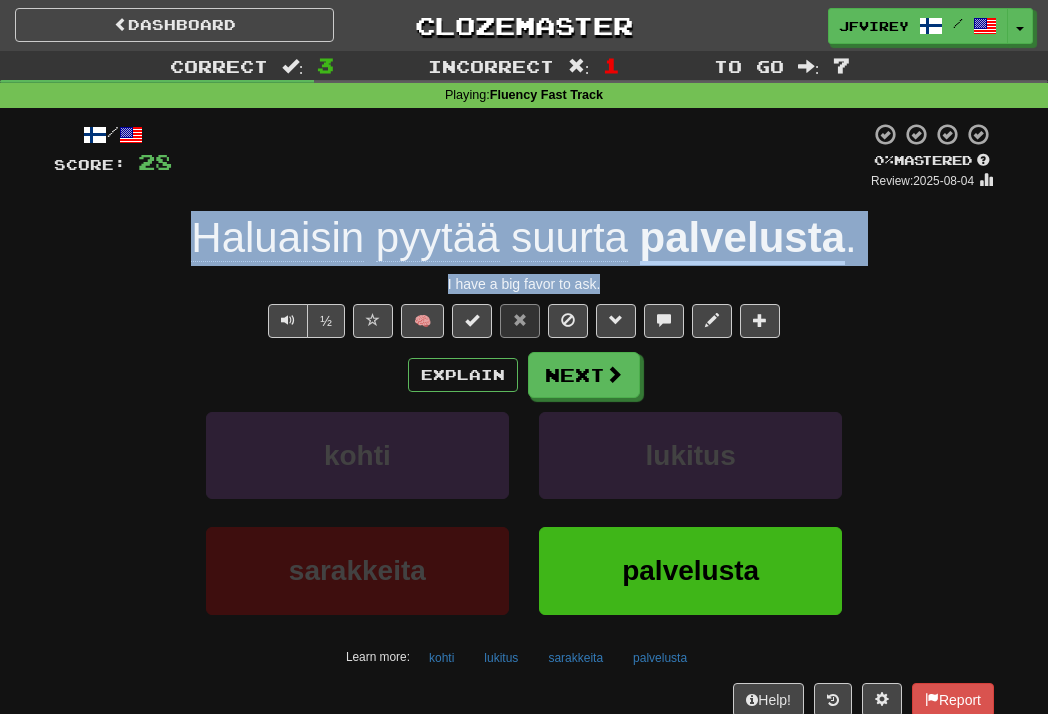 drag, startPoint x: 626, startPoint y: 280, endPoint x: 192, endPoint y: 235, distance: 436.32672 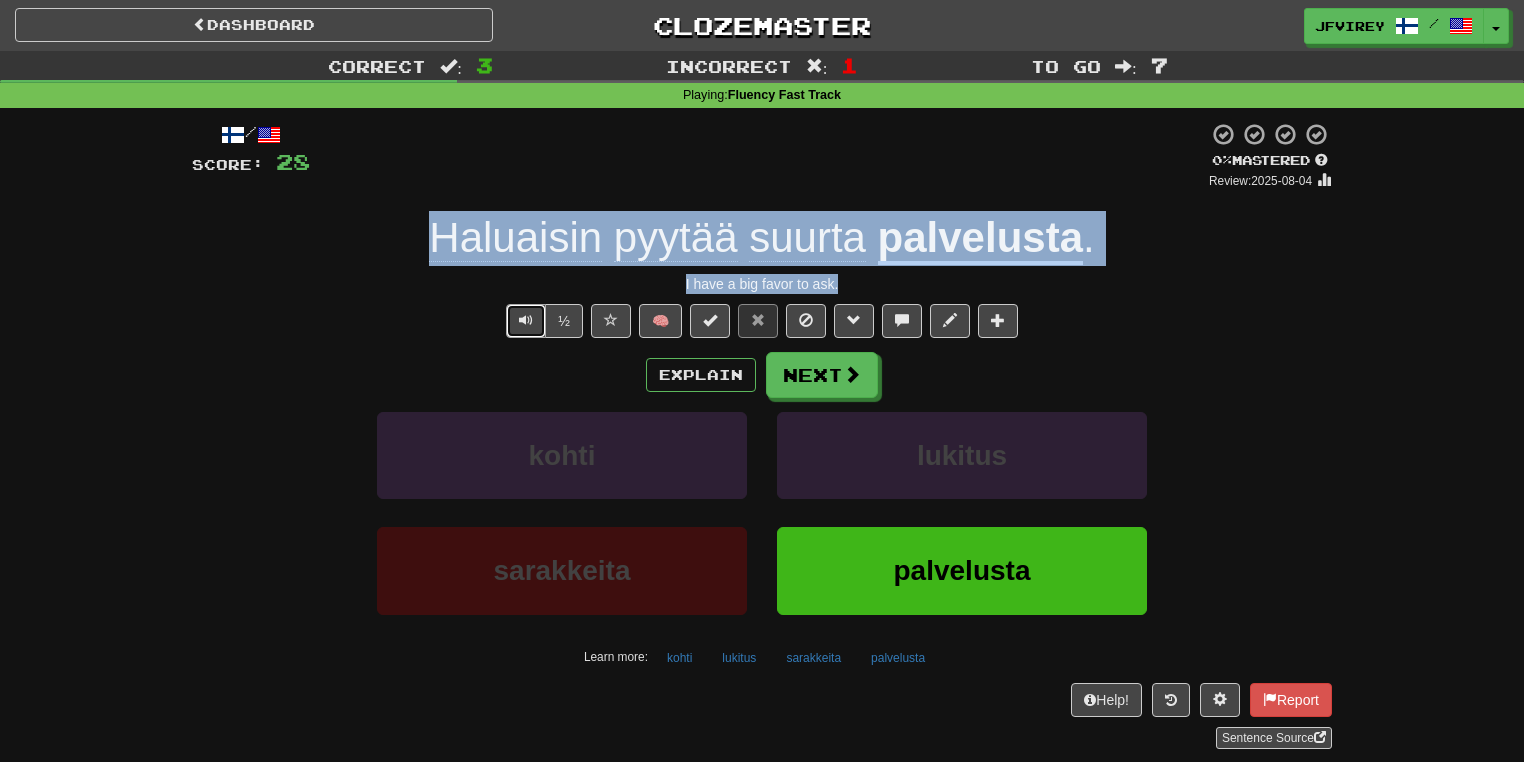 click at bounding box center [526, 320] 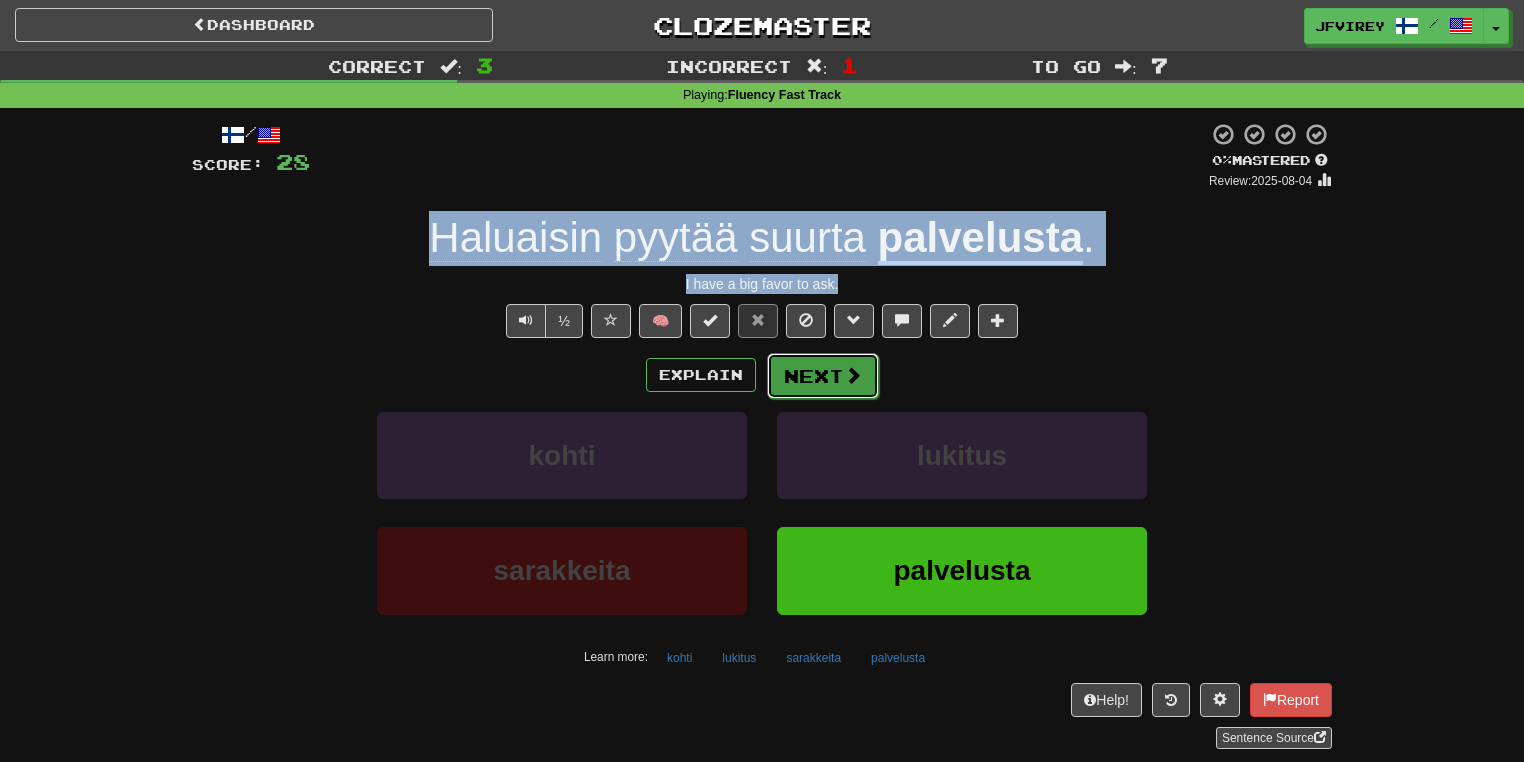 click on "Next" at bounding box center [823, 376] 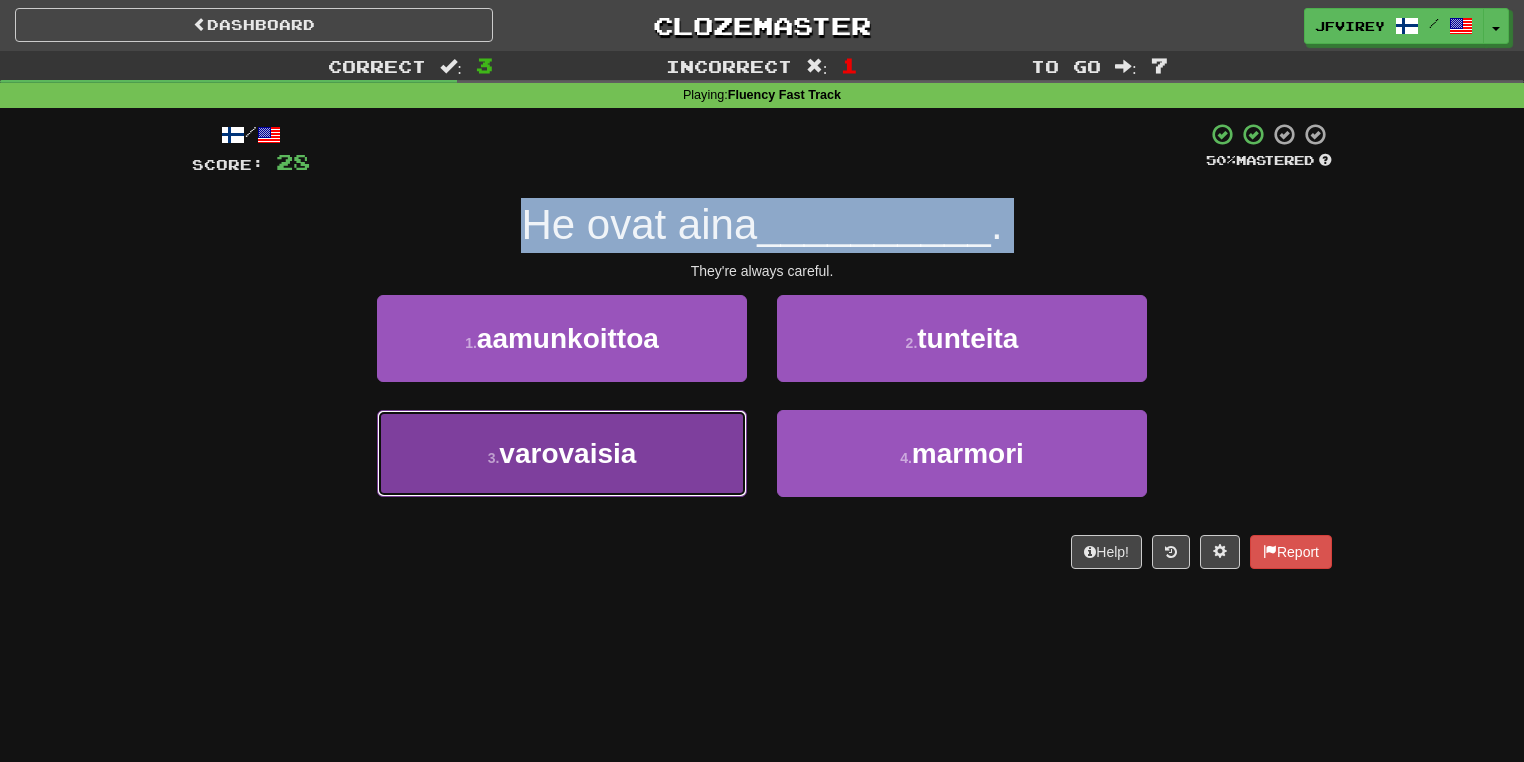 drag, startPoint x: 638, startPoint y: 448, endPoint x: 671, endPoint y: 449, distance: 33.01515 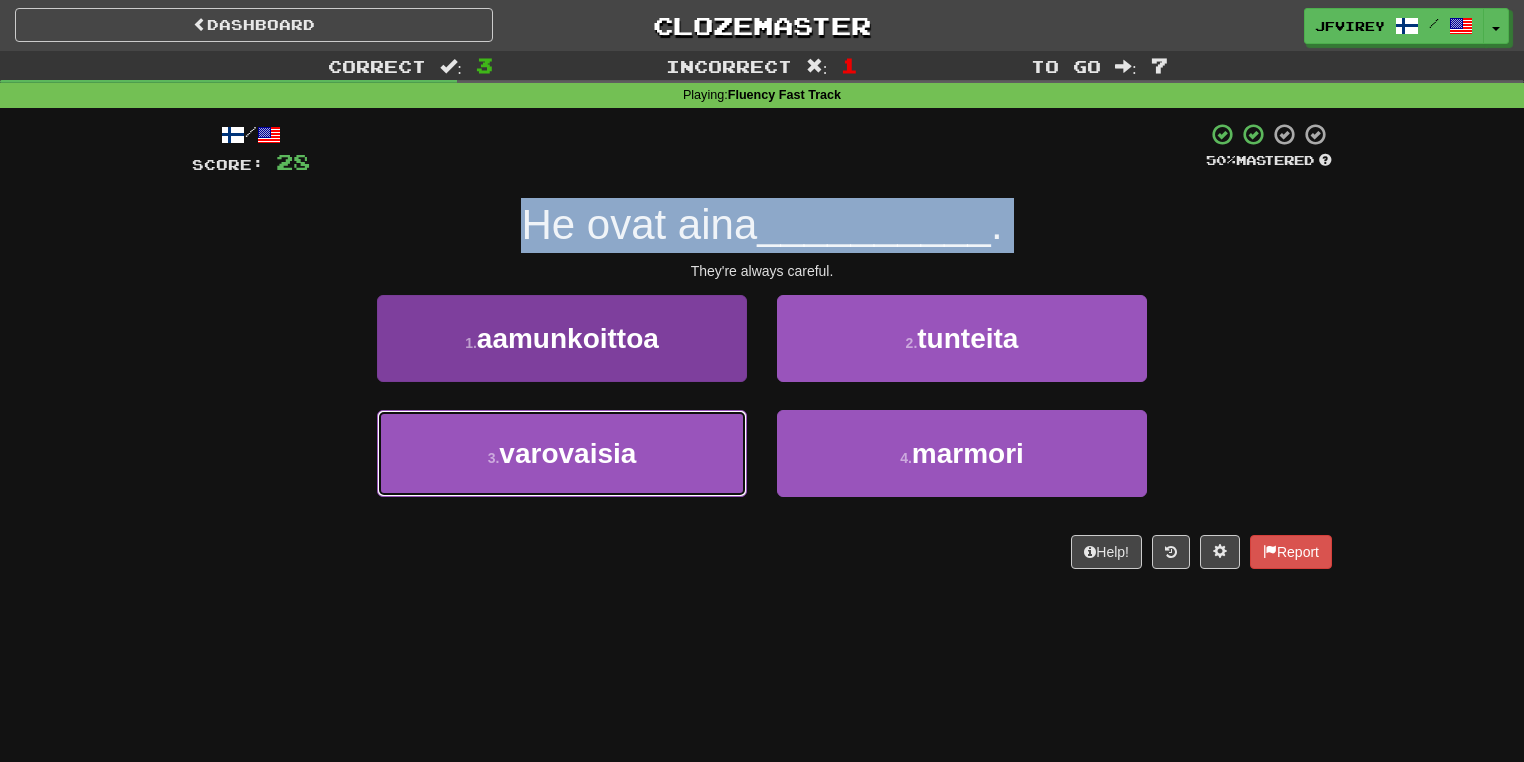 click on "3 .  varovaisia" at bounding box center (562, 453) 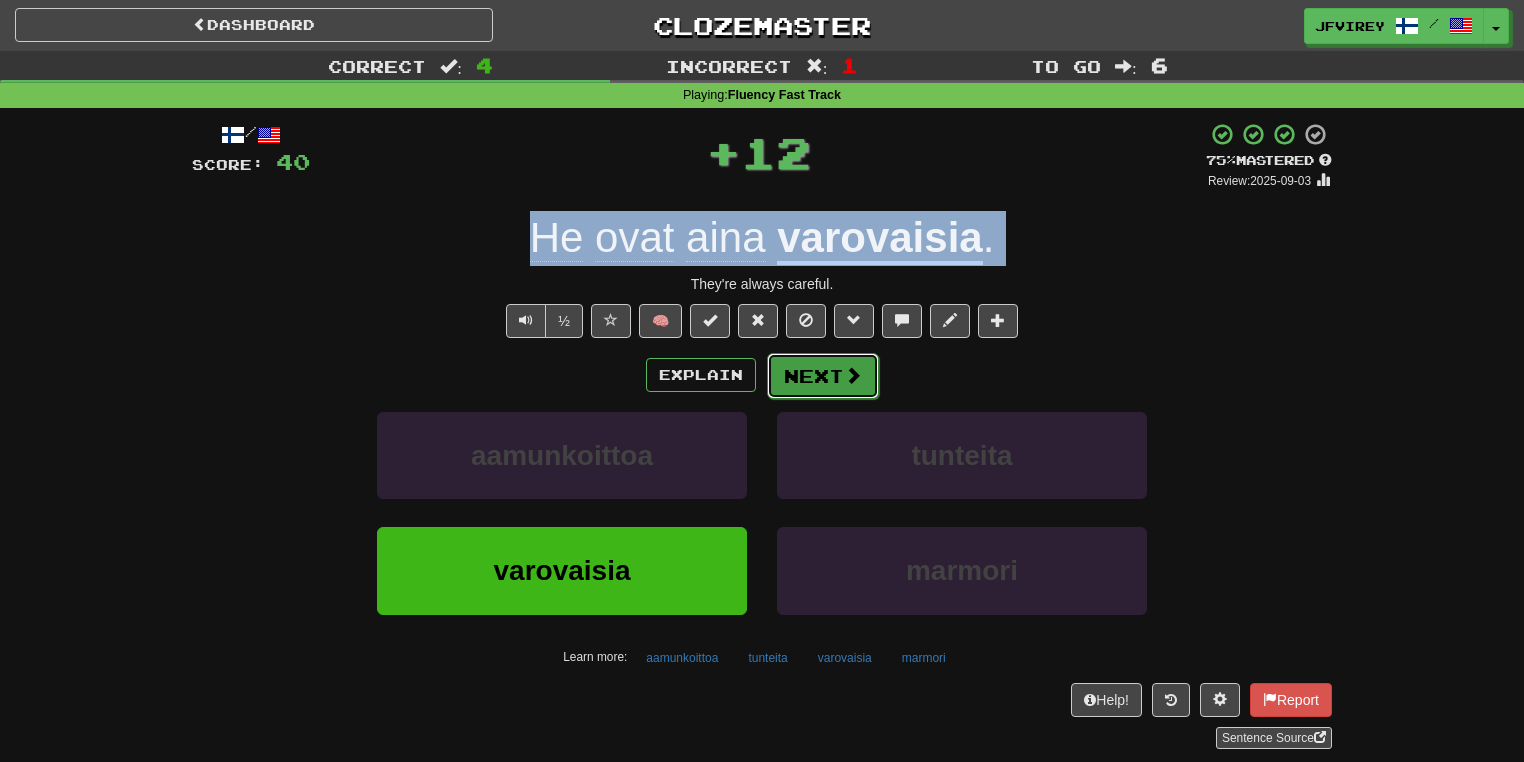click on "Next" at bounding box center (823, 376) 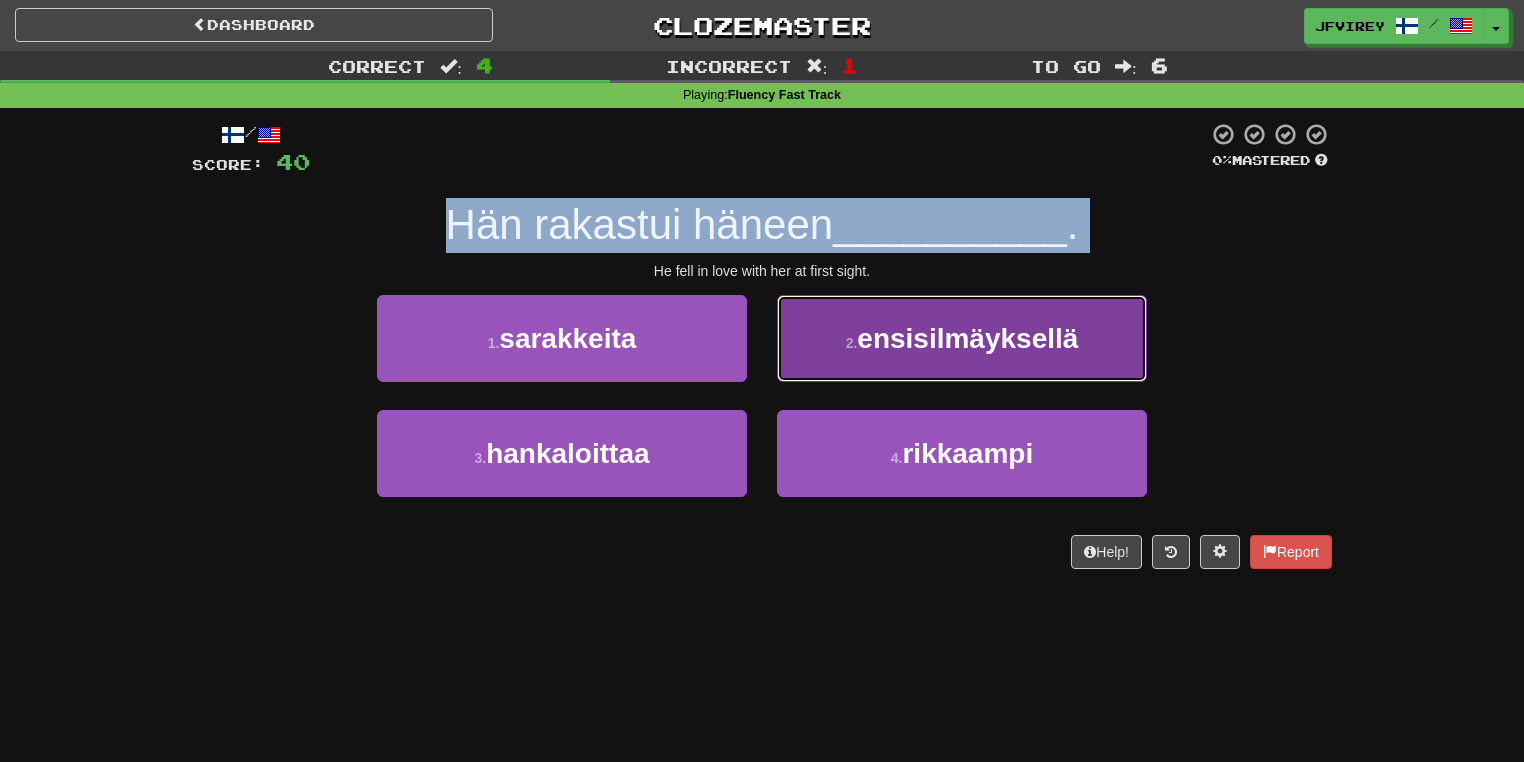 click on "ensisilmäyksellä" at bounding box center (967, 338) 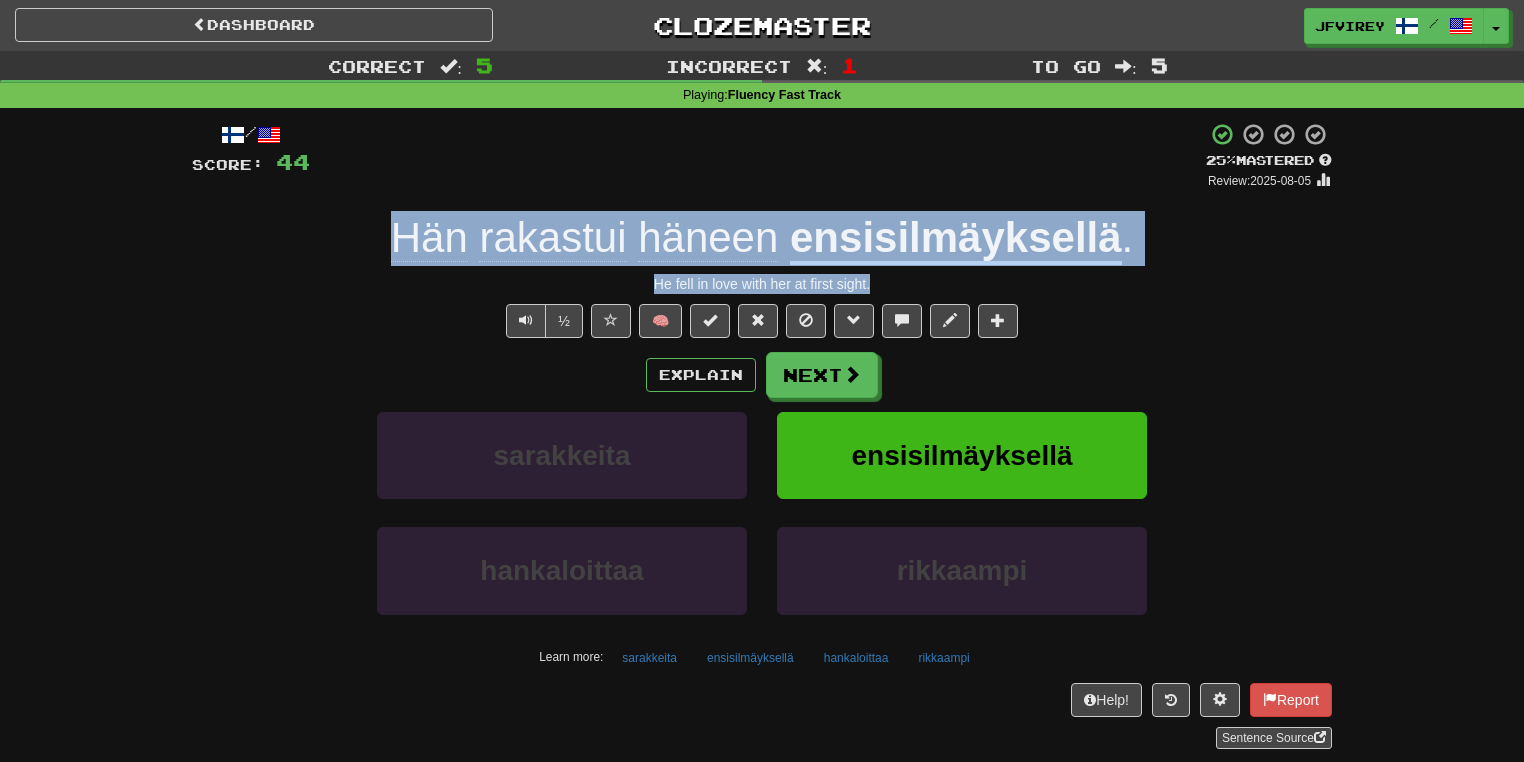 drag, startPoint x: 897, startPoint y: 282, endPoint x: 384, endPoint y: 235, distance: 515.1485 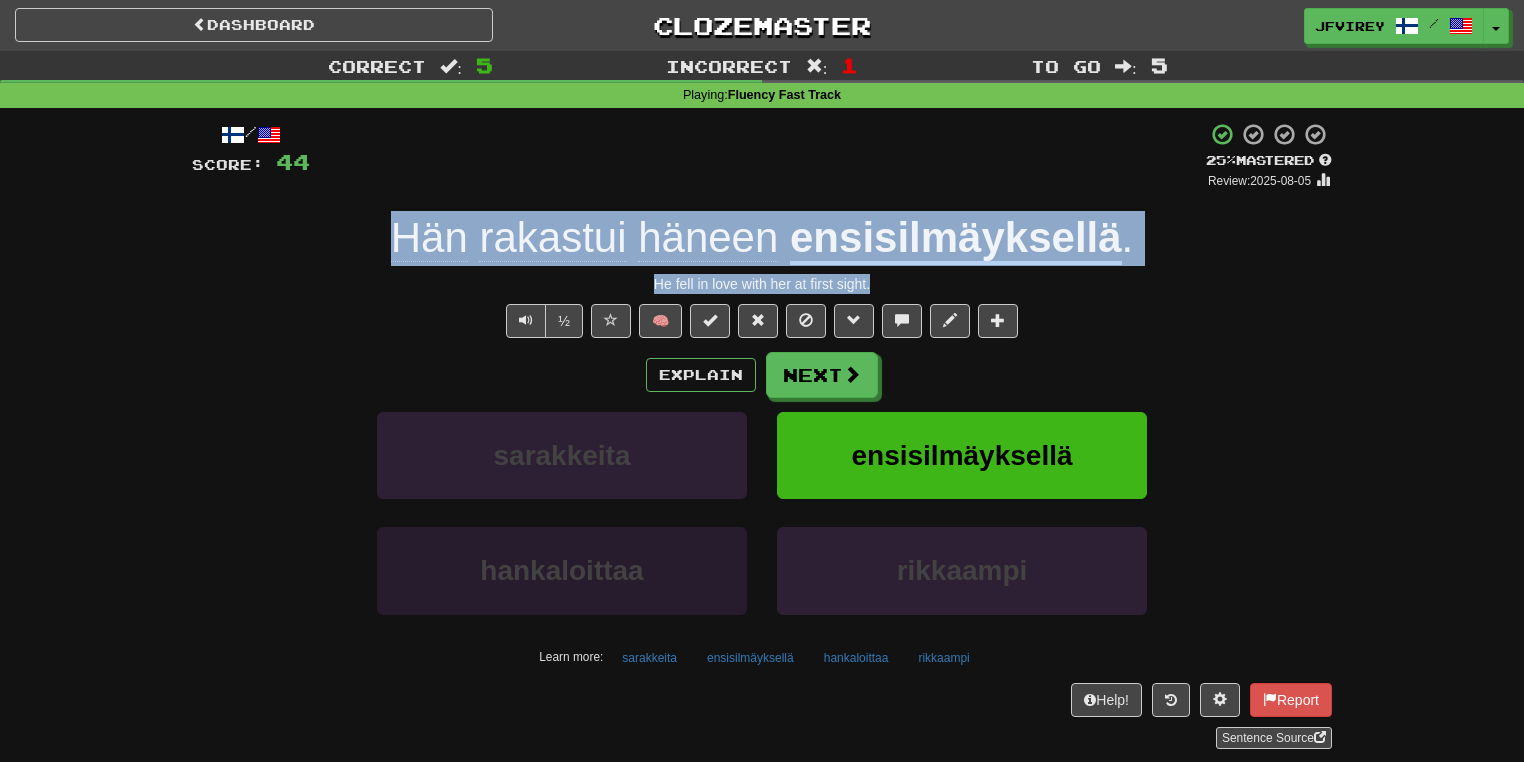 copy on "Hän   rakastui   häneen   ensisilmäyksellä . He fell in love with her at first sight." 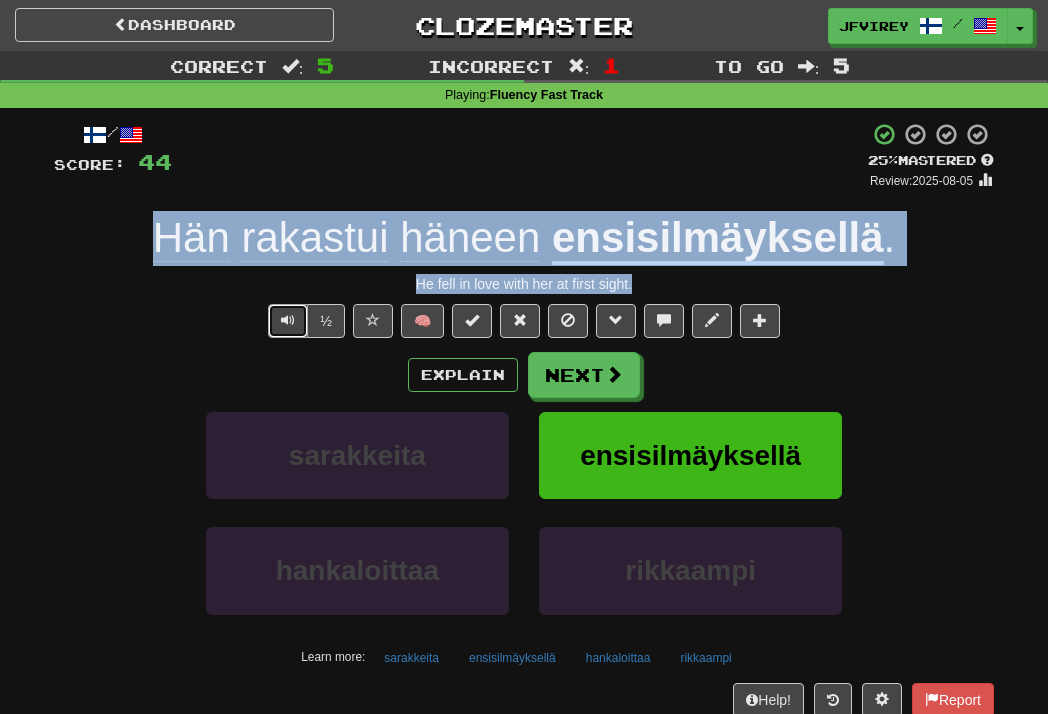 click at bounding box center [288, 320] 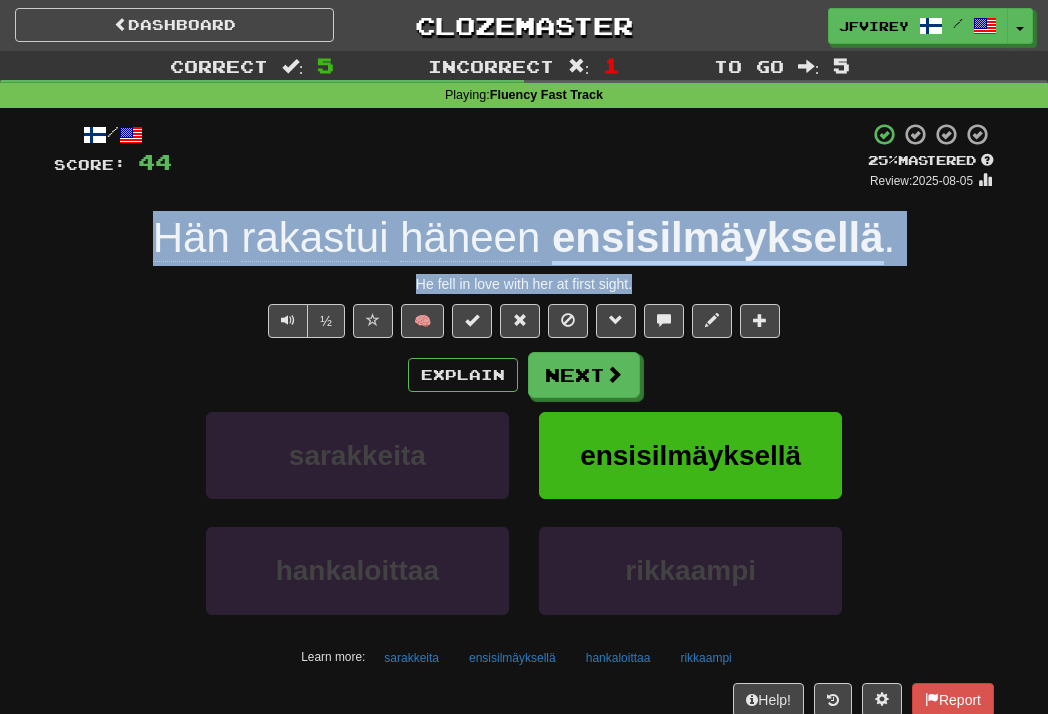 click on "ensisilmäyksellä" at bounding box center [718, 239] 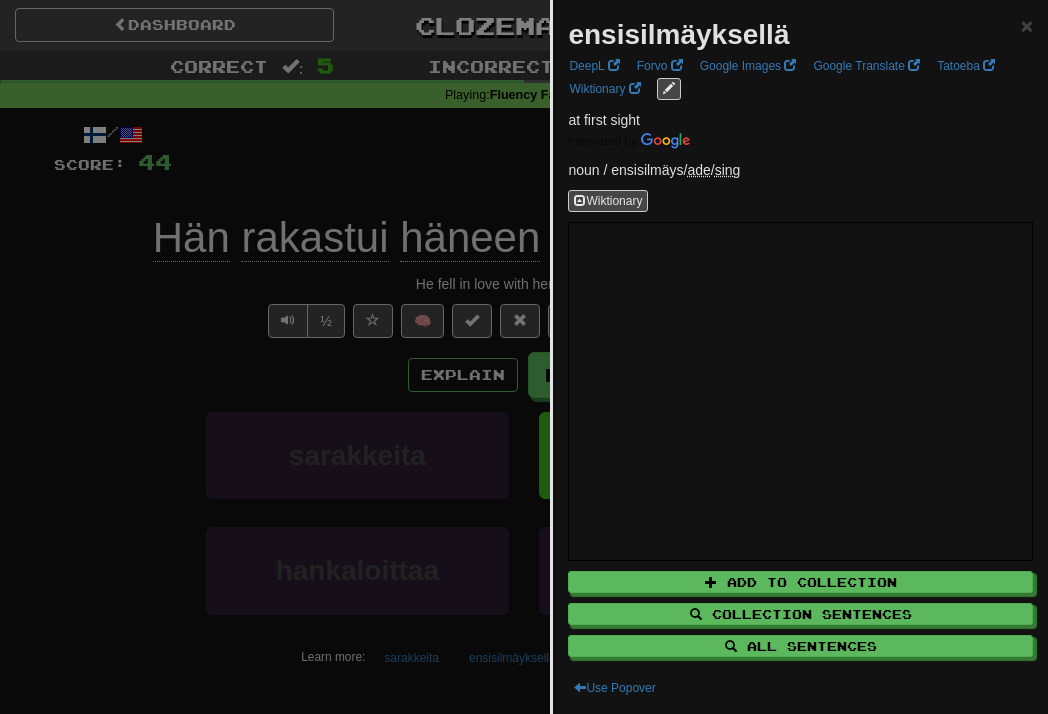 click at bounding box center [524, 357] 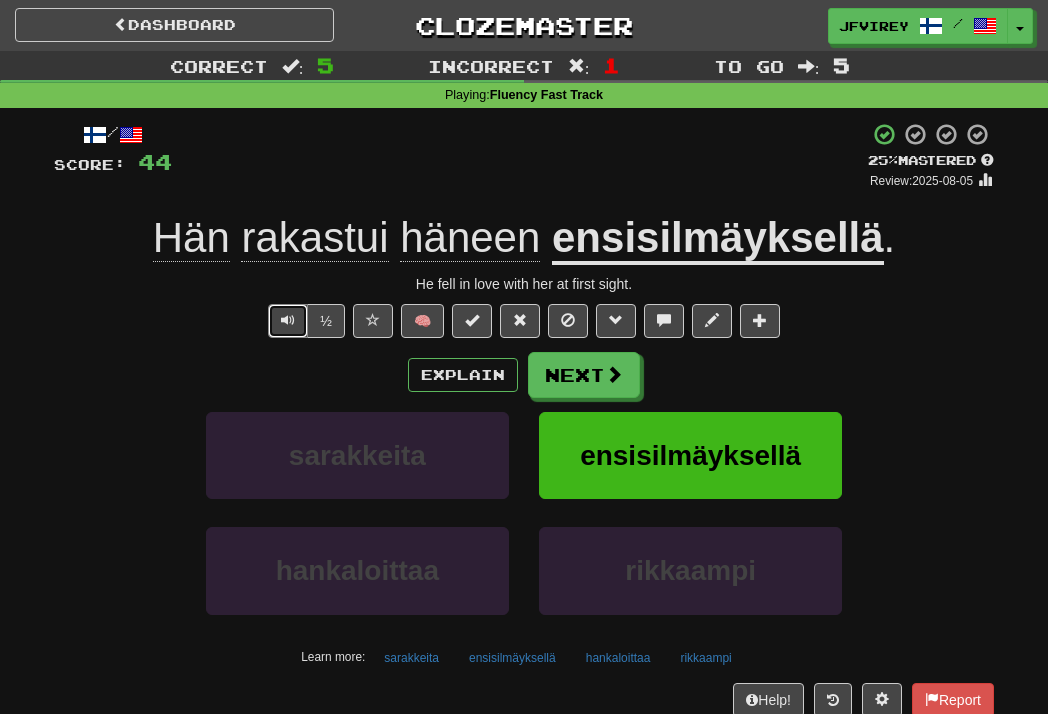 click at bounding box center (288, 321) 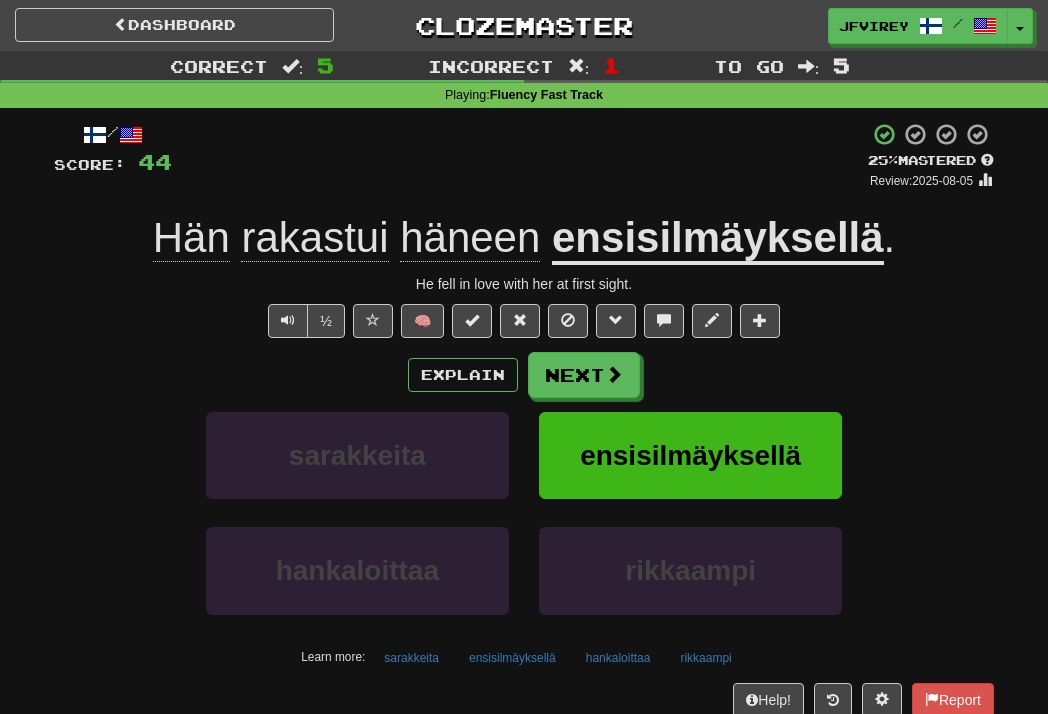 click on "häneen" 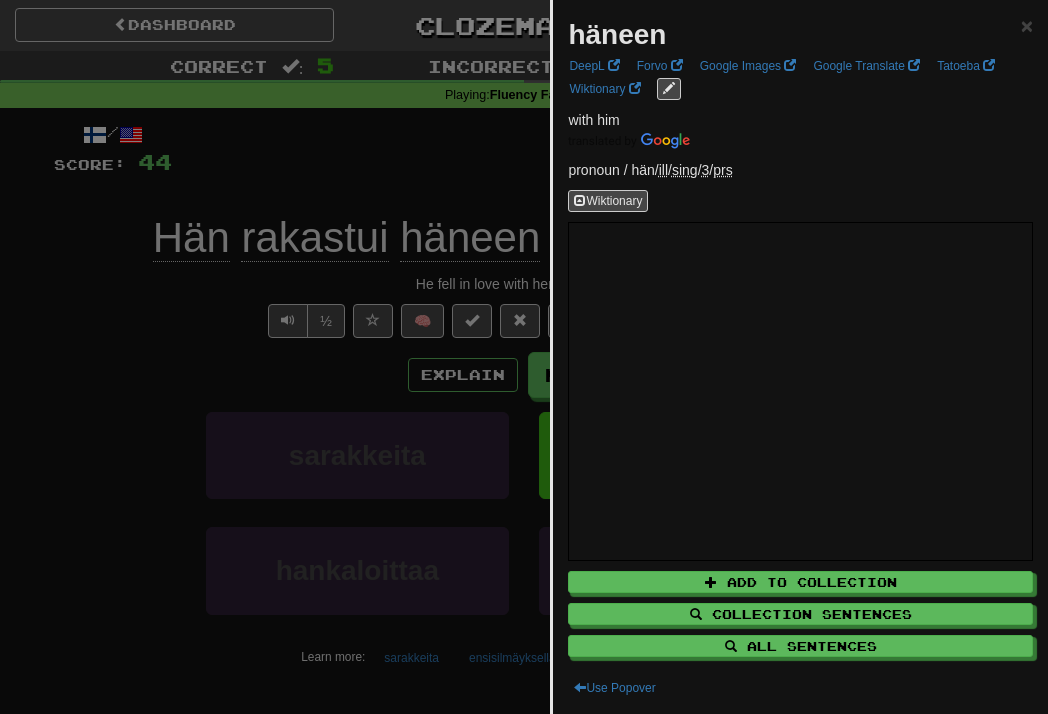click at bounding box center [524, 357] 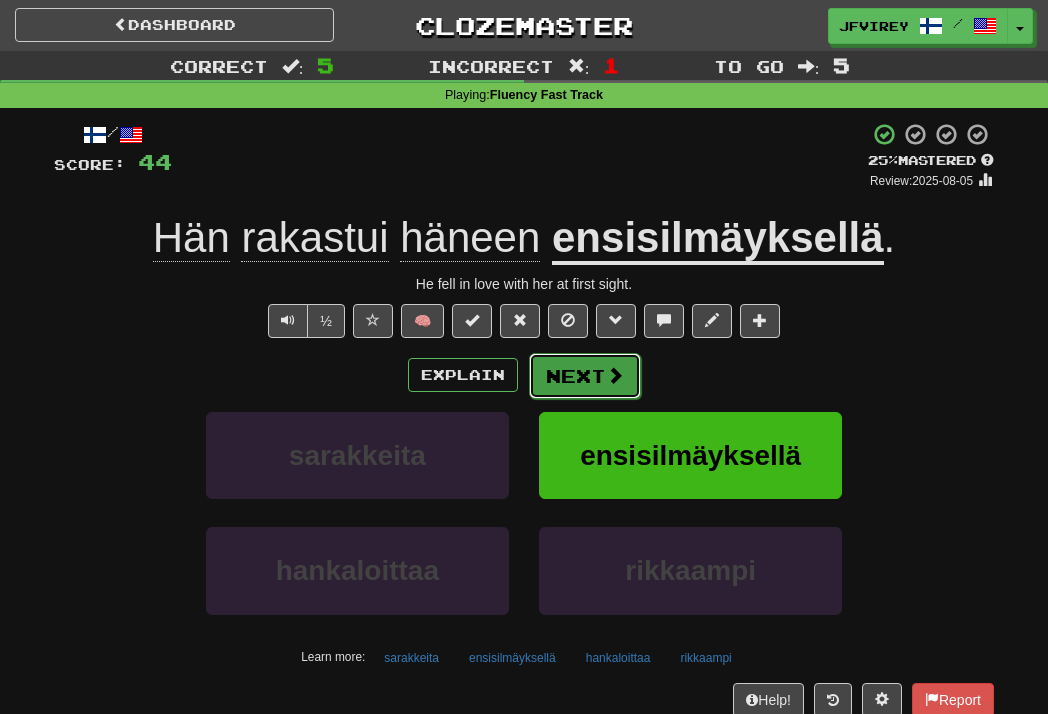 click on "Next" at bounding box center (585, 376) 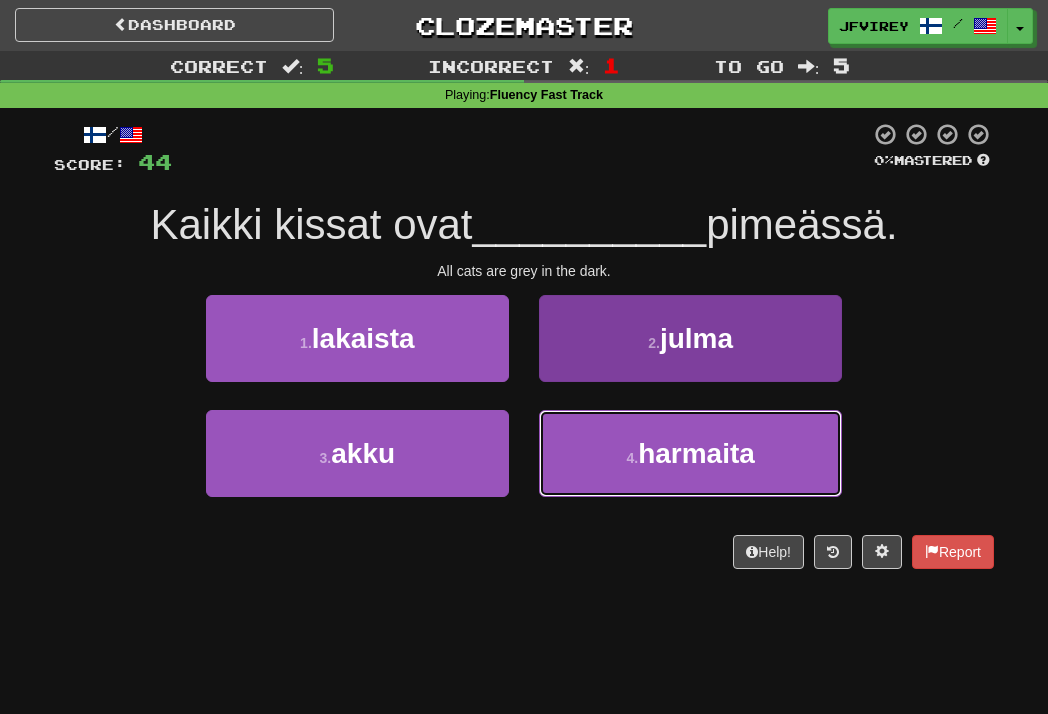 drag, startPoint x: 716, startPoint y: 451, endPoint x: 738, endPoint y: 452, distance: 22.022715 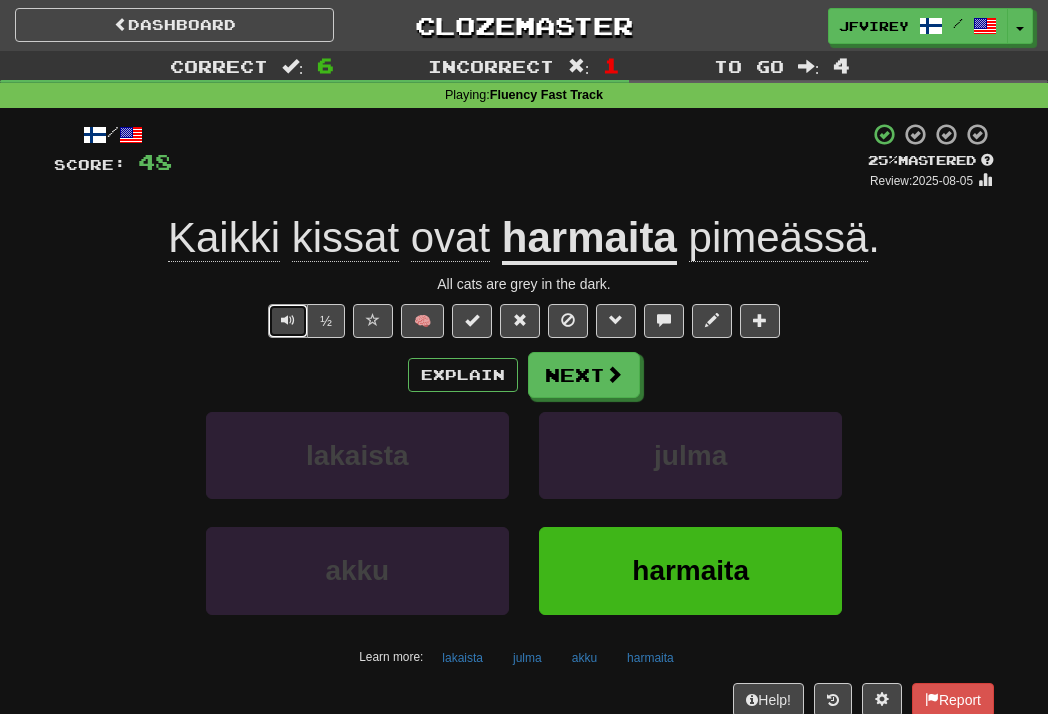 click at bounding box center (288, 321) 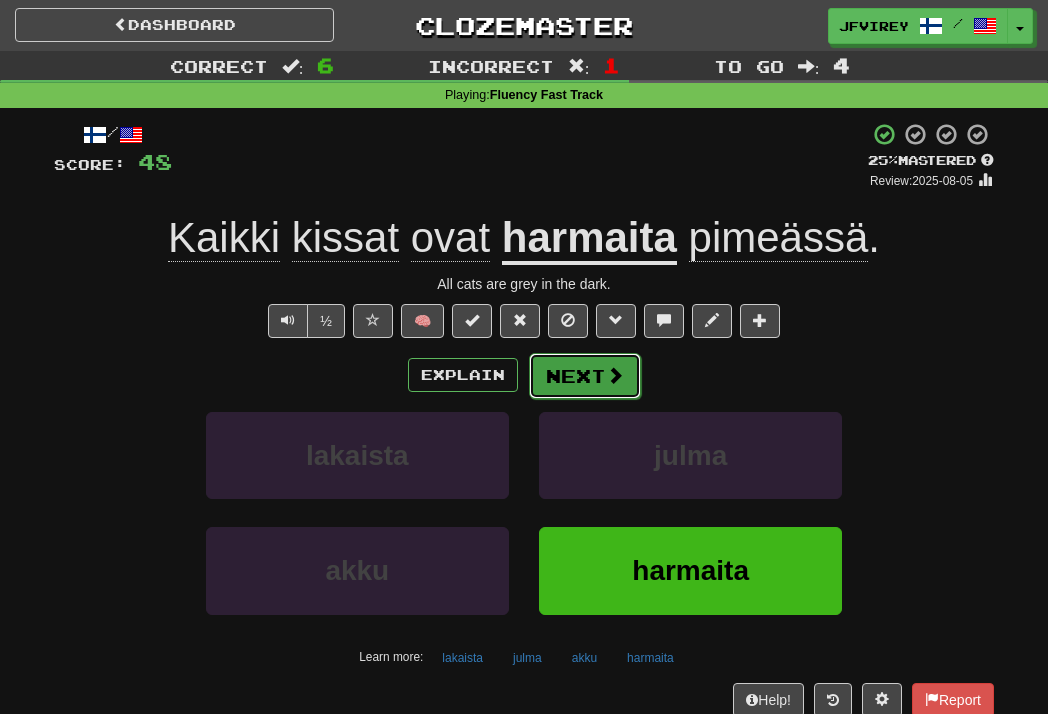 click on "Next" at bounding box center (585, 376) 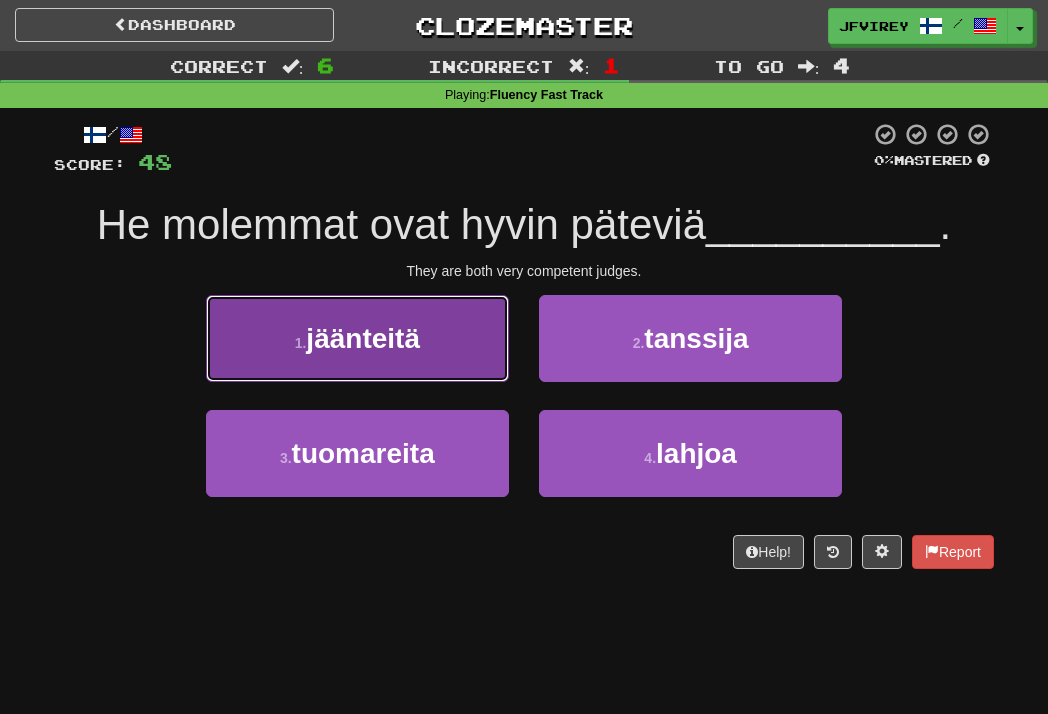 click on "1 .  jäänteitä" at bounding box center (357, 338) 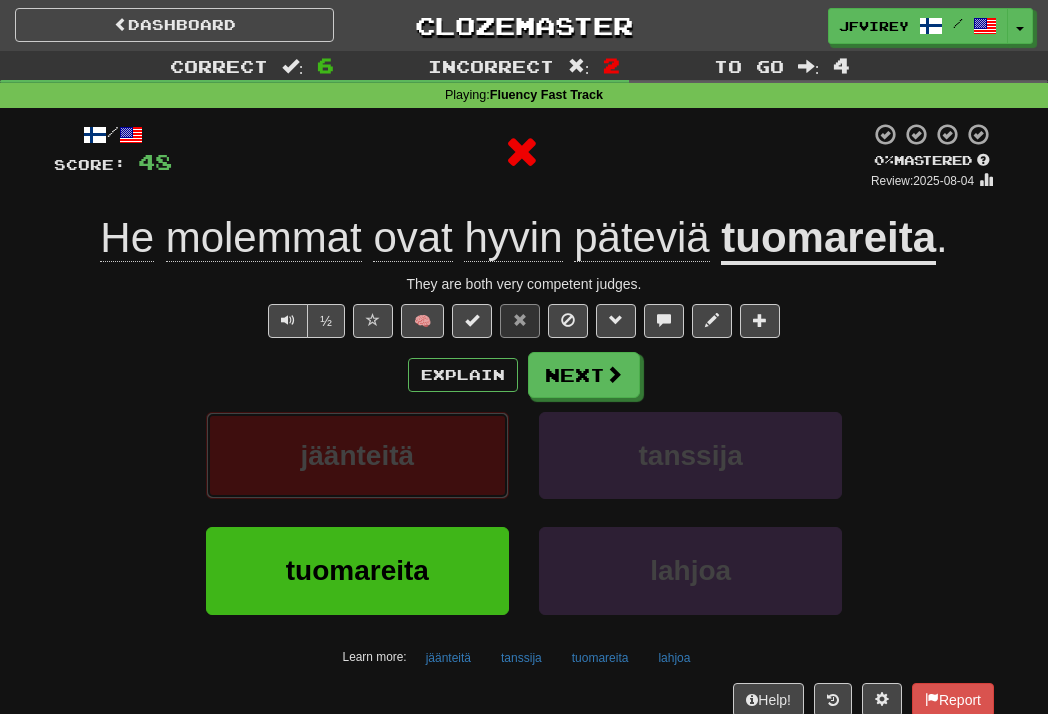 type 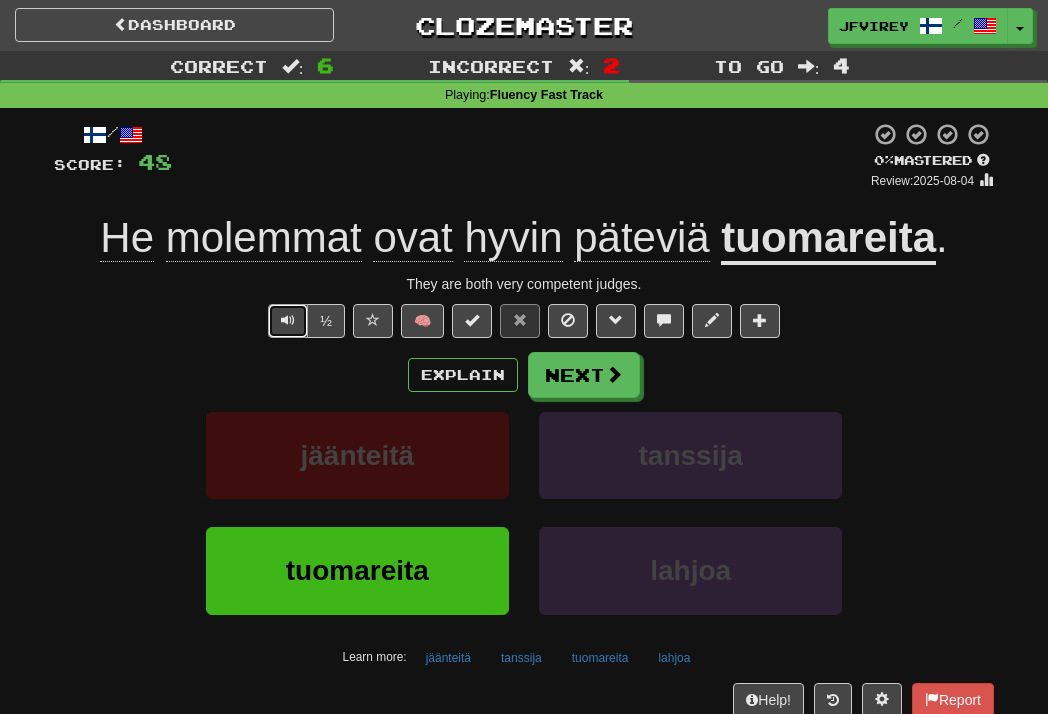 click at bounding box center [288, 321] 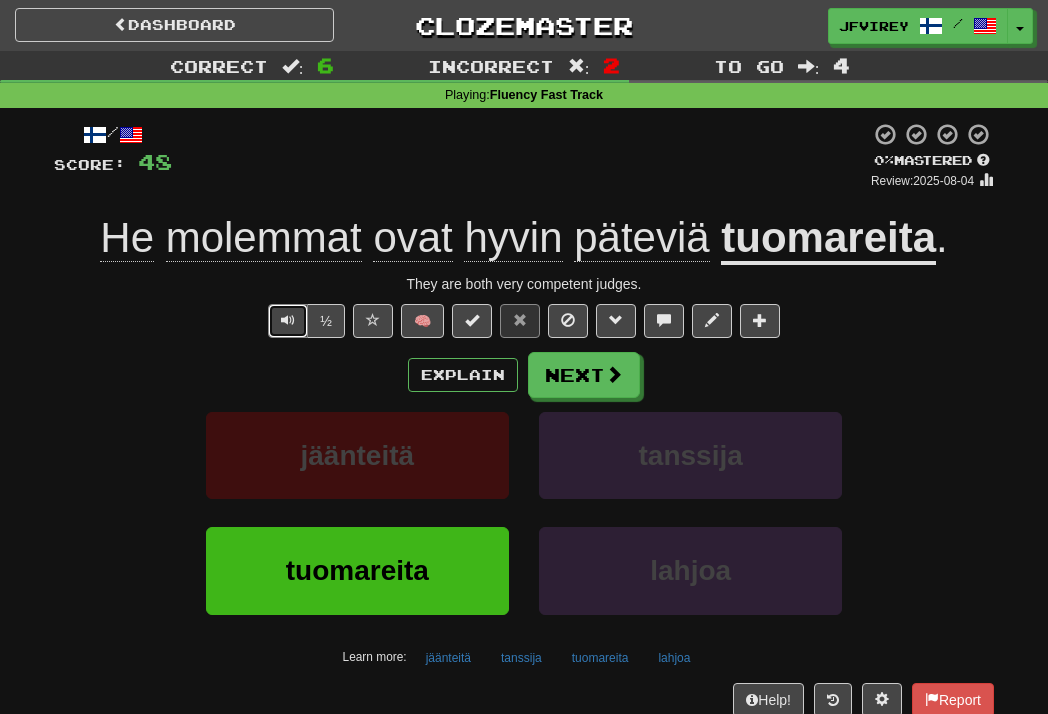 type 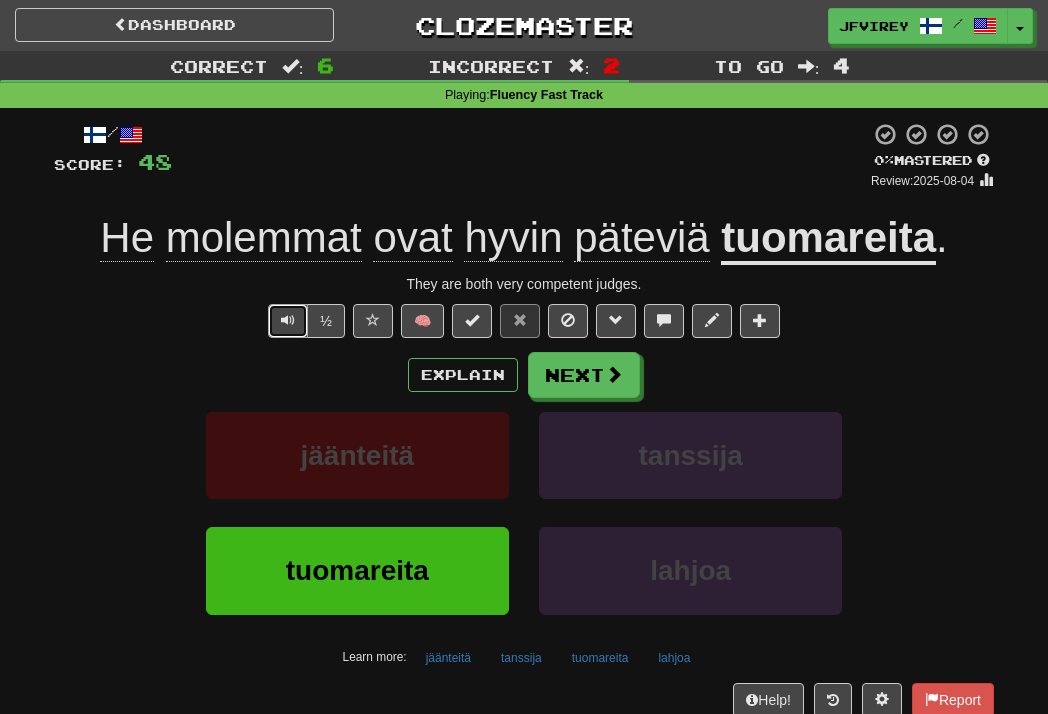 click at bounding box center (288, 321) 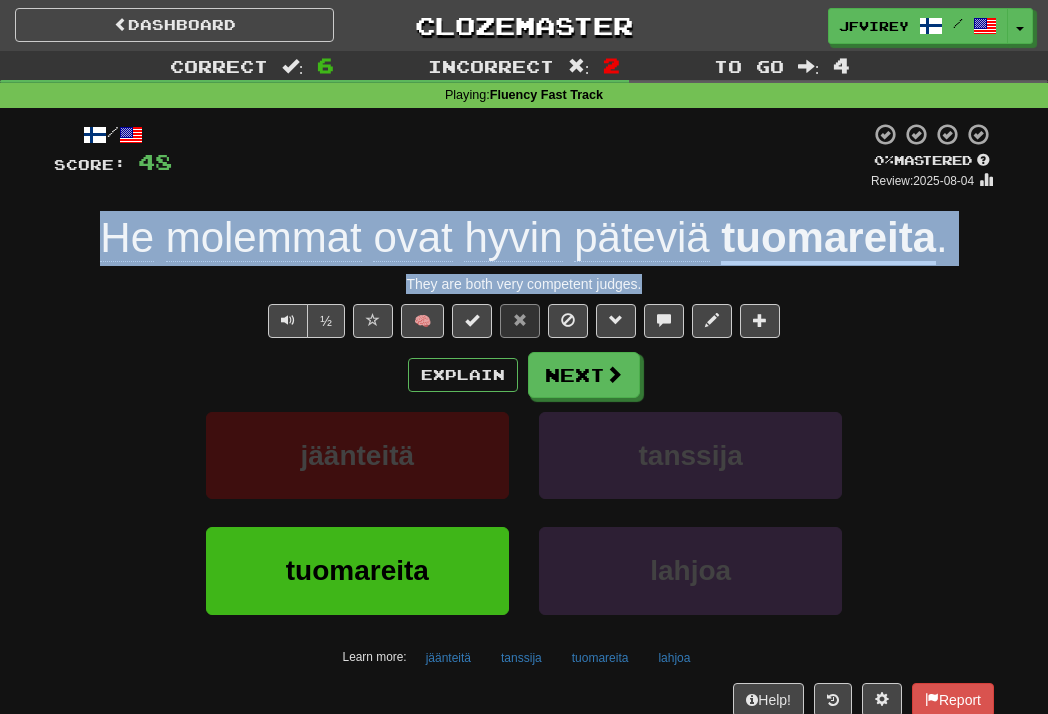 drag, startPoint x: 655, startPoint y: 284, endPoint x: 101, endPoint y: 245, distance: 555.37103 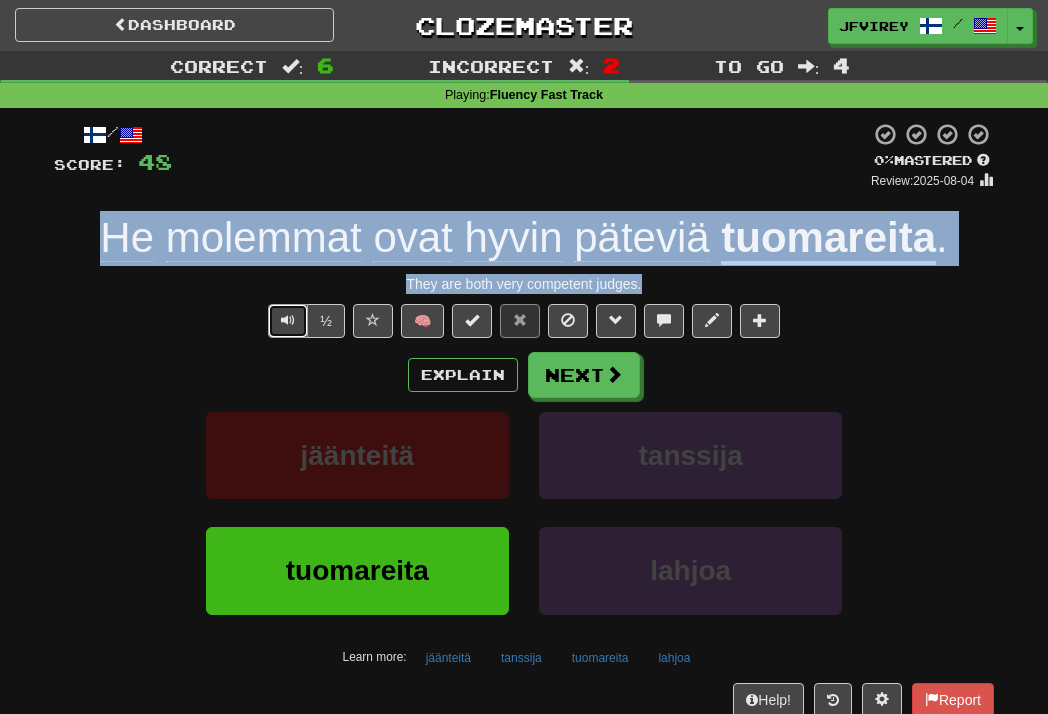click at bounding box center [288, 321] 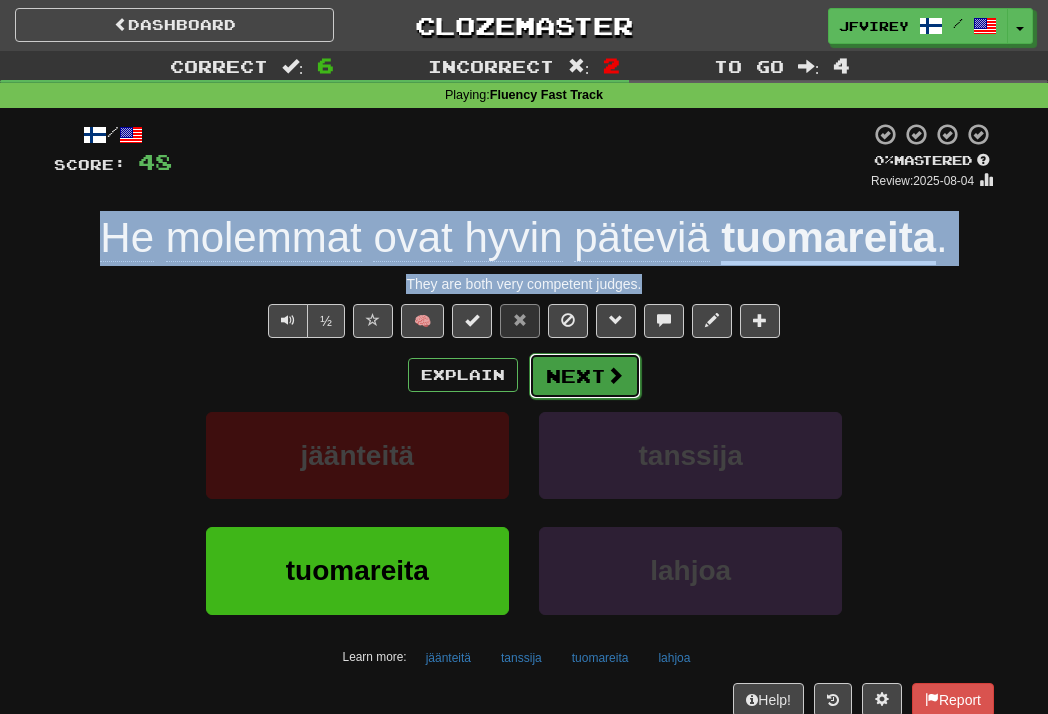 click on "Next" at bounding box center (585, 376) 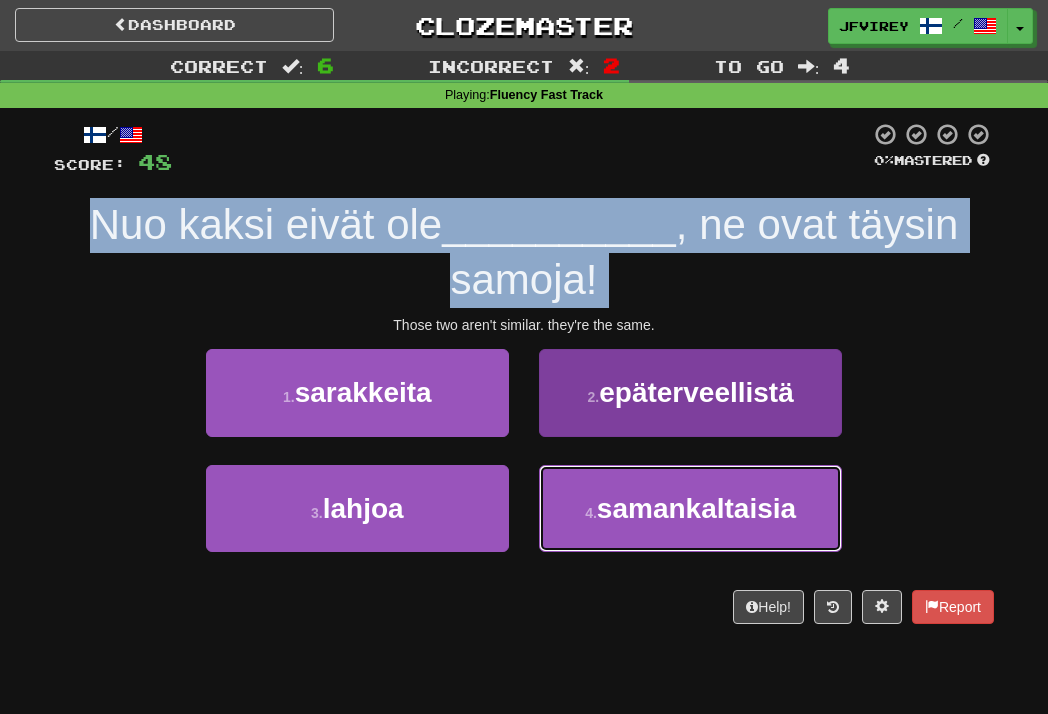 drag, startPoint x: 628, startPoint y: 520, endPoint x: 650, endPoint y: 514, distance: 22.803509 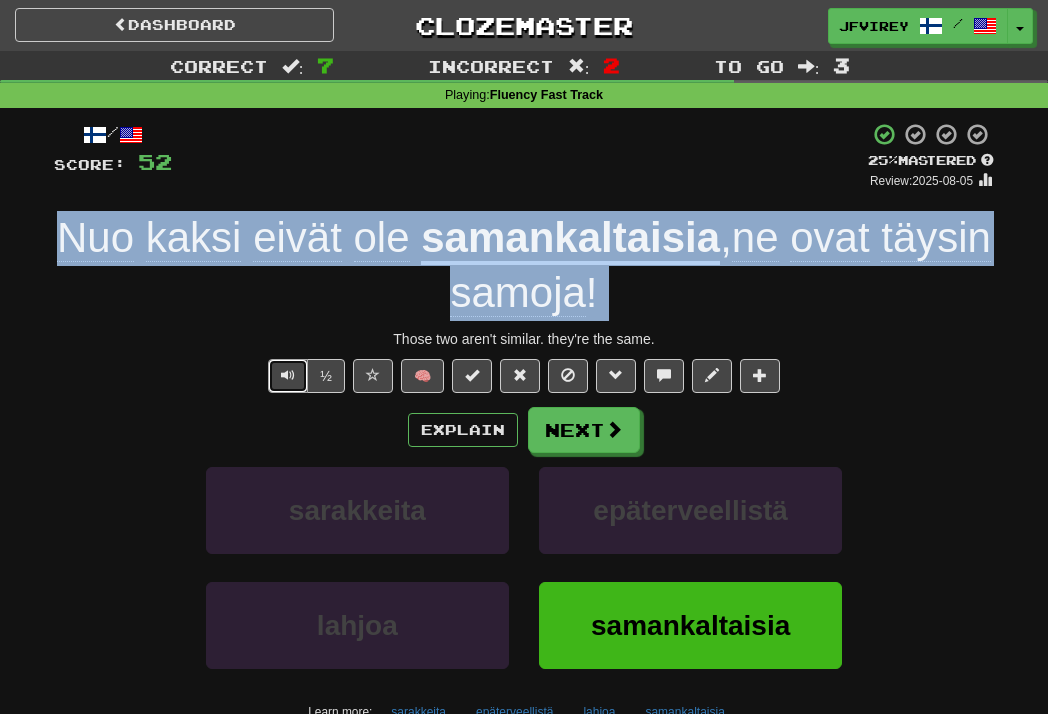 click at bounding box center (288, 375) 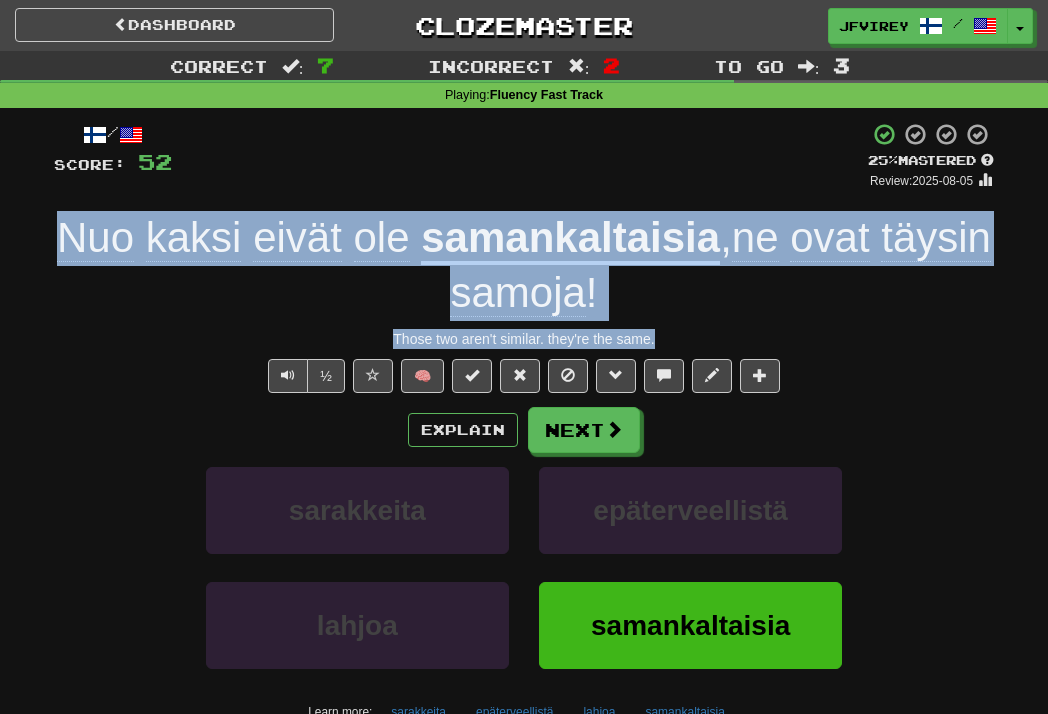 drag, startPoint x: 689, startPoint y: 335, endPoint x: 123, endPoint y: 236, distance: 574.5929 